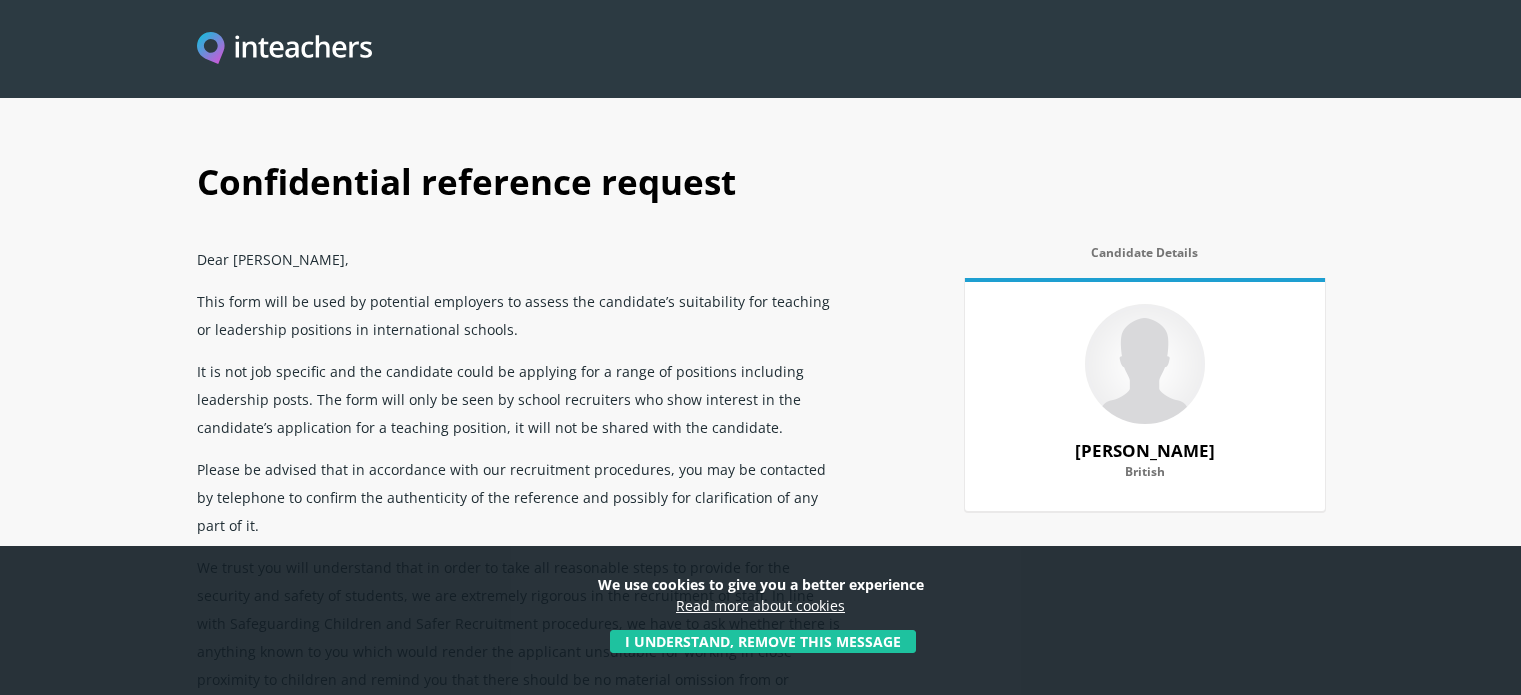 scroll, scrollTop: 0, scrollLeft: 0, axis: both 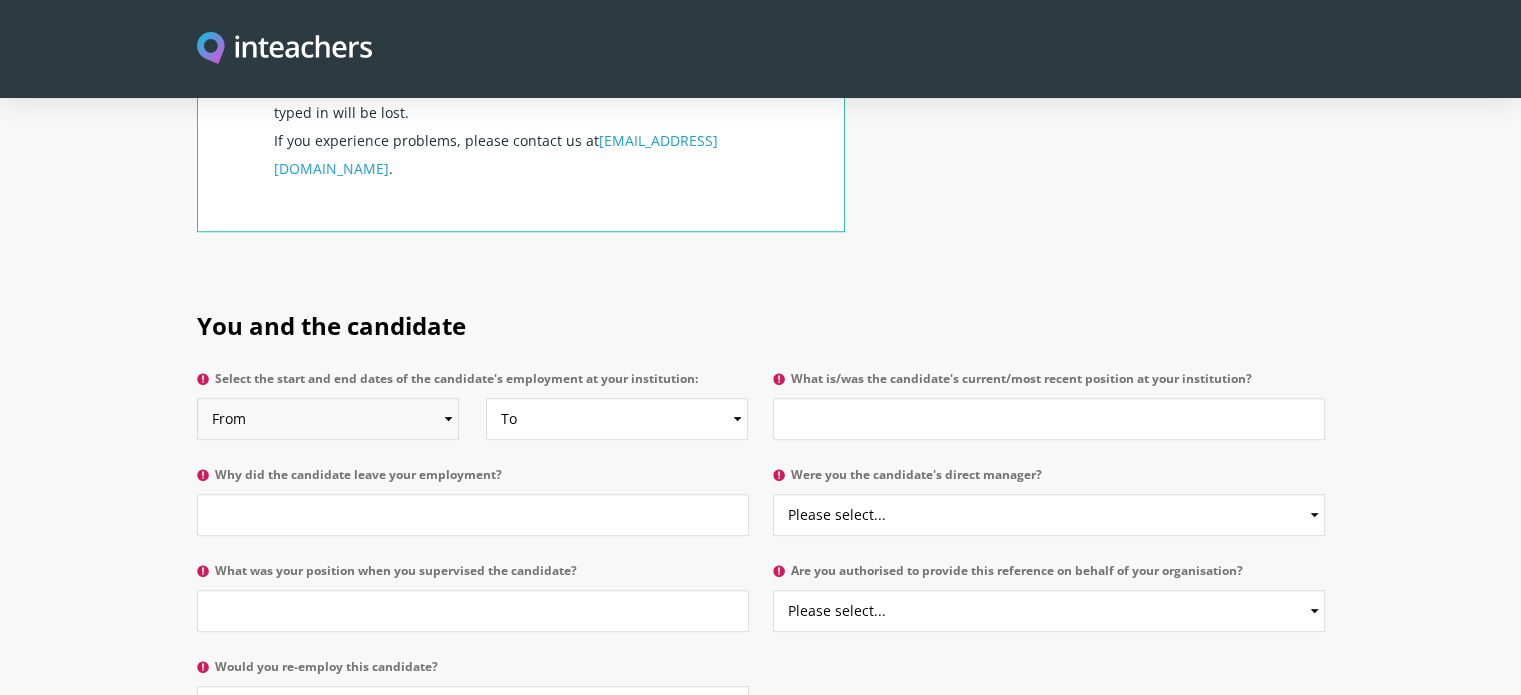 click on "From
2025
2024
2023
2022
2021
2020
2019
2018
2017
2016
2015
2014
2013
2012
2011
2010
2009
2008
2007
2006
2005
2004
2003
2002
2001
2000
1999
1998
1997
1996
1995
1994
1993
1992
1991
1990
1989
1988
1987
1986
1985
1984
1983
1982
1981
1980
1979
1978
1977
1976
1975
1974
1973
1972
1971
1970" at bounding box center (328, 419) 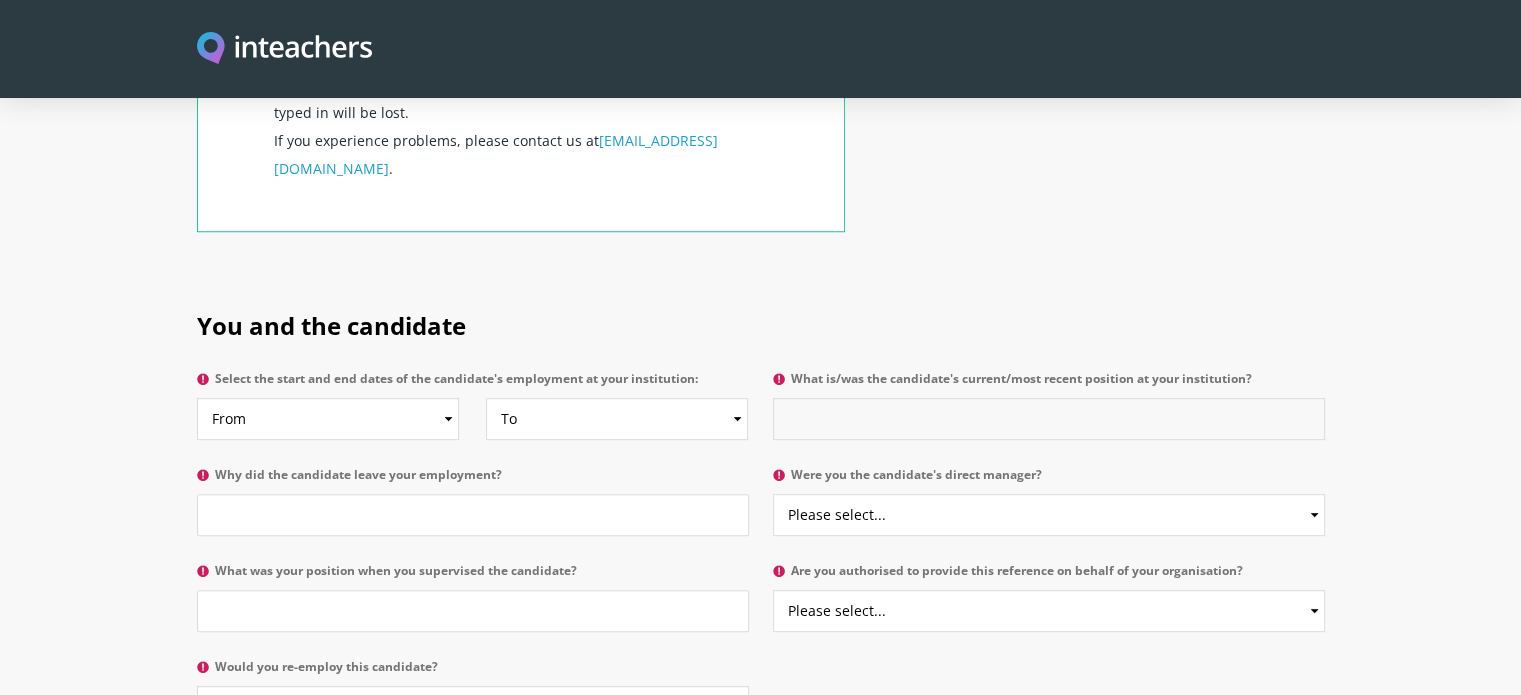 click on "What is/was the candidate's current/most recent position at your institution?" at bounding box center [1049, 419] 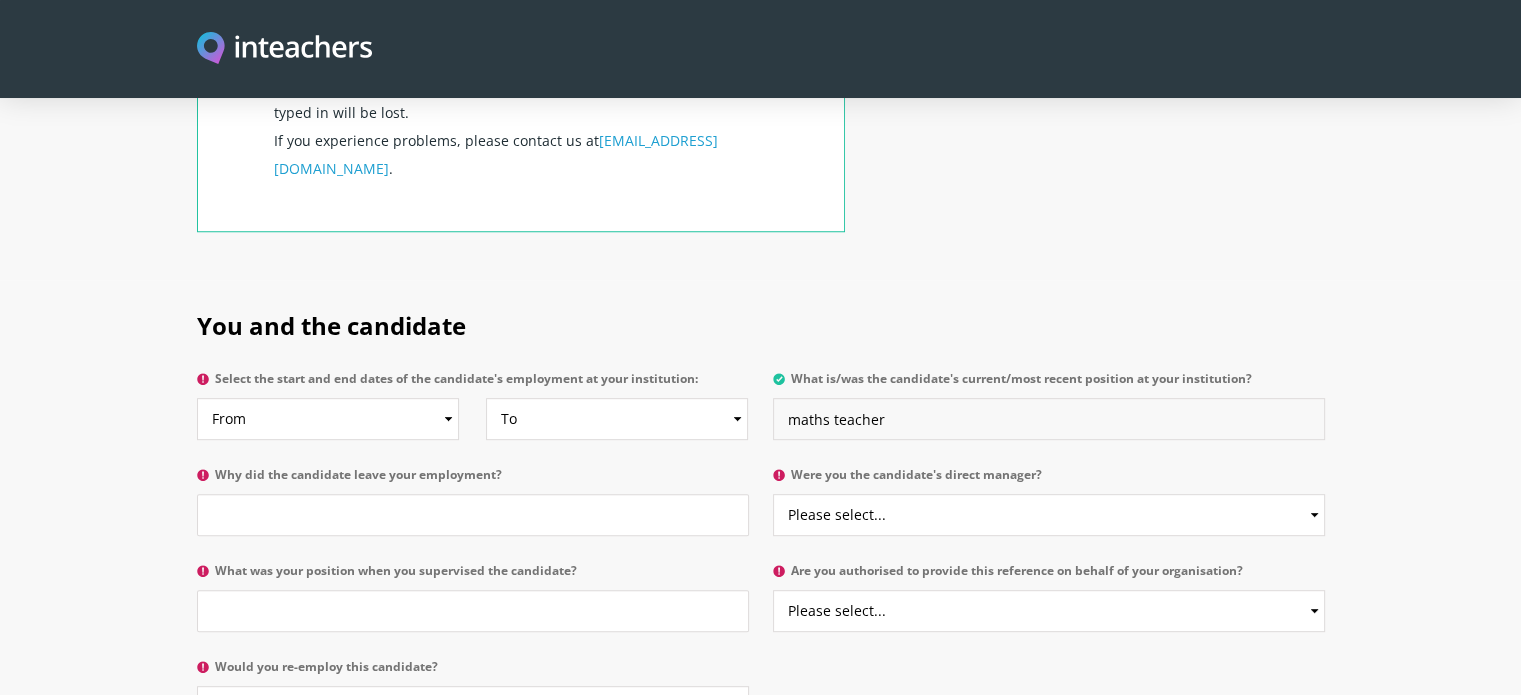 type on "maths teacher" 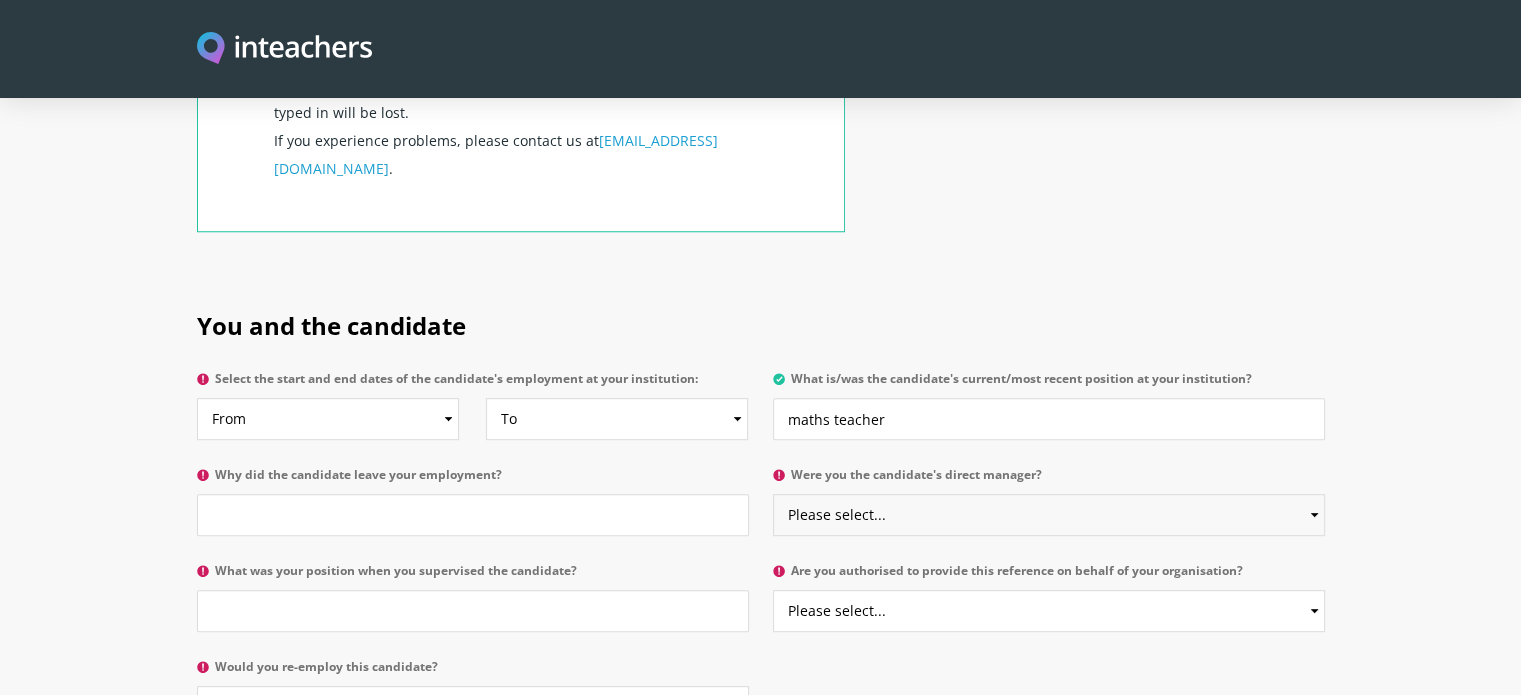click on "Please select... Yes
No" at bounding box center (1049, 515) 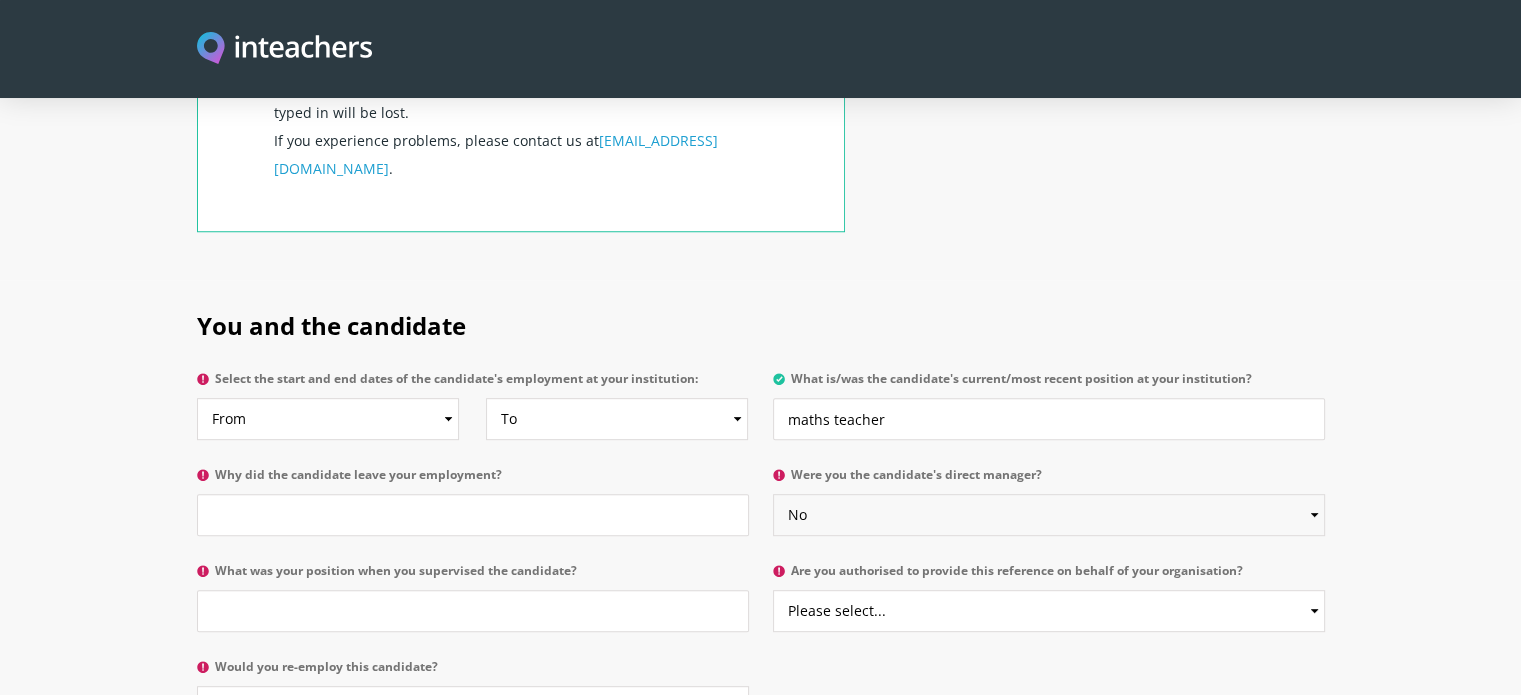 click on "Please select... Yes
No" at bounding box center (1049, 515) 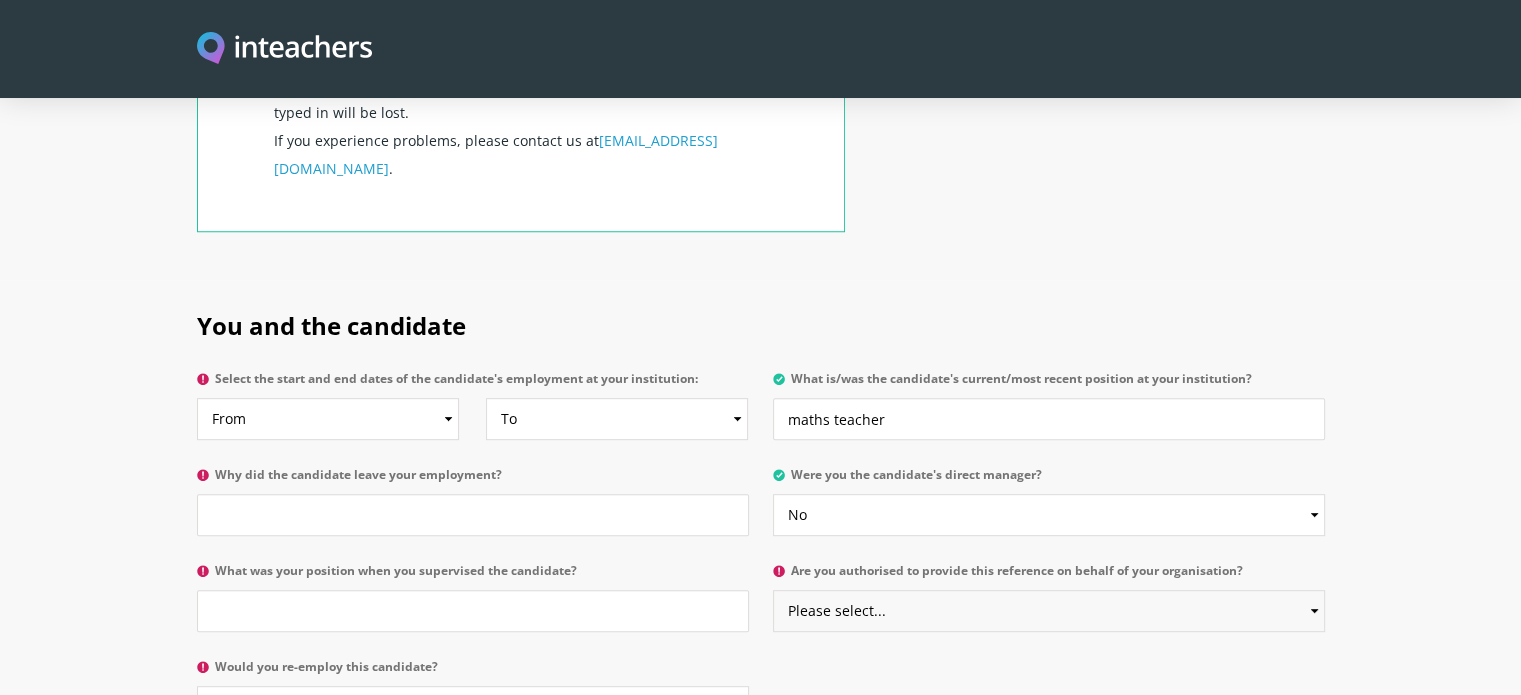 click on "Please select... Yes
No" at bounding box center [1049, 611] 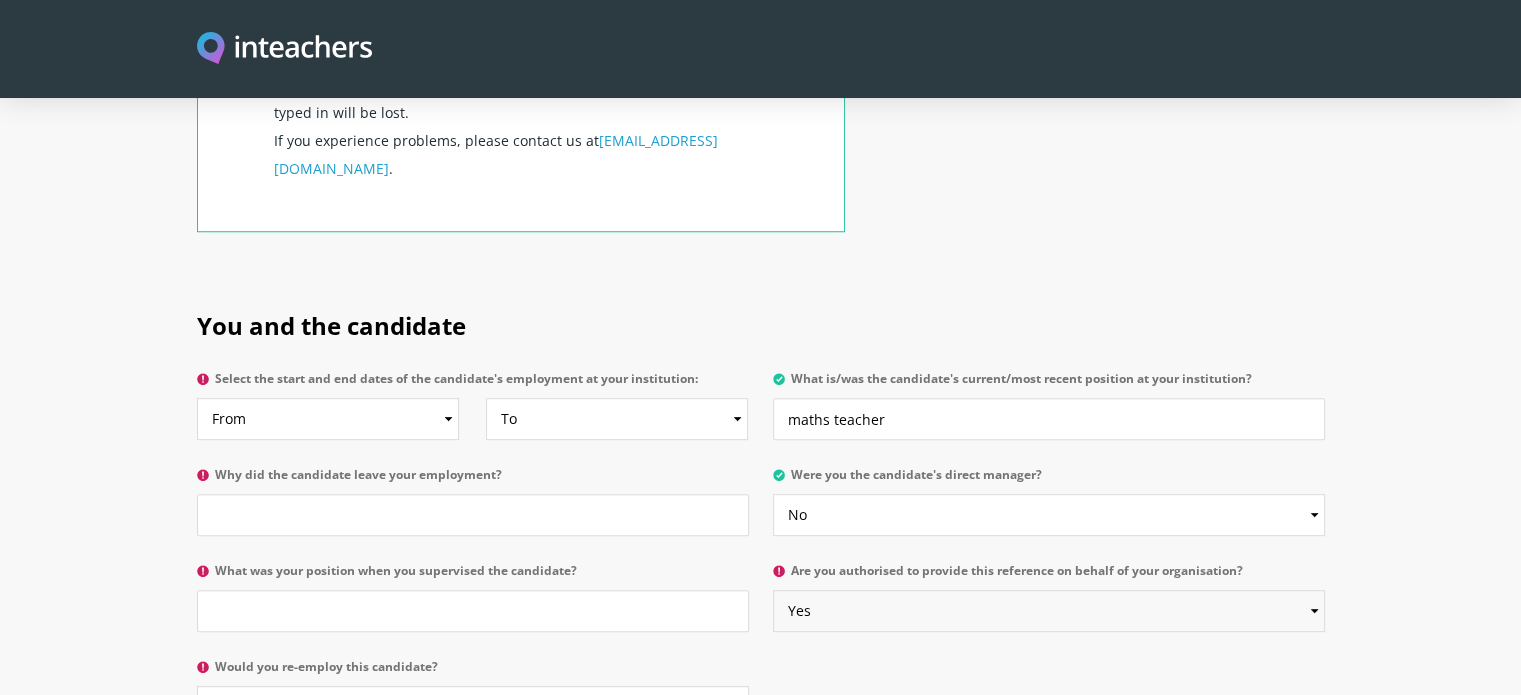 click on "Please select... Yes
No" at bounding box center [1049, 611] 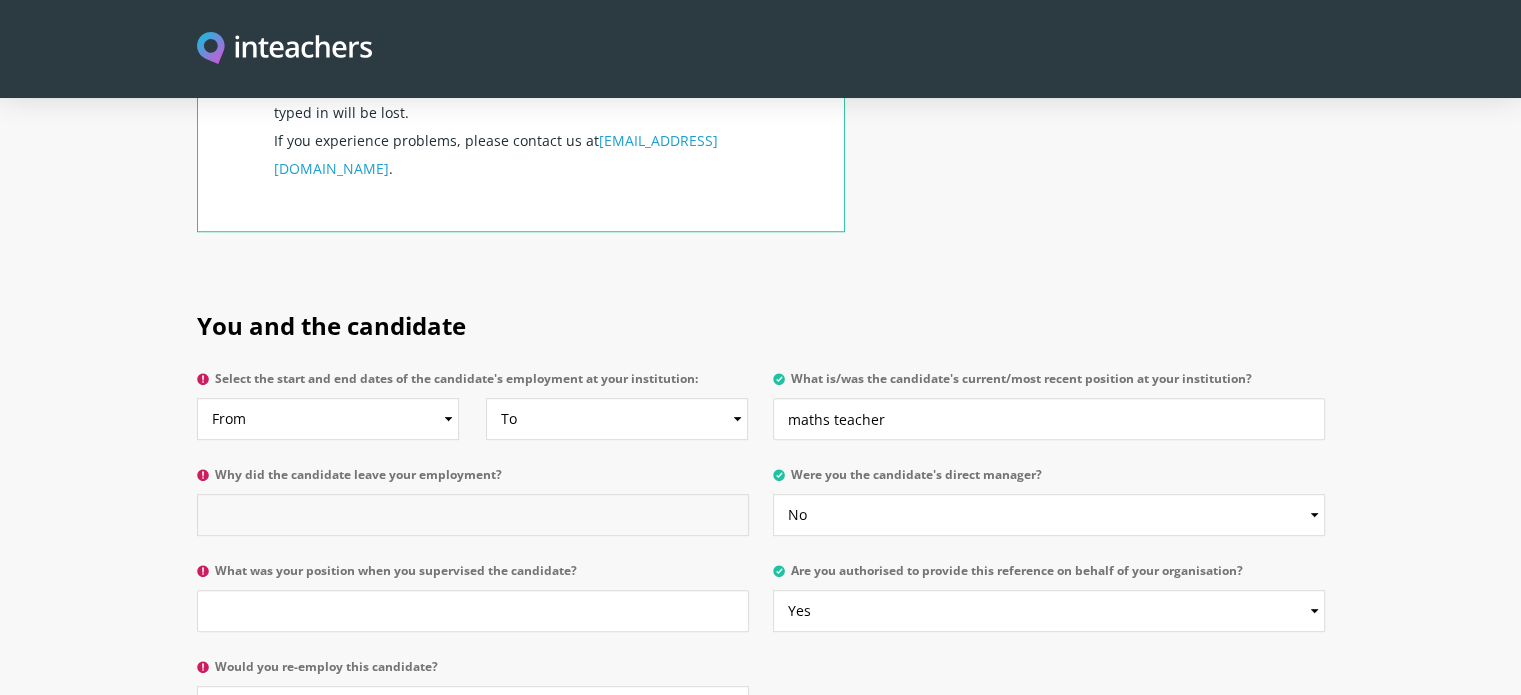 click on "Why did the candidate leave your employment?" at bounding box center (473, 515) 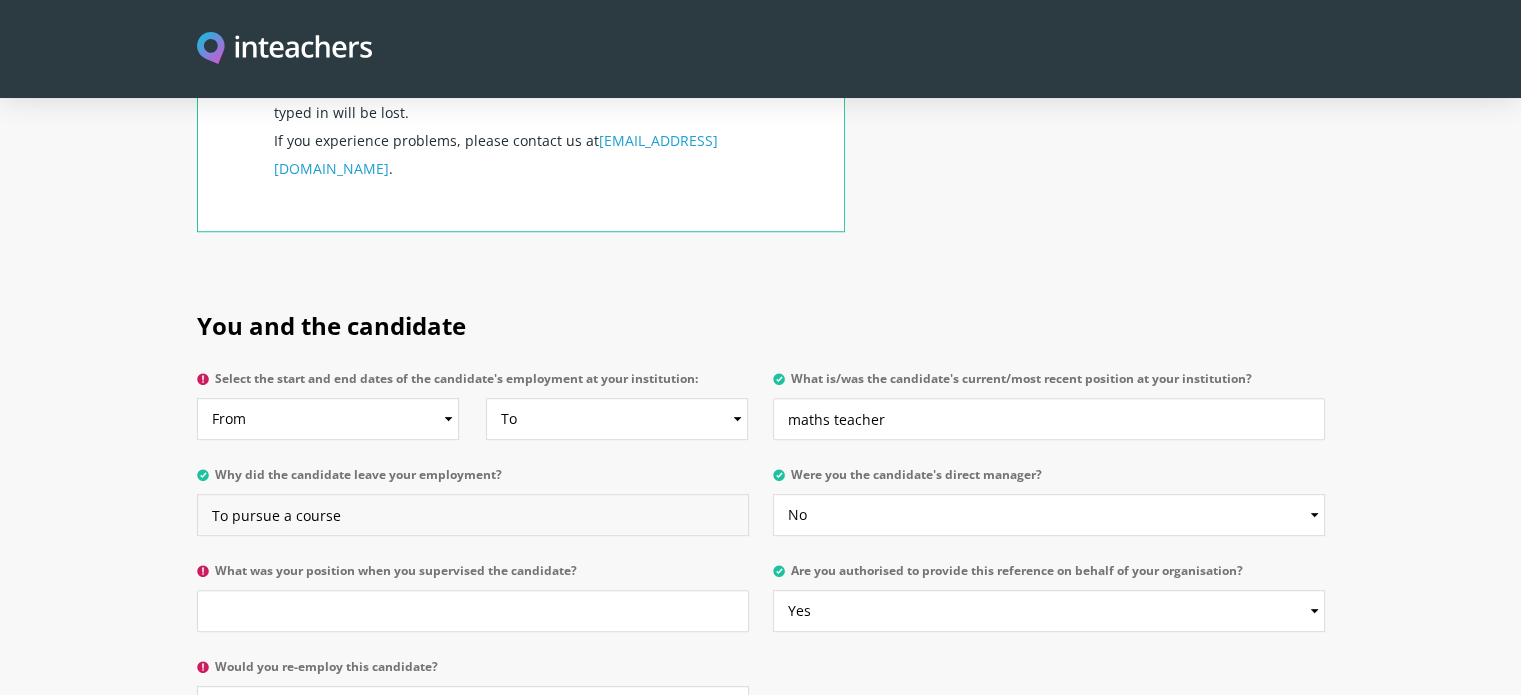 type on "To pursue a course" 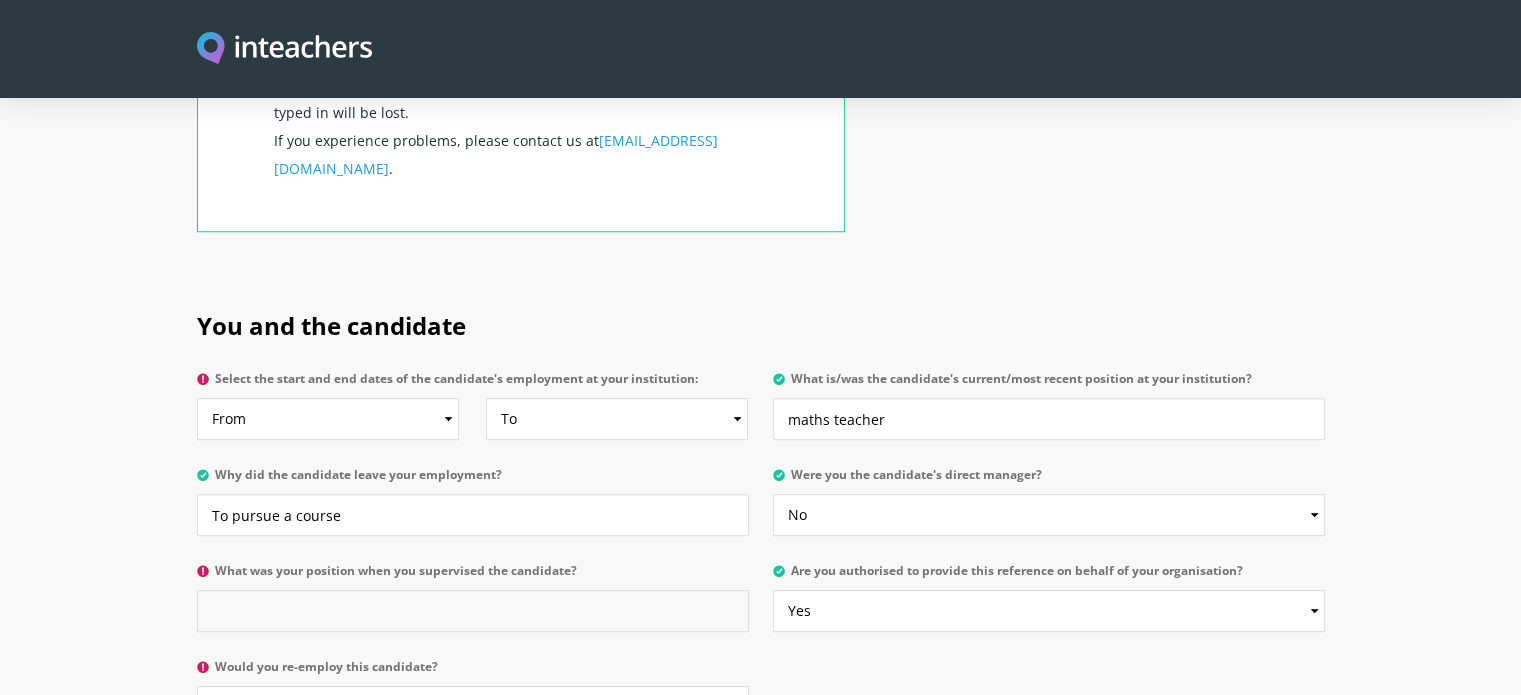 click on "What was your position when you supervised the candidate?" at bounding box center [473, 611] 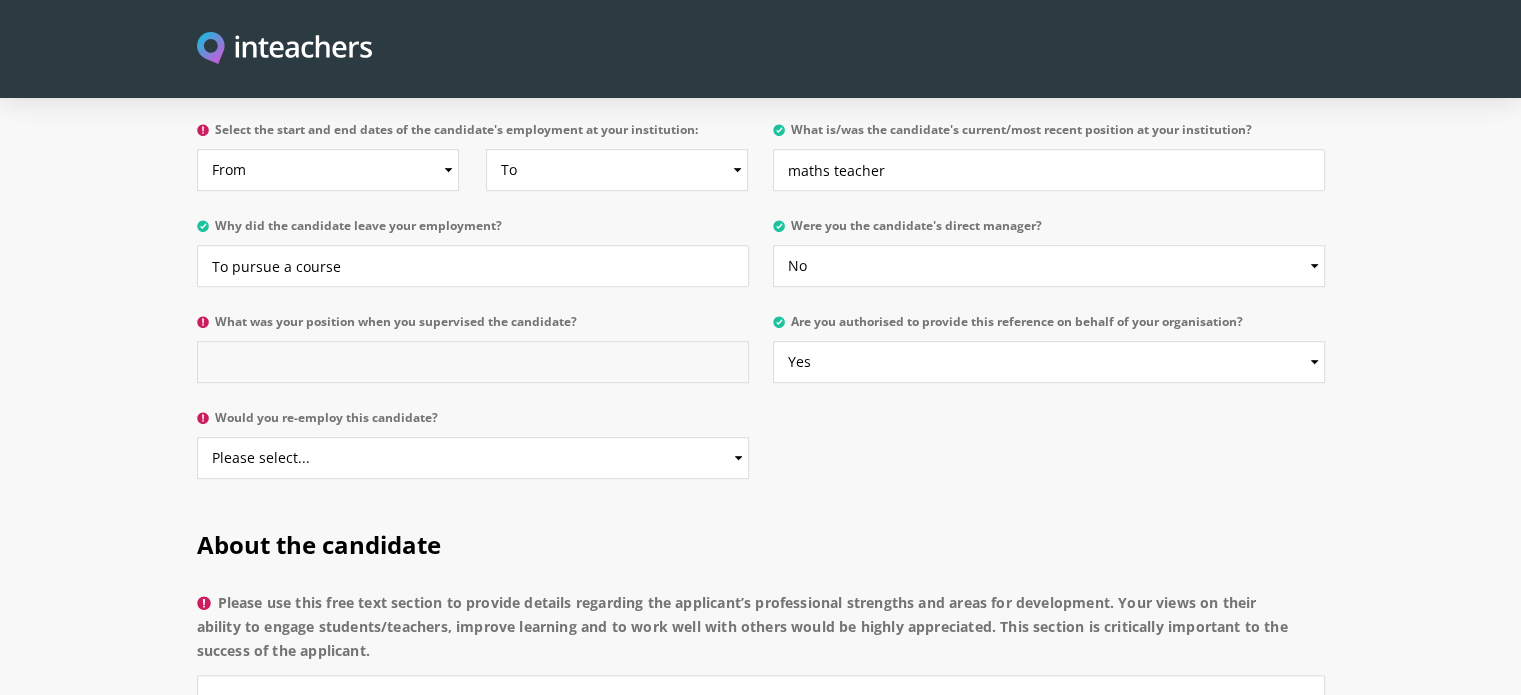 scroll, scrollTop: 1106, scrollLeft: 0, axis: vertical 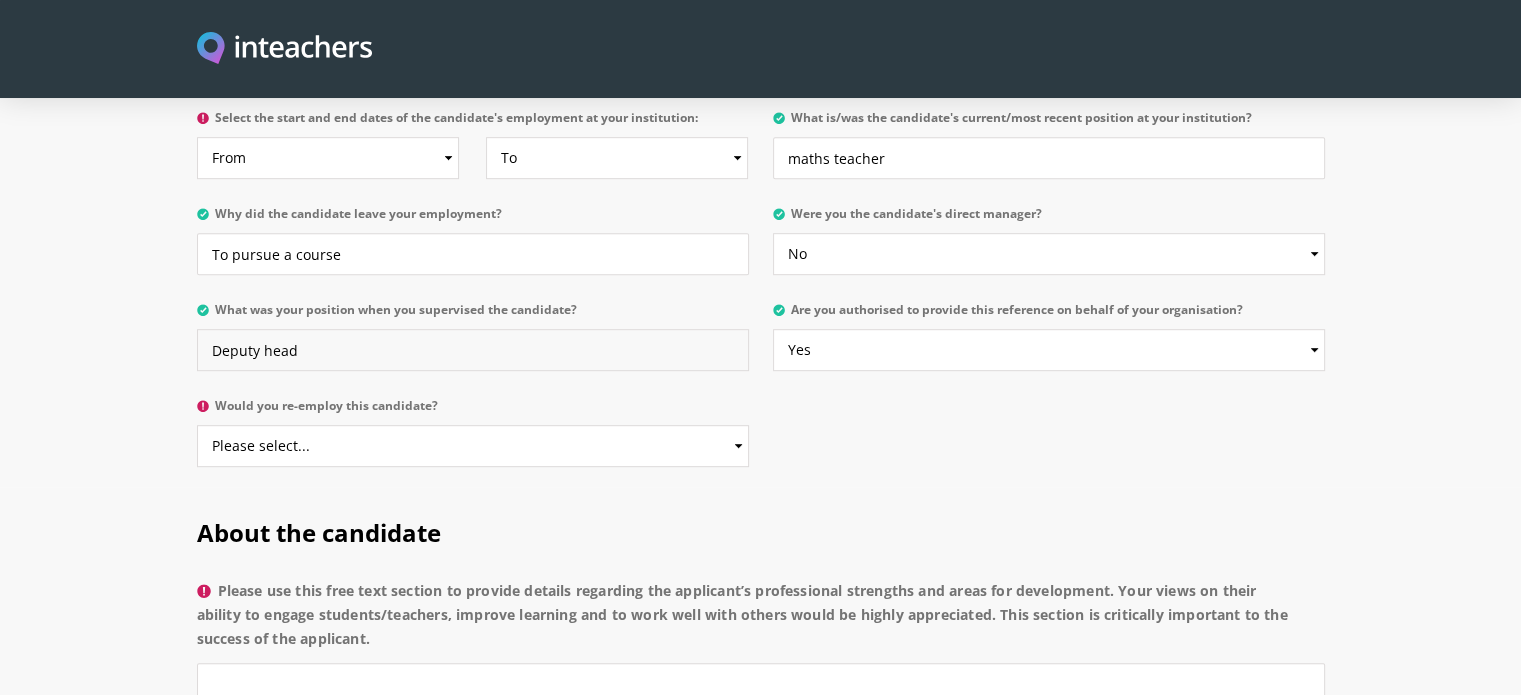 type on "Deputy head" 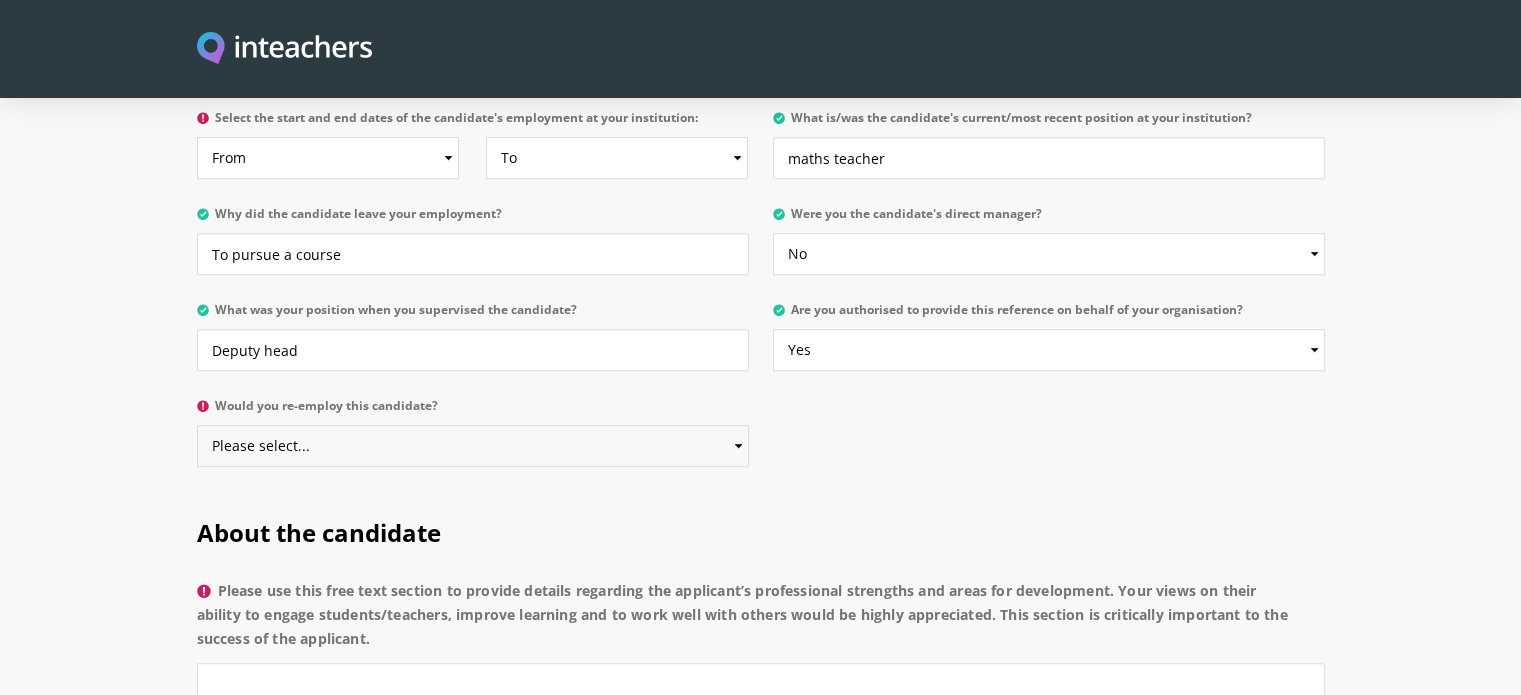 click on "Please select... Yes
No" at bounding box center [473, 446] 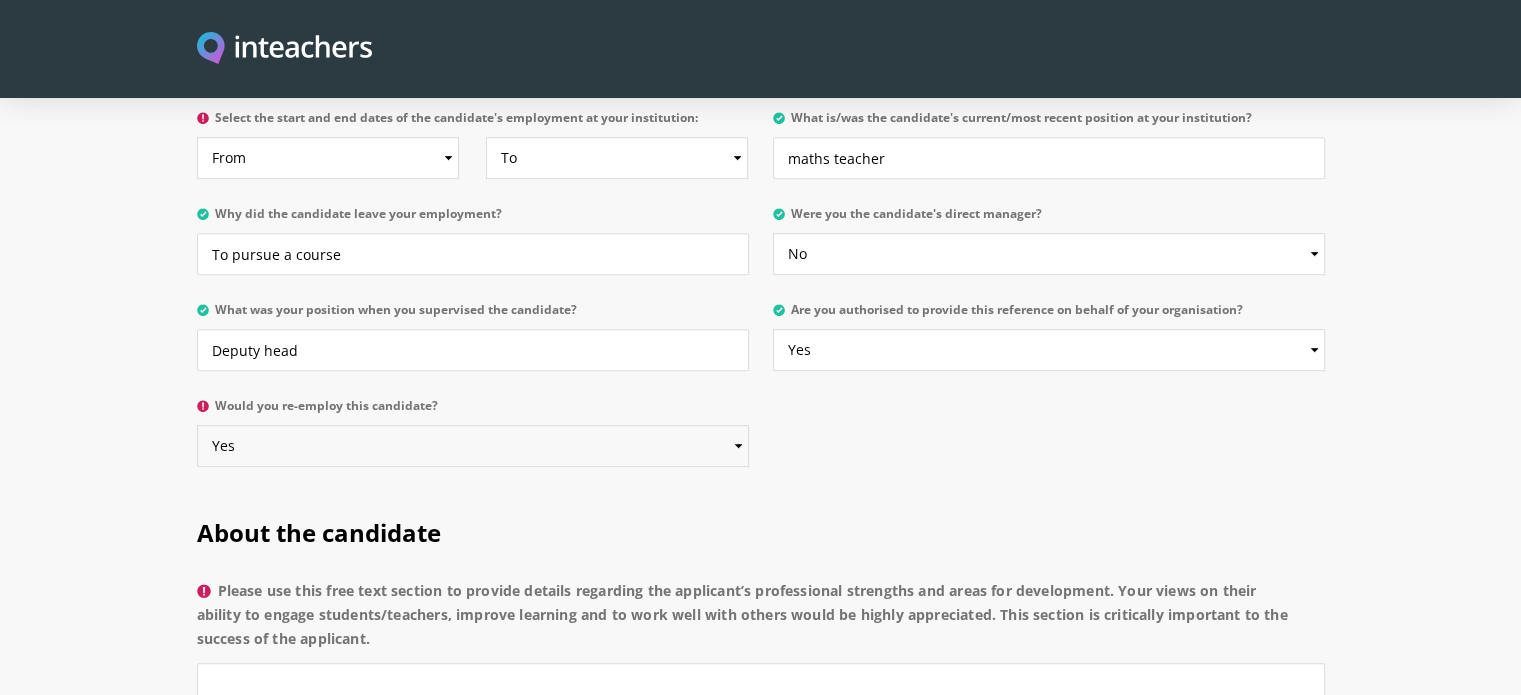 click on "Please select... Yes
No" at bounding box center (473, 446) 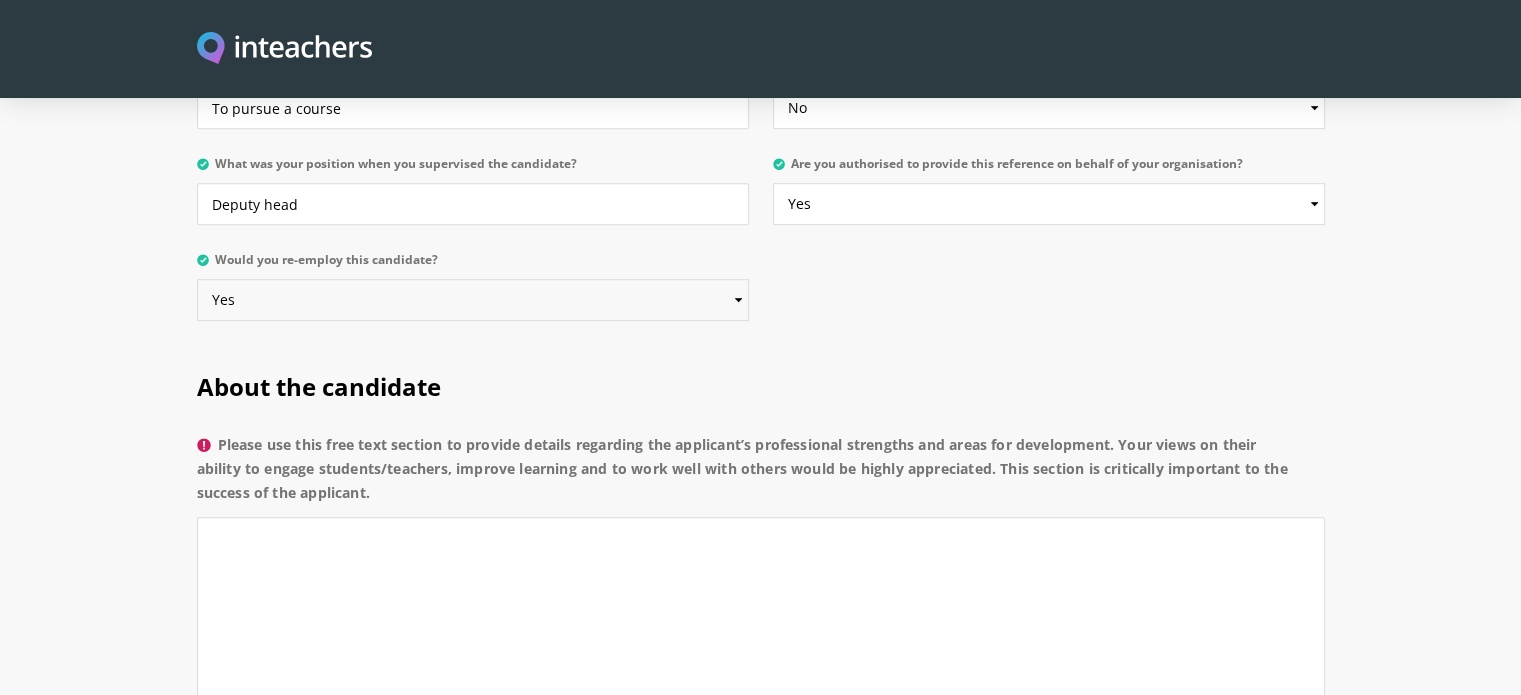 scroll, scrollTop: 1258, scrollLeft: 0, axis: vertical 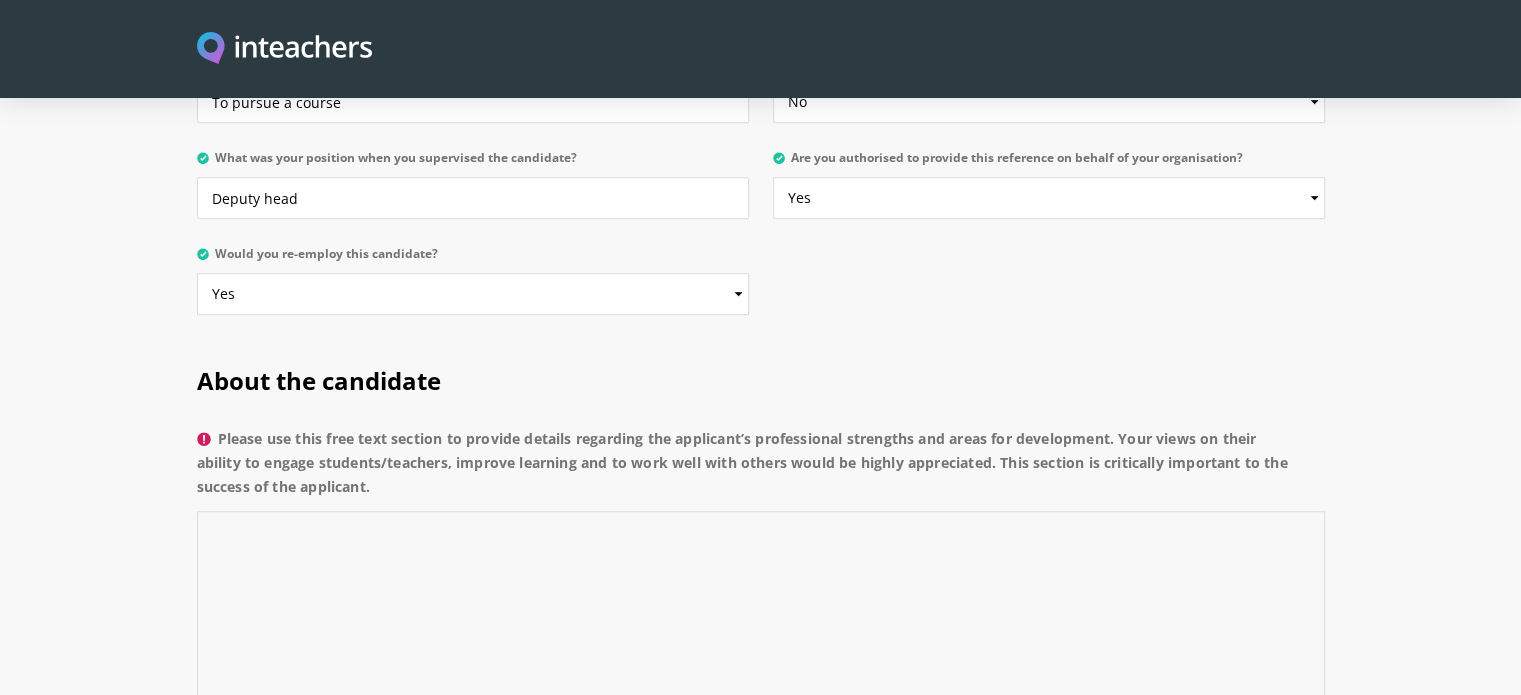 click on "Please use this free text section to provide details regarding the applicant’s professional strengths and areas for development. Your views on their ability to engage students/teachers, improve learning and to work well with others would be highly appreciated. This section is critically important to the success of the applicant." at bounding box center [761, 606] 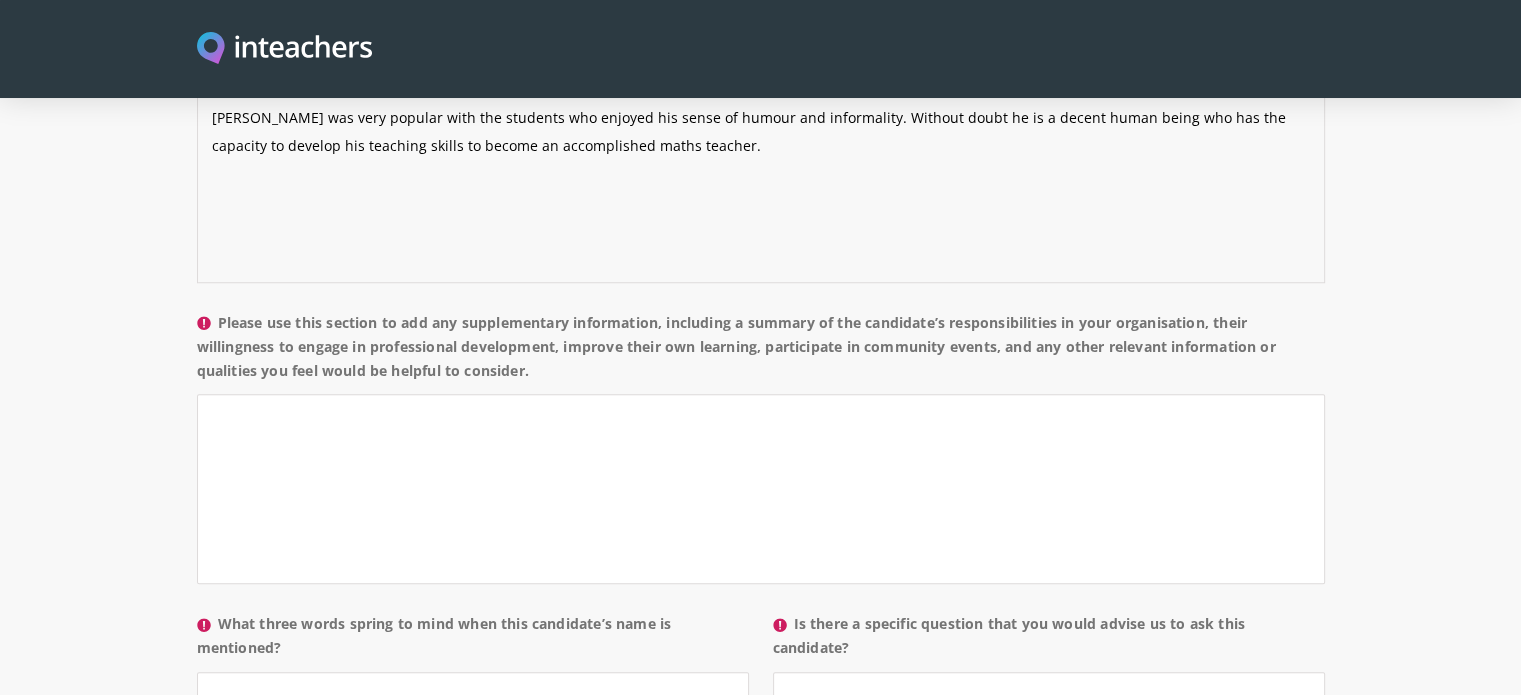 scroll, scrollTop: 1646, scrollLeft: 0, axis: vertical 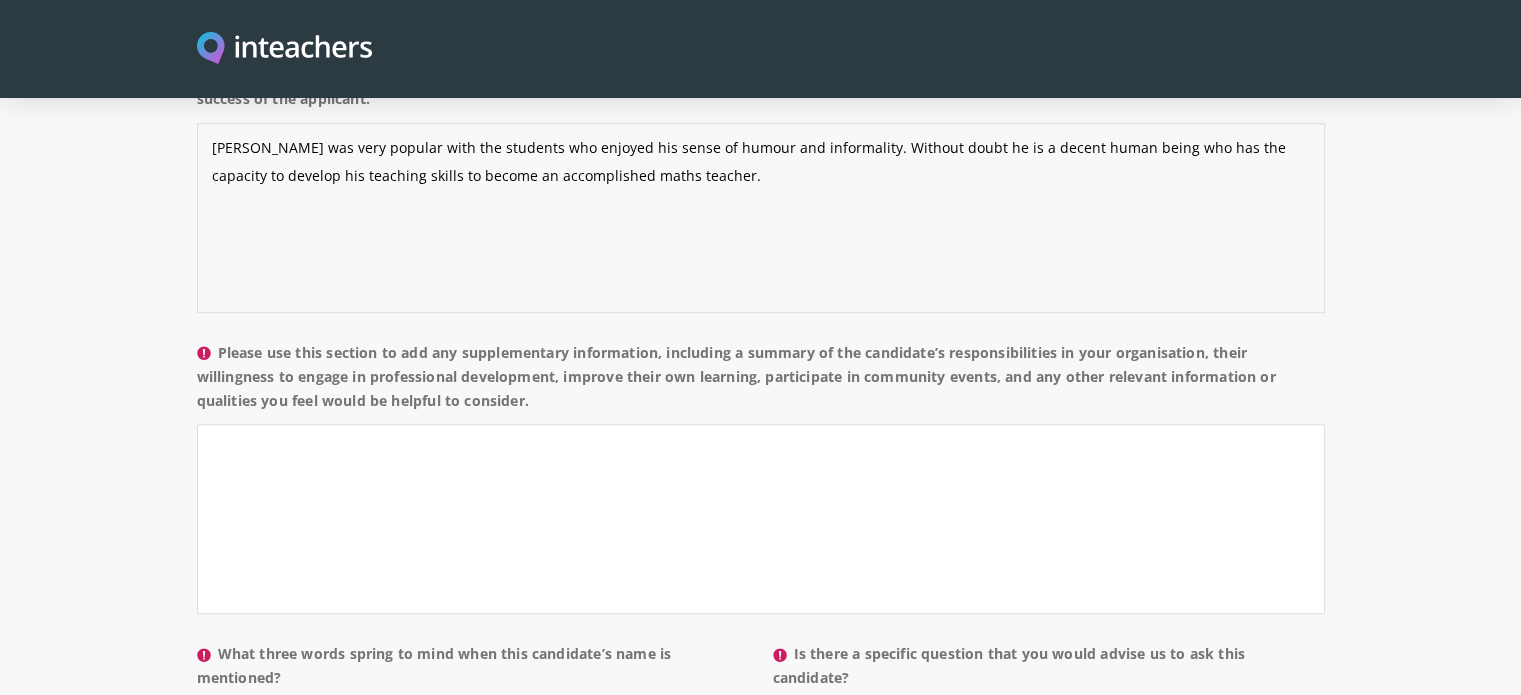 type on "Hasan was very popular with the students who enjoyed his sense of humour and informality. Without doubt he is a decent human being who has the capacity to develop his teaching skills to become an accomplished maths teacher." 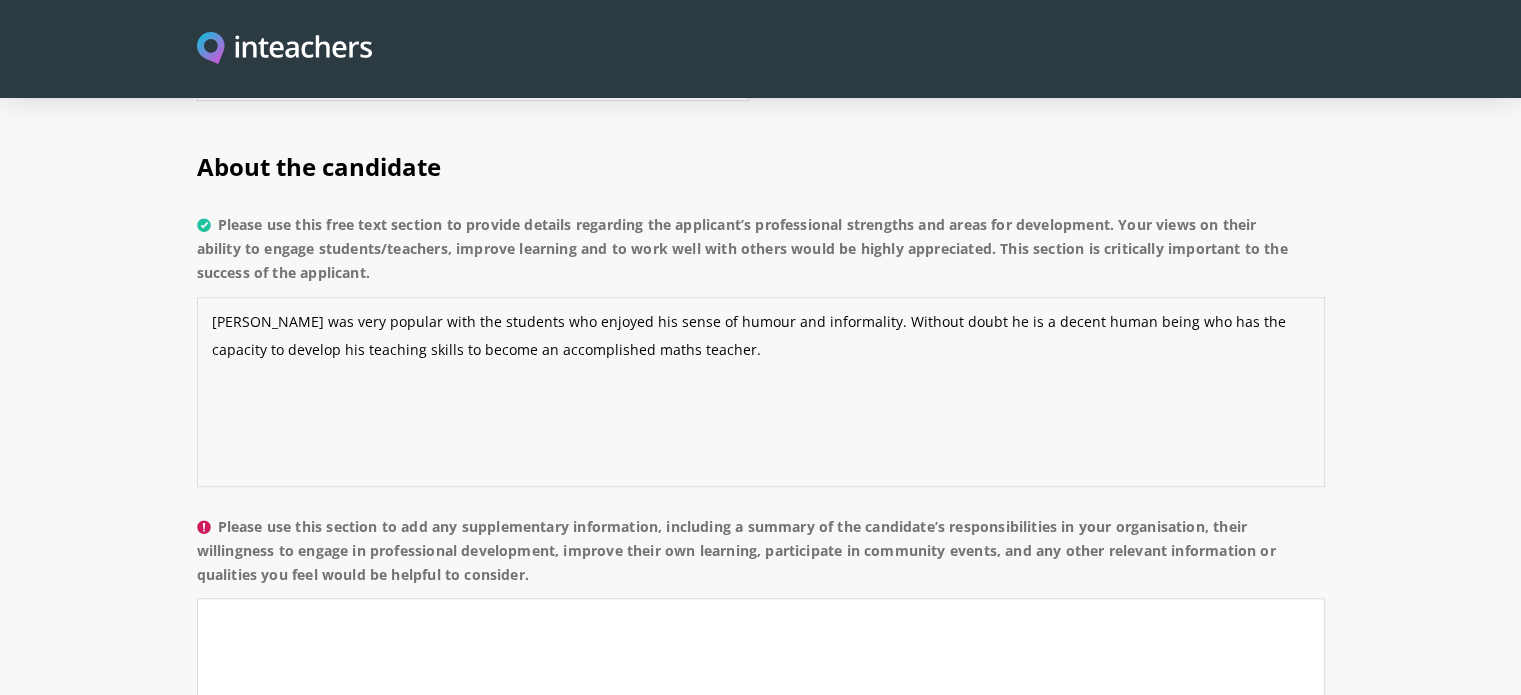 scroll, scrollTop: 1466, scrollLeft: 0, axis: vertical 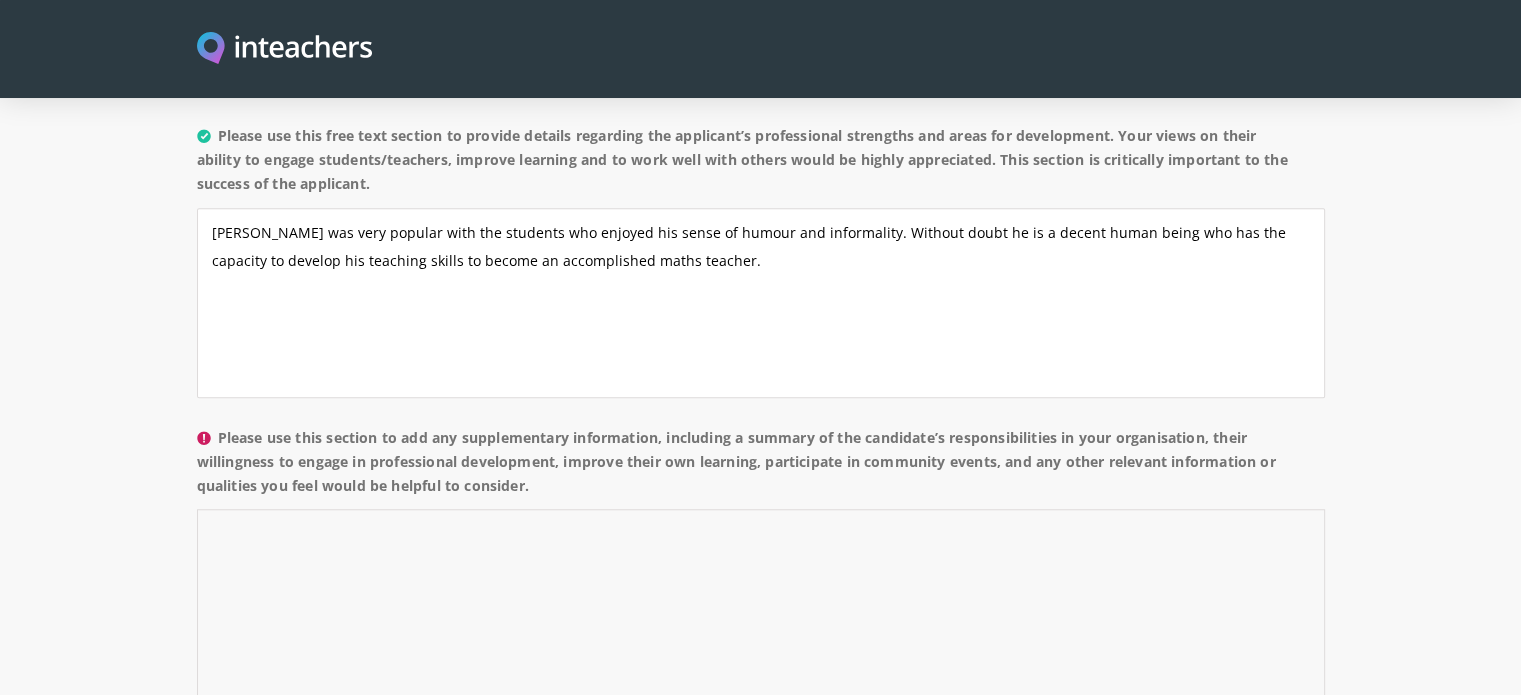 click on "Please use this section to add any supplementary information, including a summary of the candidate’s responsibilities in your organisation, their willingness to engage in professional development, improve their own learning, participate in community events, and any other relevant information or qualities you feel would be helpful to consider." at bounding box center (761, 604) 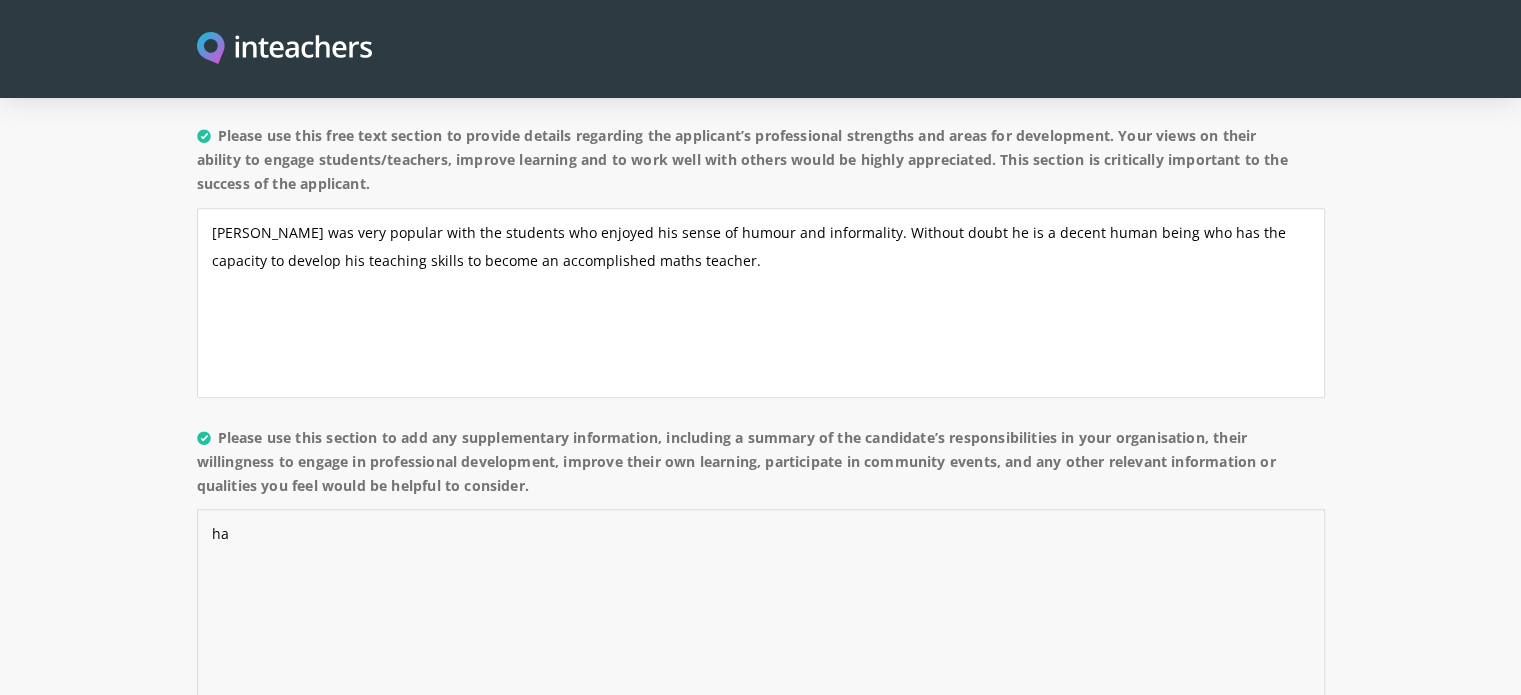 type on "h" 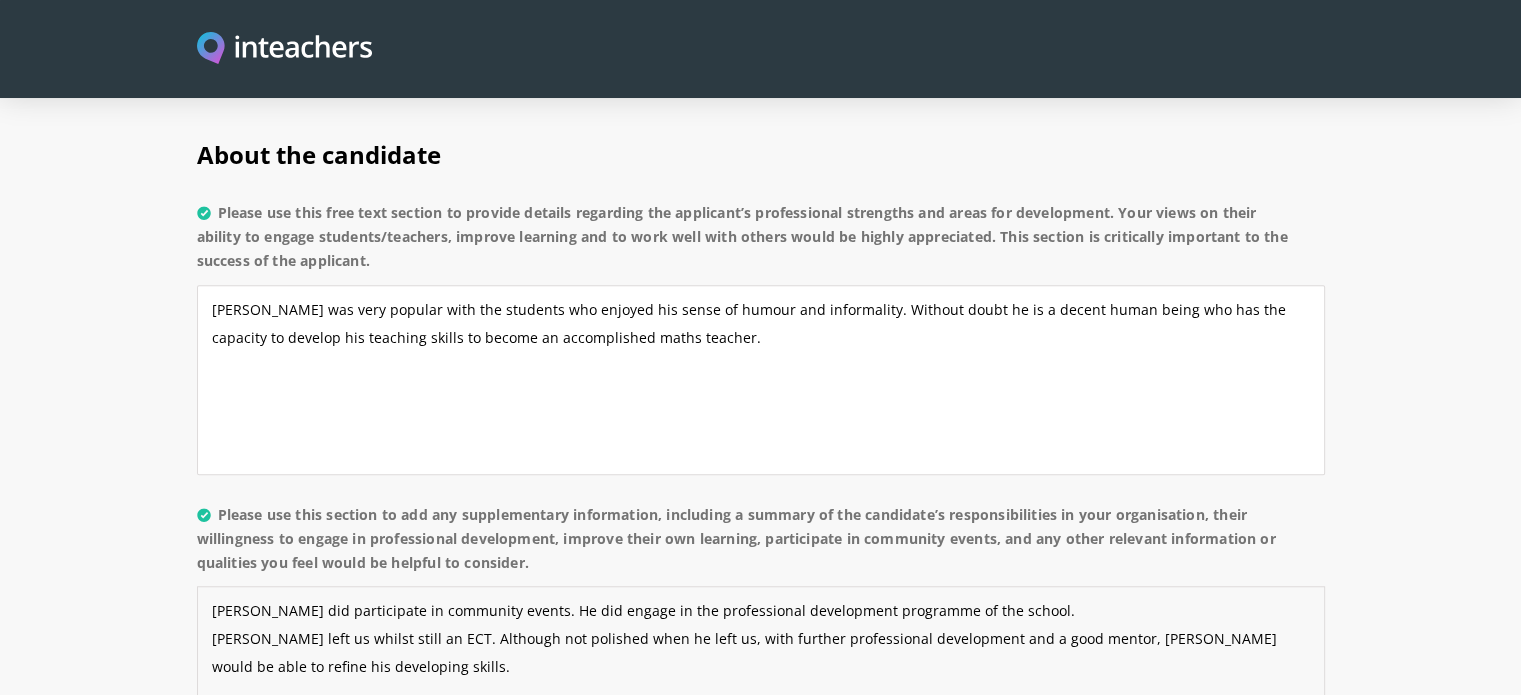 scroll, scrollTop: 1472, scrollLeft: 0, axis: vertical 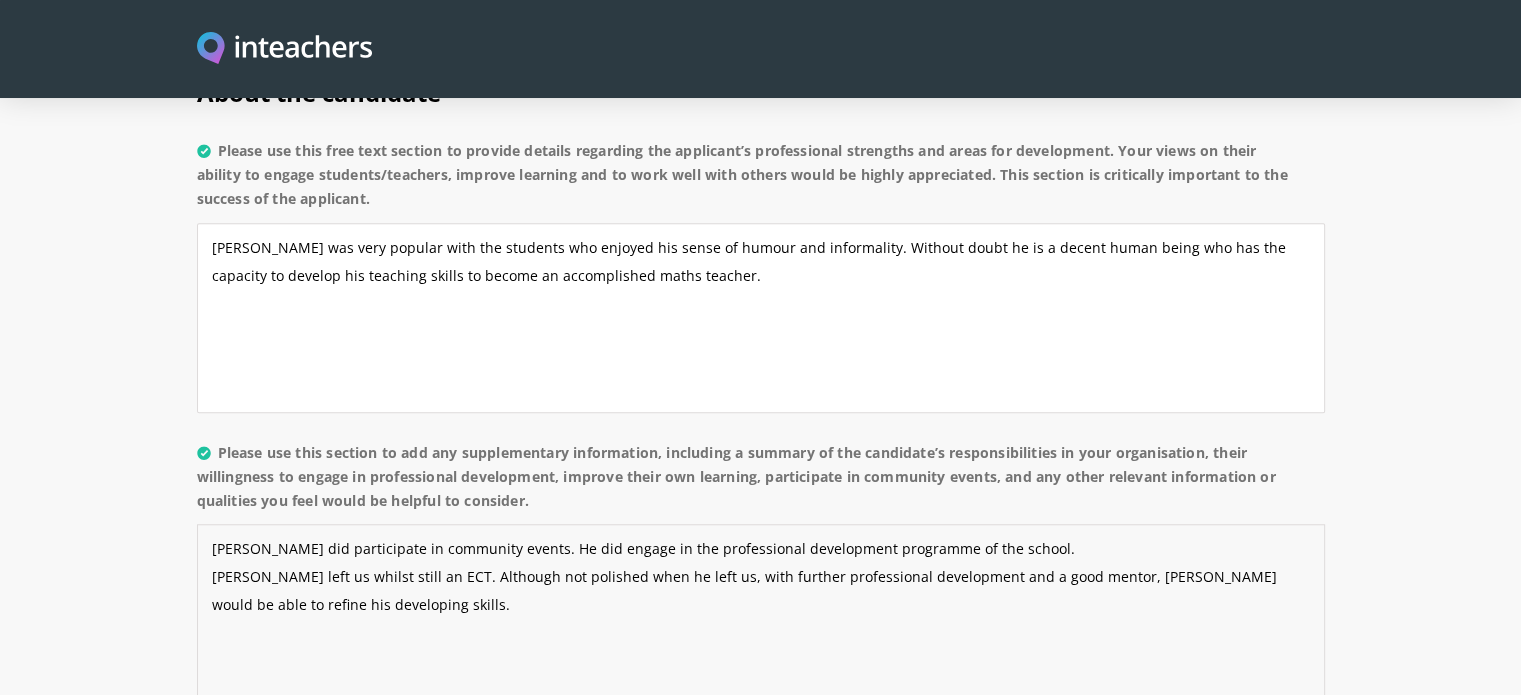 type on "Hasan did participate in community events. He did engage in the professional development programme of the school.
Hasan left us whilst still an ECT. Although not polished when he left us, with further professional development and a good mentor, Hasan would be able to refine his developing skills." 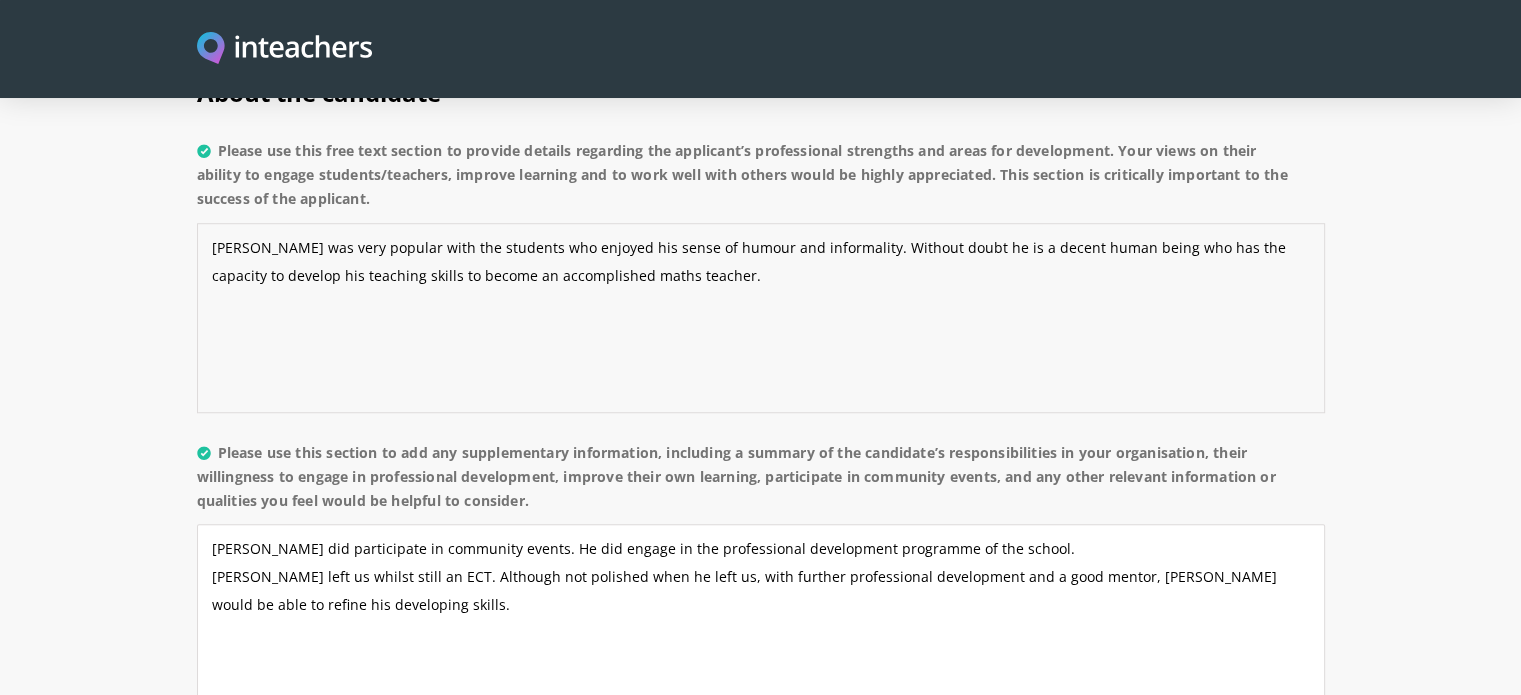 click on "Hasan was very popular with the students who enjoyed his sense of humour and informality. Without doubt he is a decent human being who has the capacity to develop his teaching skills to become an accomplished maths teacher." at bounding box center (761, 318) 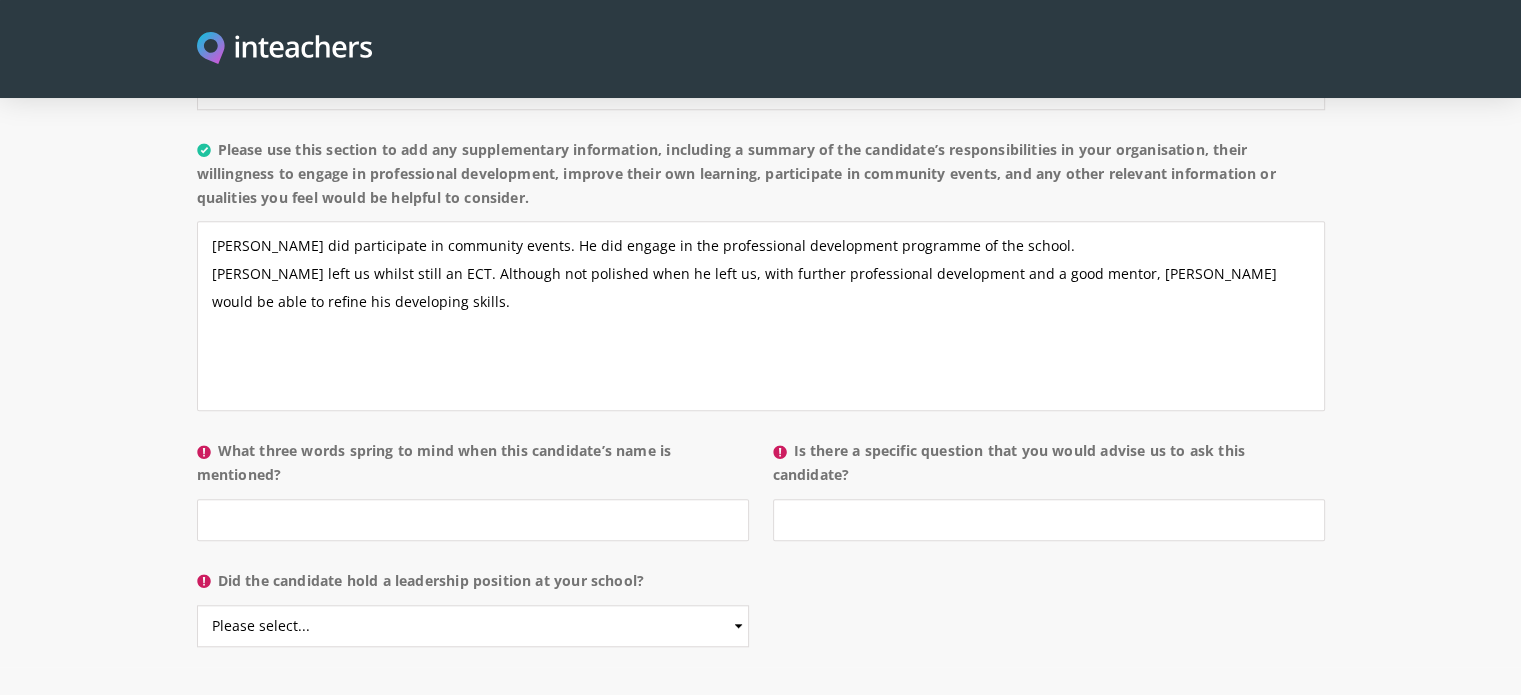 scroll, scrollTop: 1861, scrollLeft: 0, axis: vertical 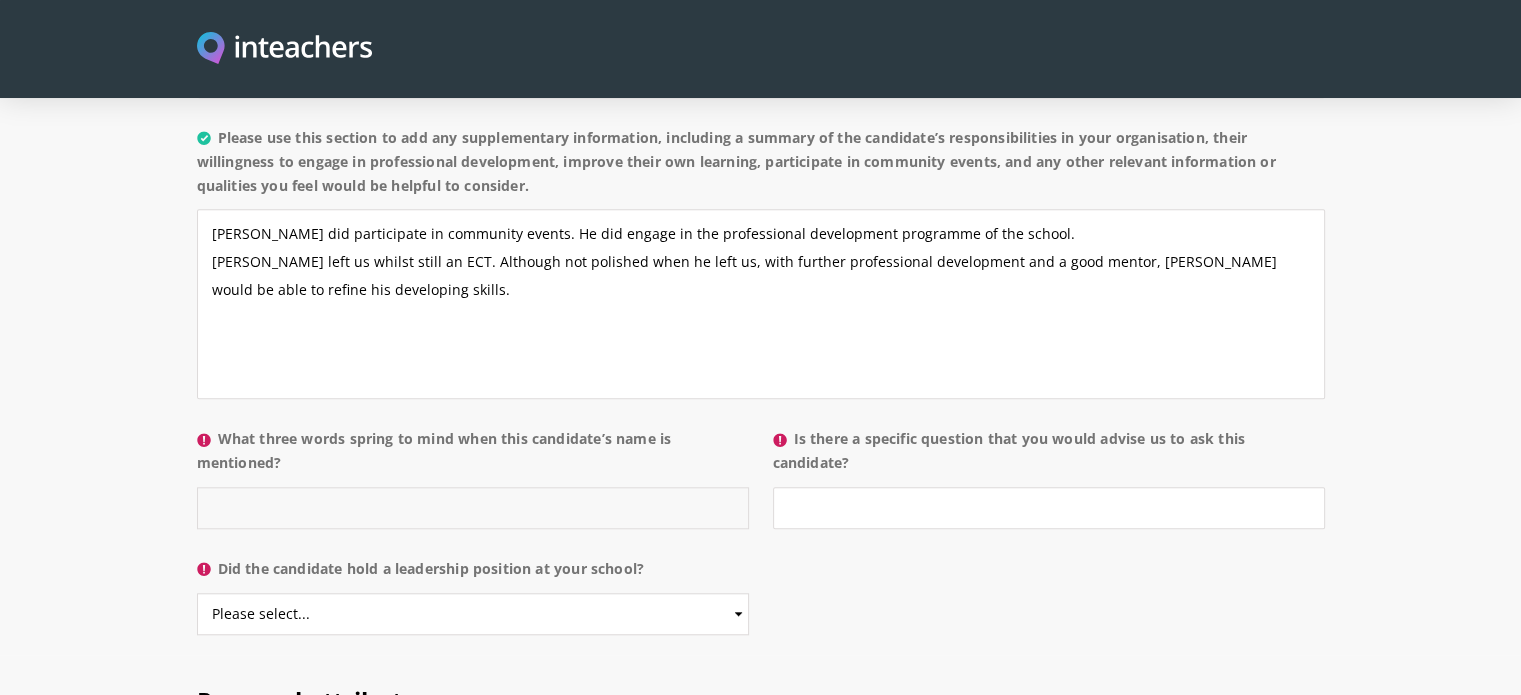 click on "What three words spring to mind when this candidate’s name is mentioned?" at bounding box center [473, 508] 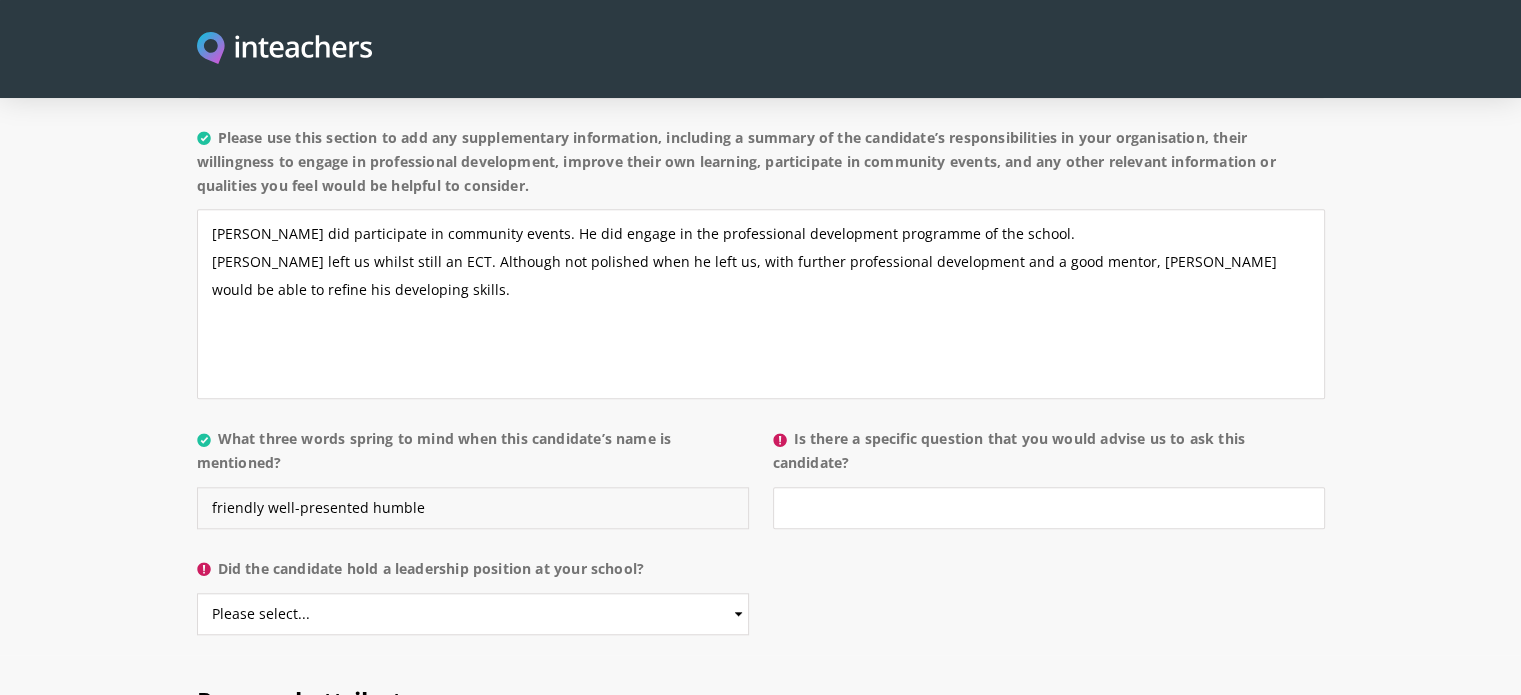 type on "friendly well-presented humble" 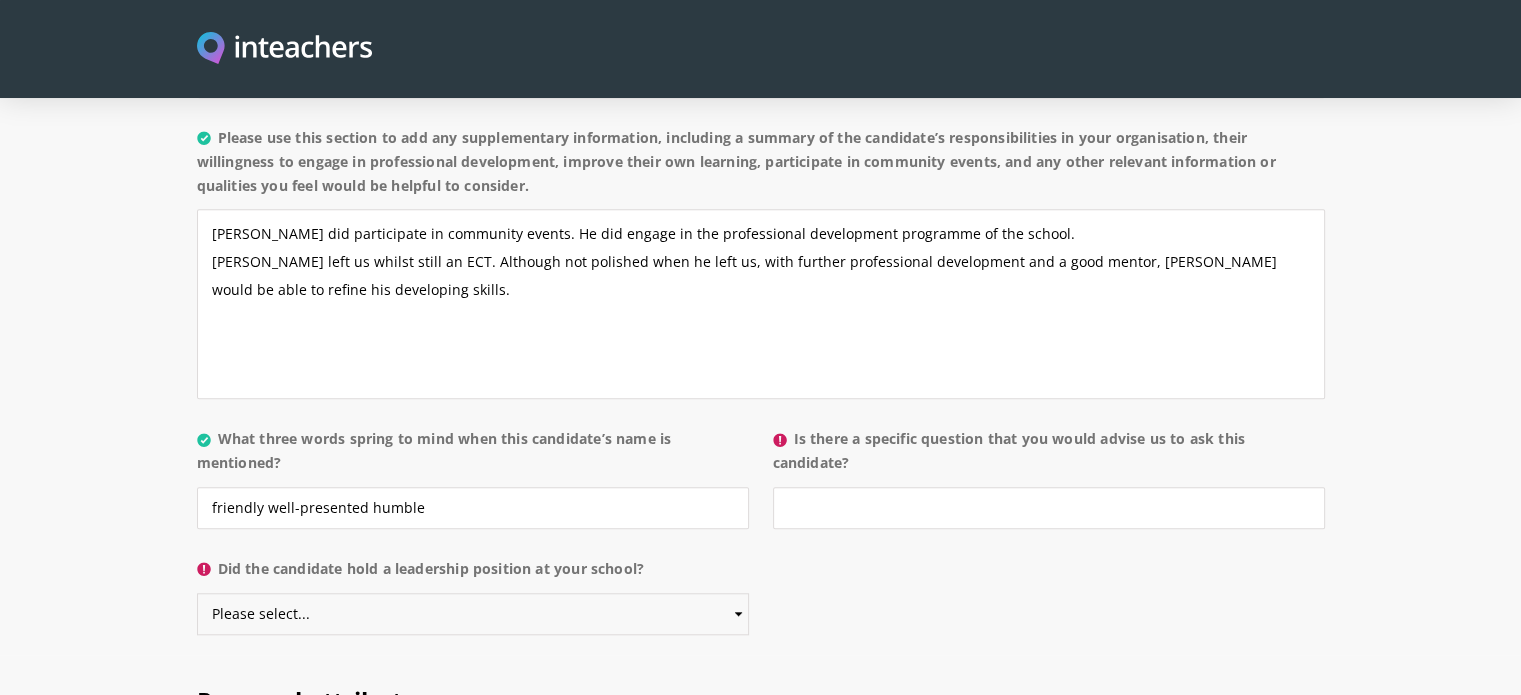 click on "Please select... Yes
No" at bounding box center (473, 614) 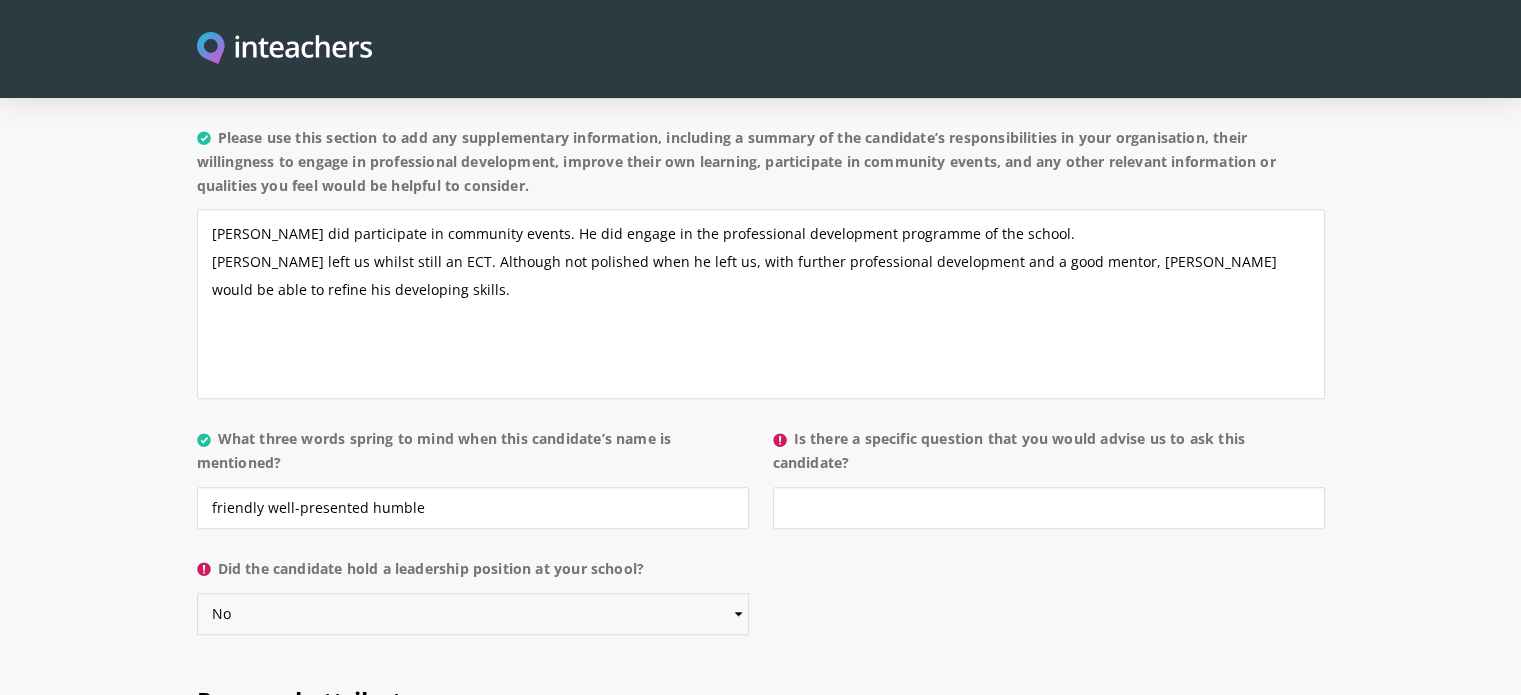 click on "Please select... Yes
No" at bounding box center [473, 614] 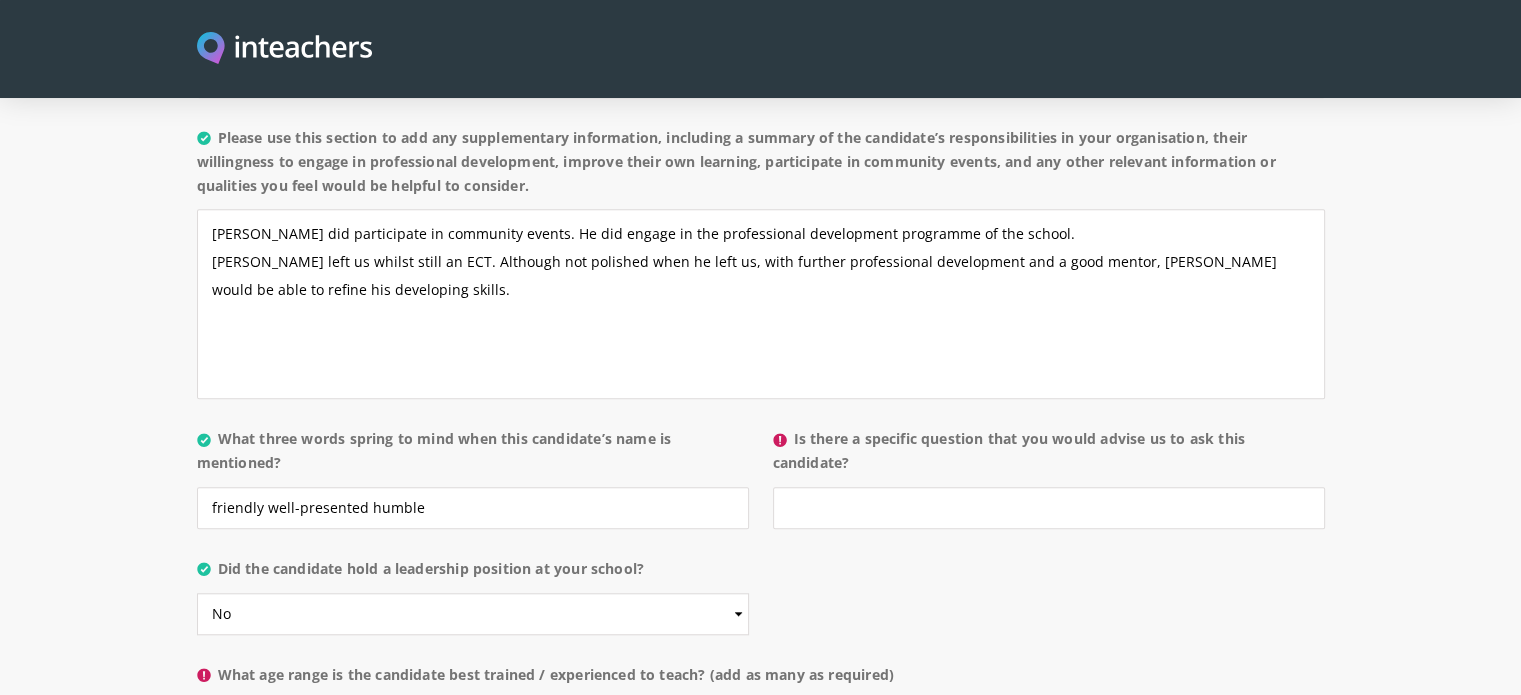 click on "3-5 years" at bounding box center (761, 709) 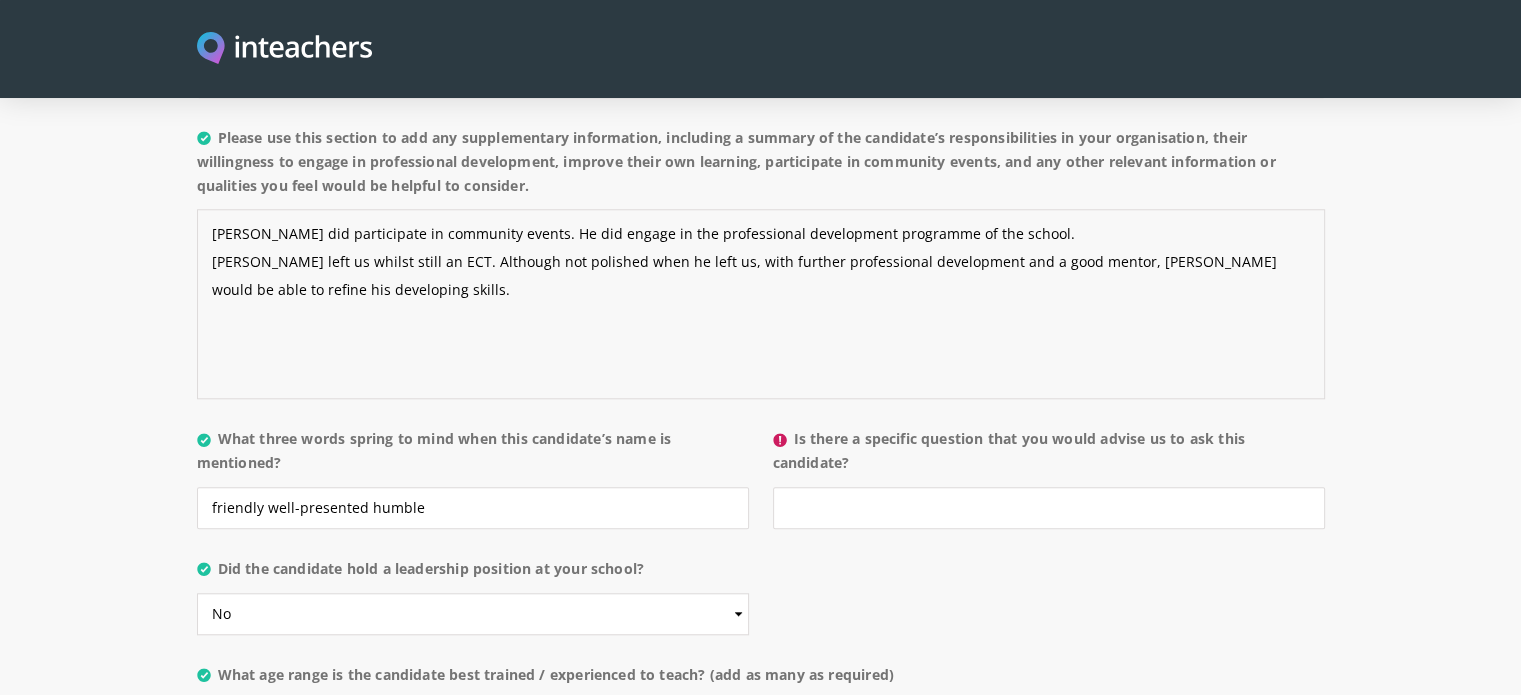 click on "Hasan did participate in community events. He did engage in the professional development programme of the school.
Hasan left us whilst still an ECT. Although not polished when he left us, with further professional development and a good mentor, Hasan would be able to refine his developing skills." at bounding box center [761, 304] 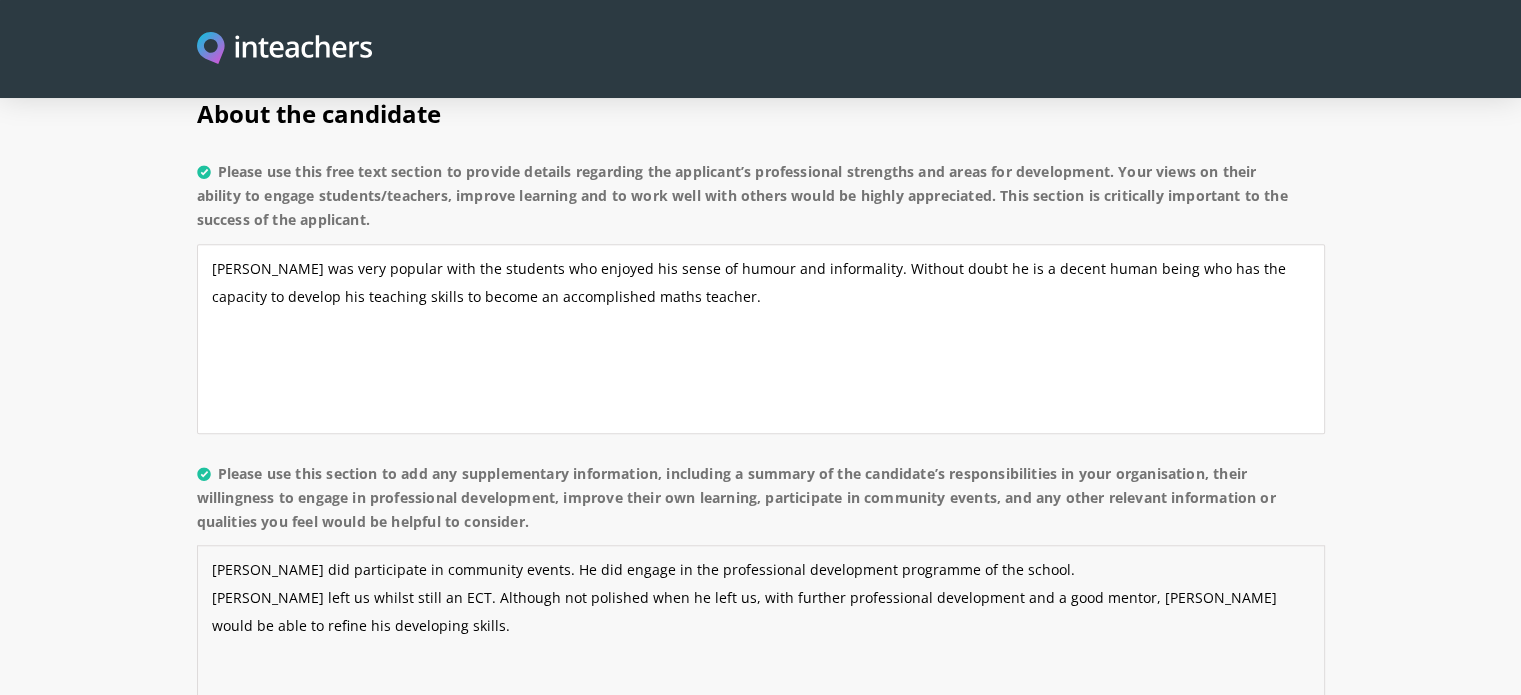 scroll, scrollTop: 1504, scrollLeft: 0, axis: vertical 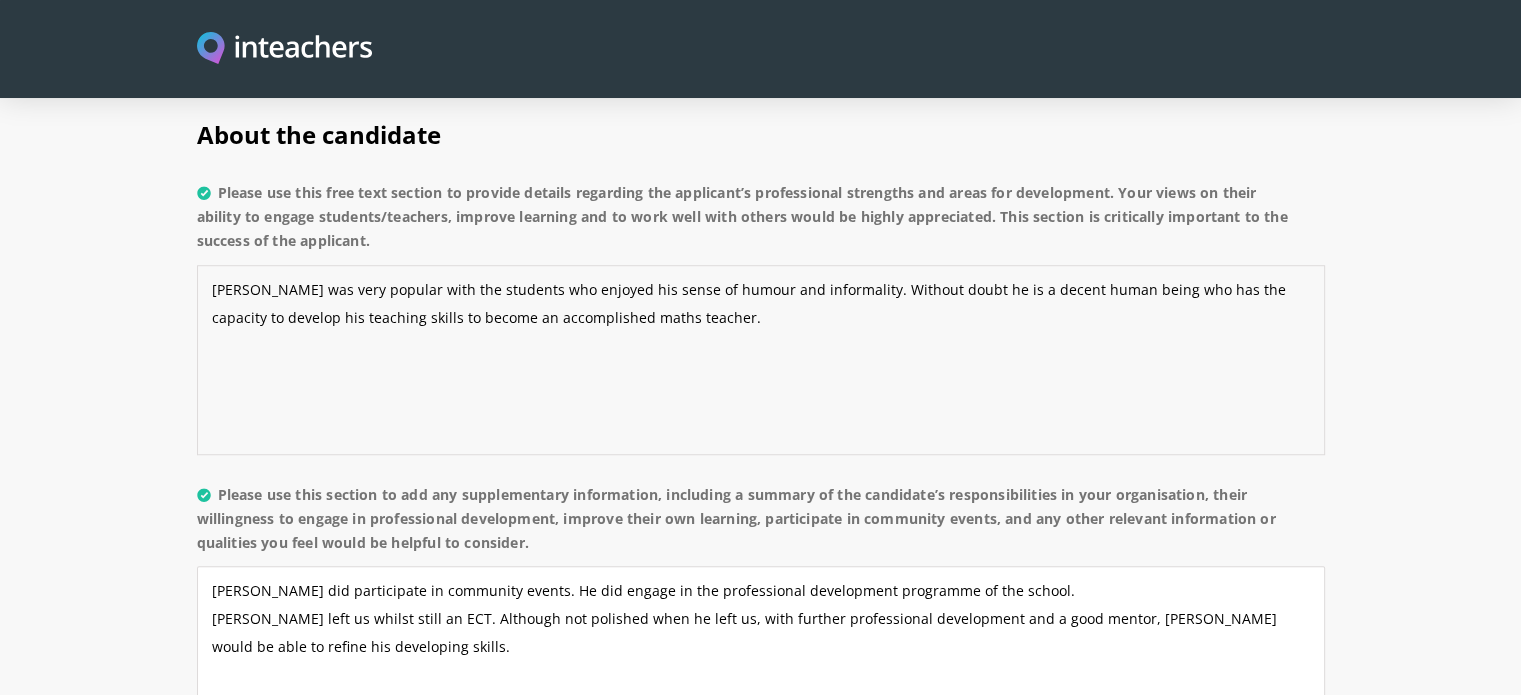 click on "Hasan was very popular with the students who enjoyed his sense of humour and informality. Without doubt he is a decent human being who has the capacity to develop his teaching skills to become an accomplished maths teacher." at bounding box center [761, 360] 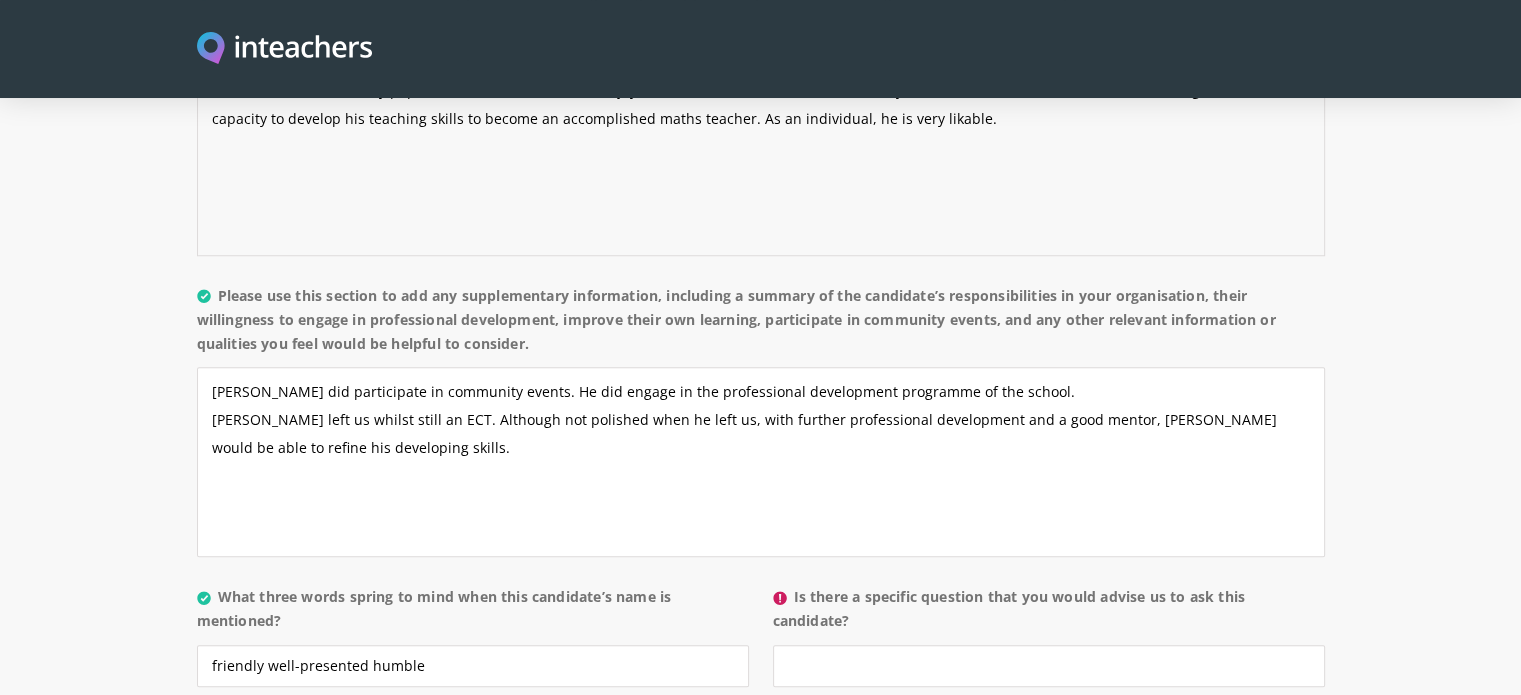 scroll, scrollTop: 1710, scrollLeft: 0, axis: vertical 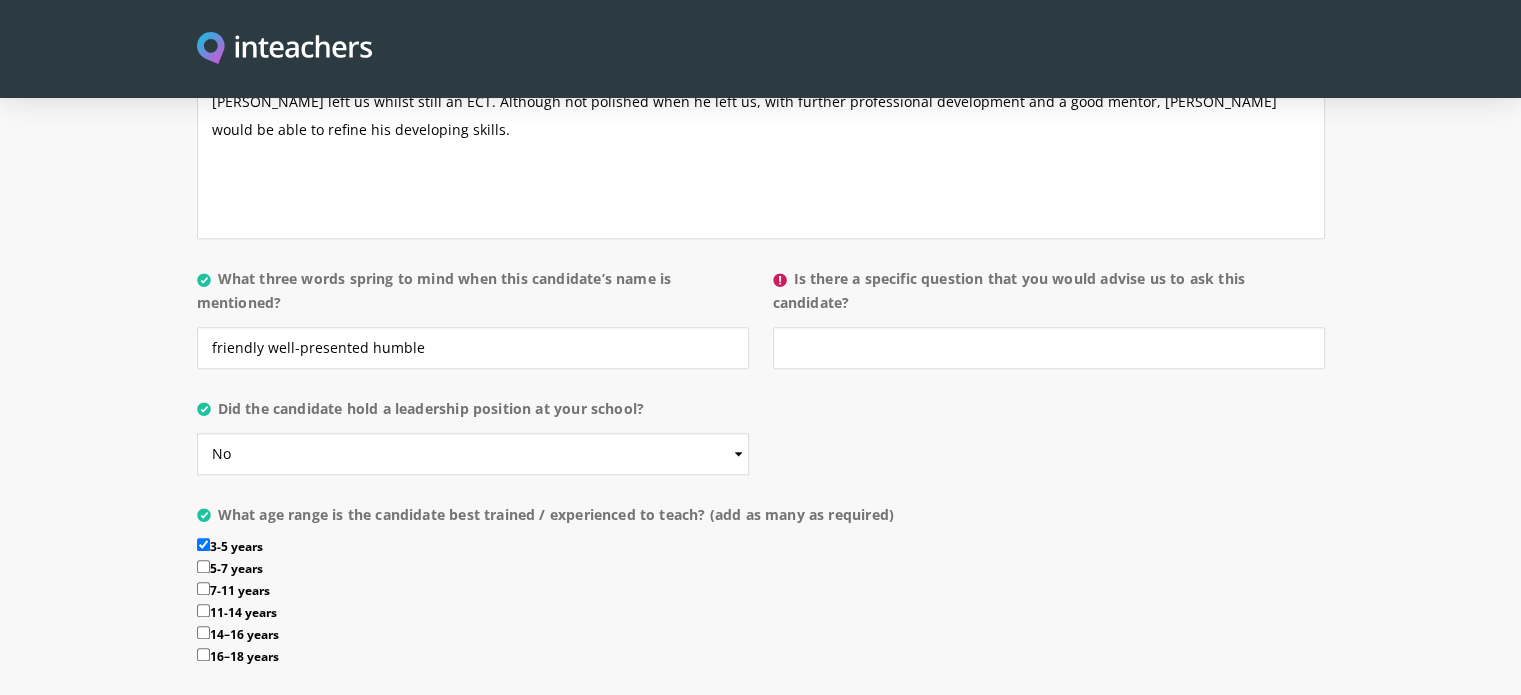 type on "Hasan was very popular with the students who enjoyed his sense of humour and informality. Without doubt he is a decent human being who has the capacity to develop his teaching skills to become an accomplished maths teacher. As an individual, he is very likable." 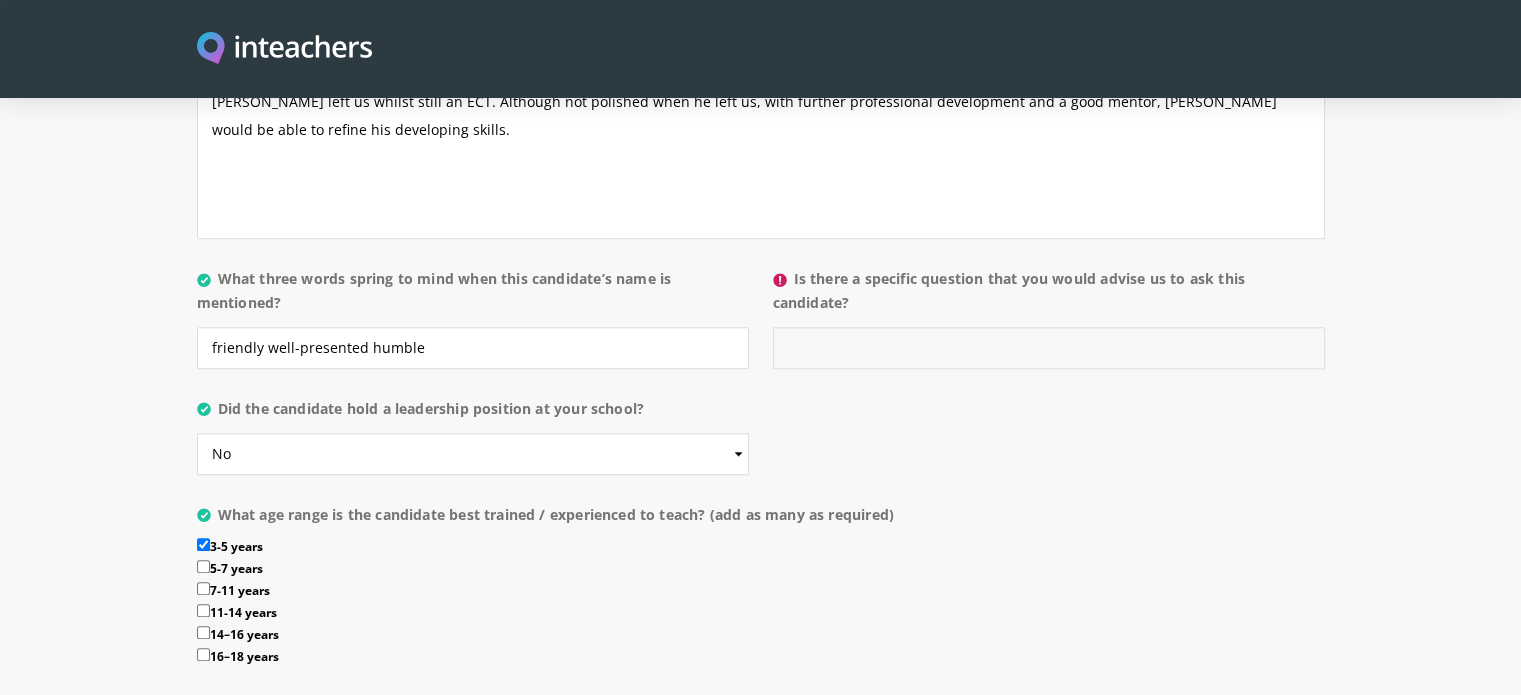 click on "Is there a specific question that you would advise us to ask this candidate?" at bounding box center (1049, 348) 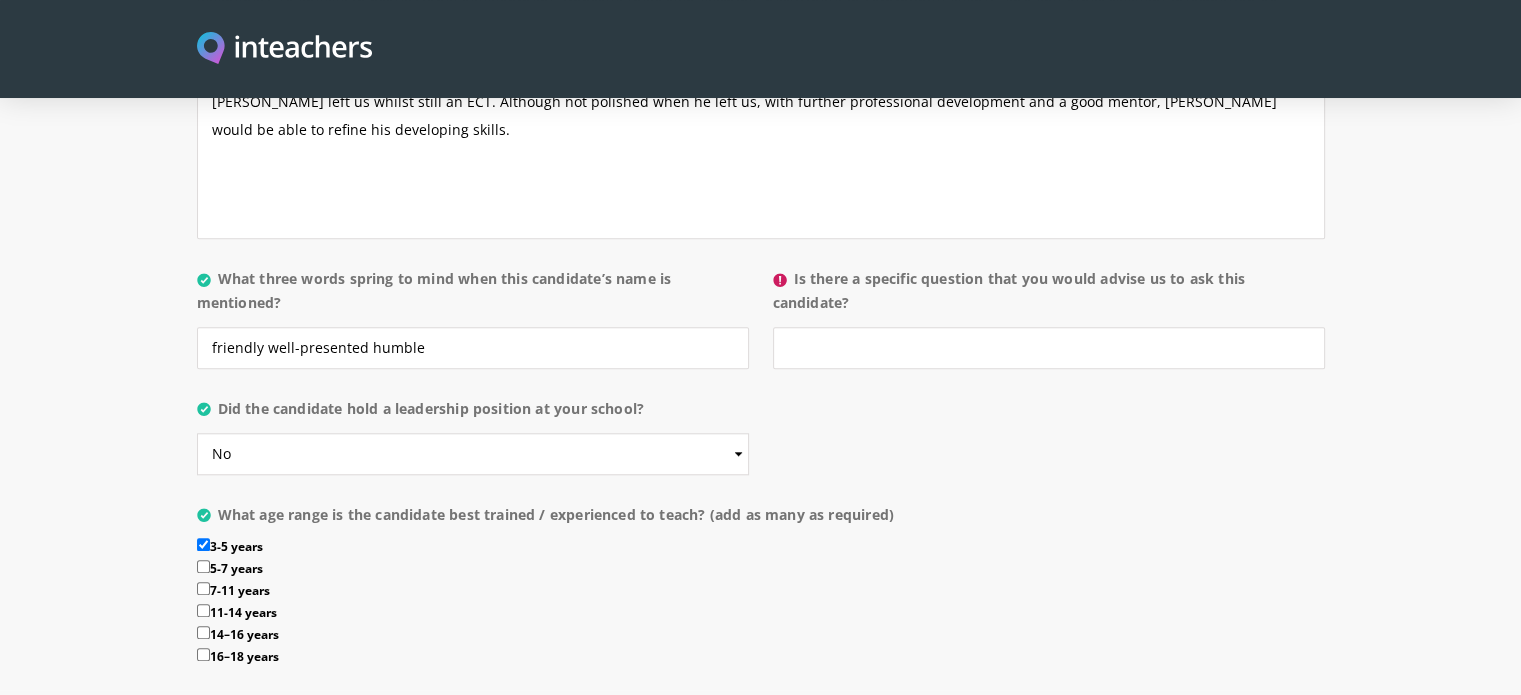 click on "11-14 years" at bounding box center (203, 610) 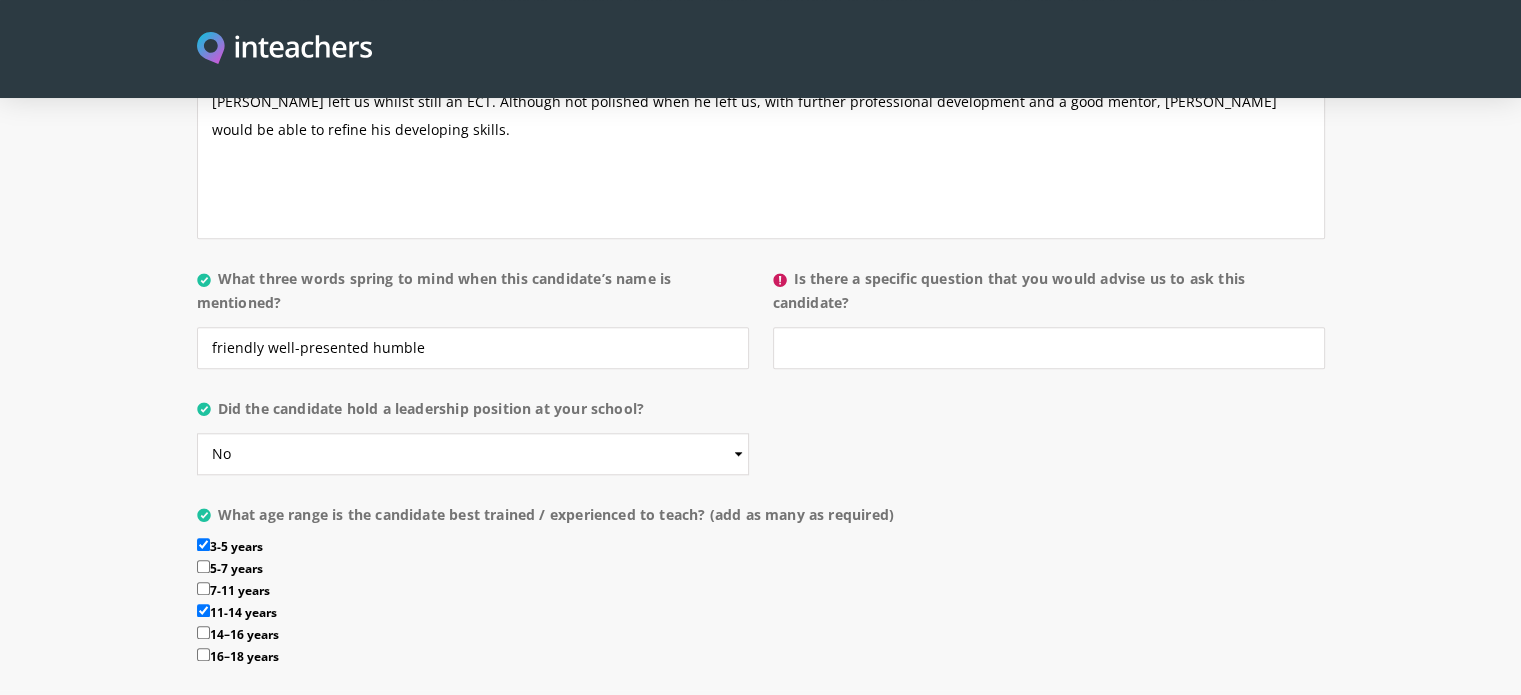 click on "14–16 years" at bounding box center (203, 632) 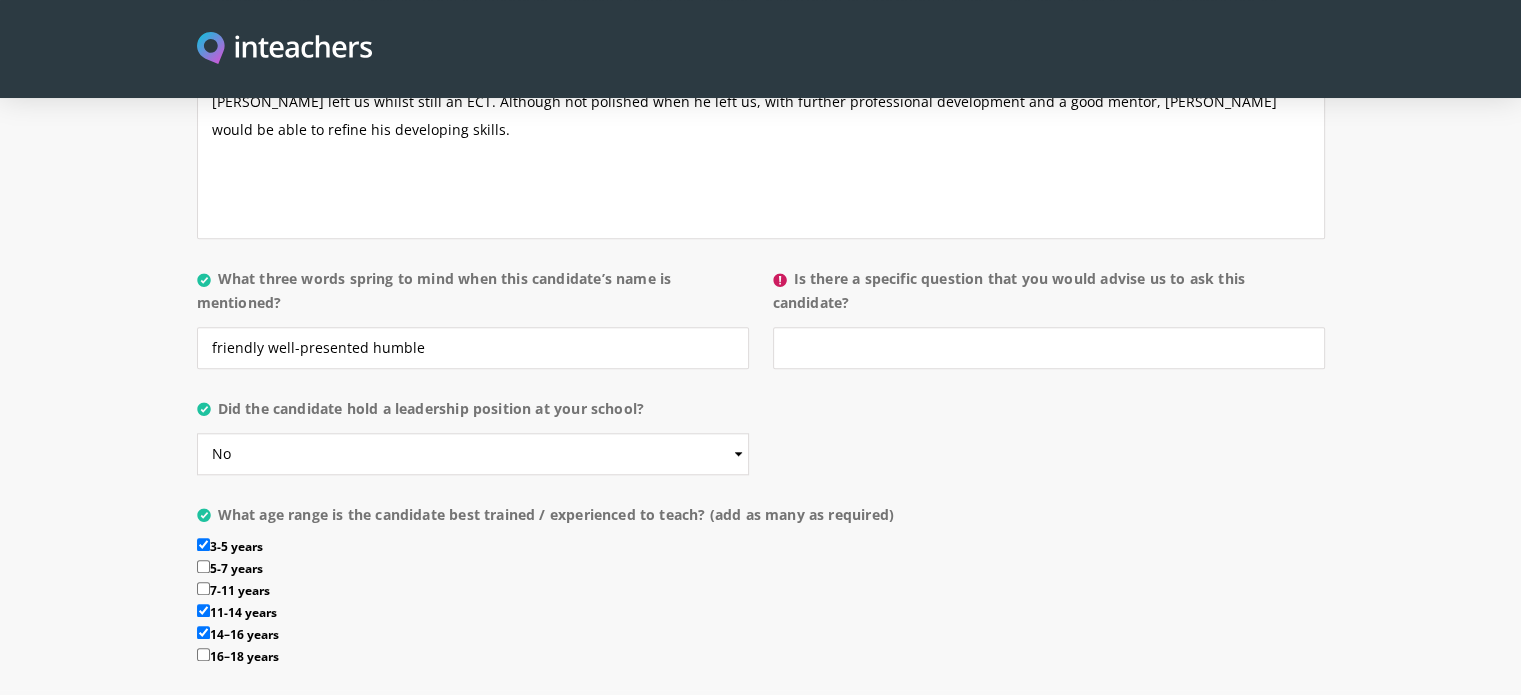 click on "3-5 years" at bounding box center (203, 544) 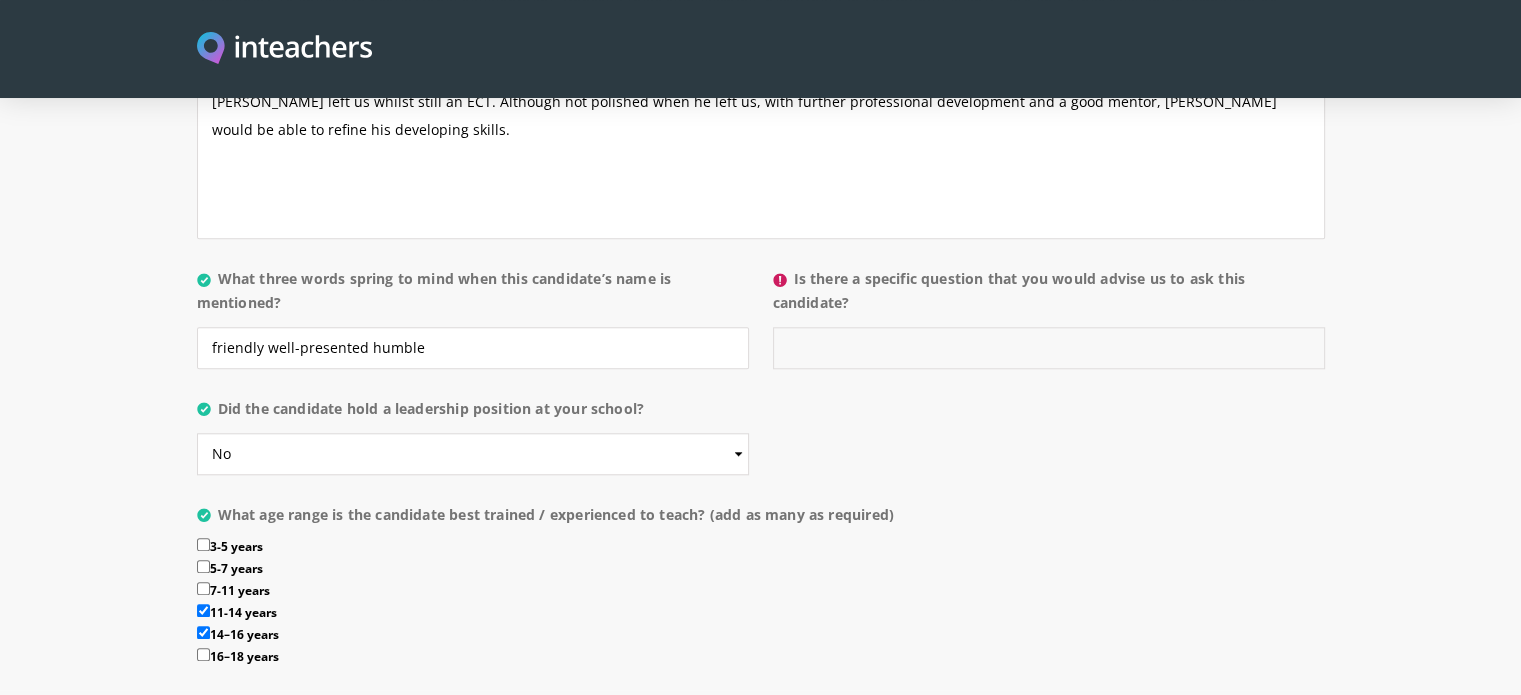 click on "Is there a specific question that you would advise us to ask this candidate?" at bounding box center [1049, 348] 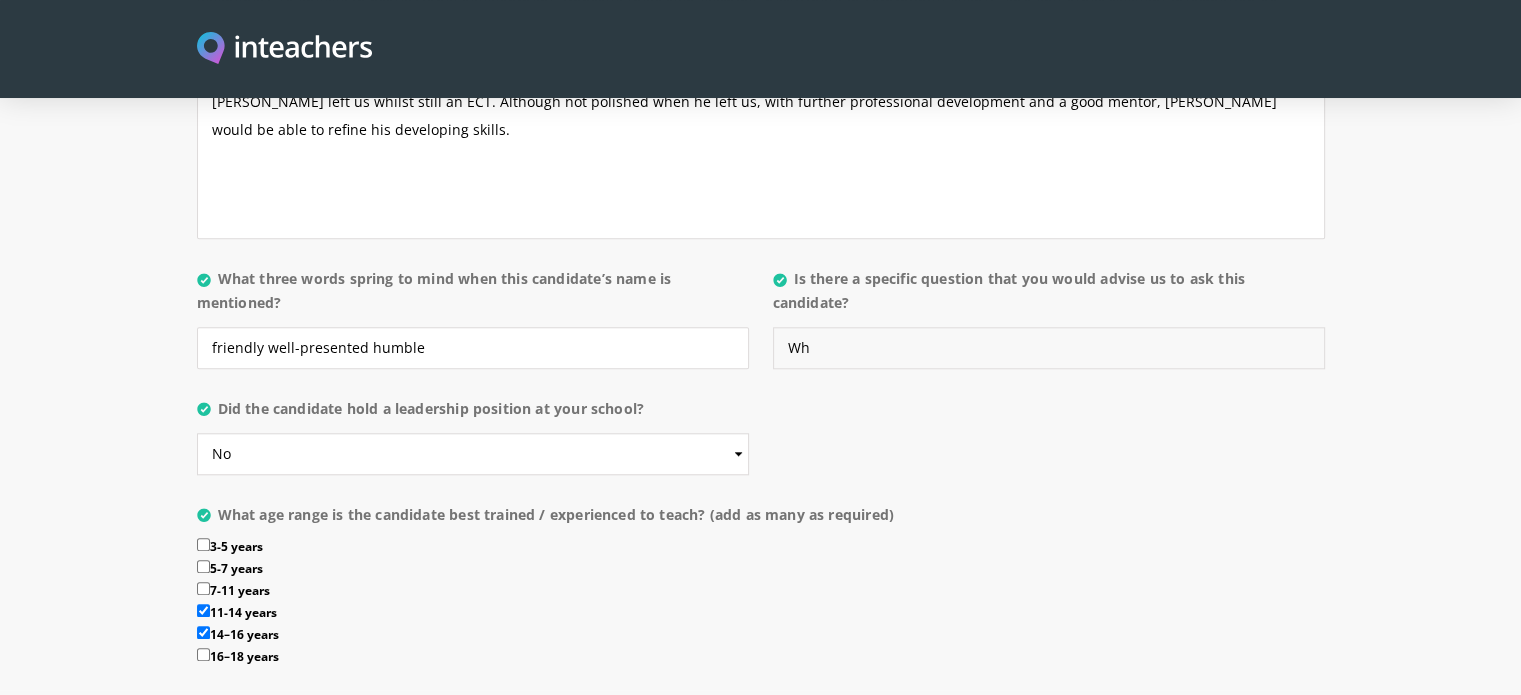 type on "W" 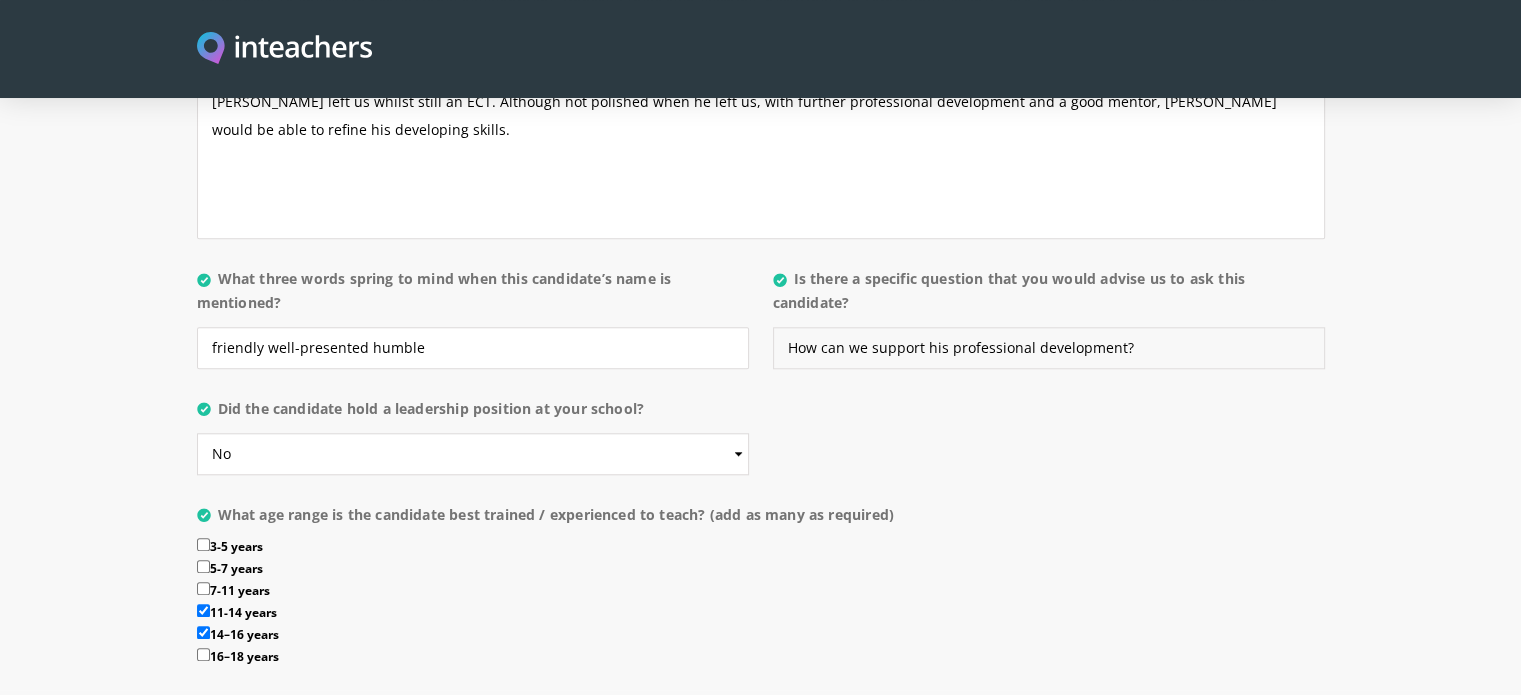 click on "How can we support his professional development?" at bounding box center (1049, 348) 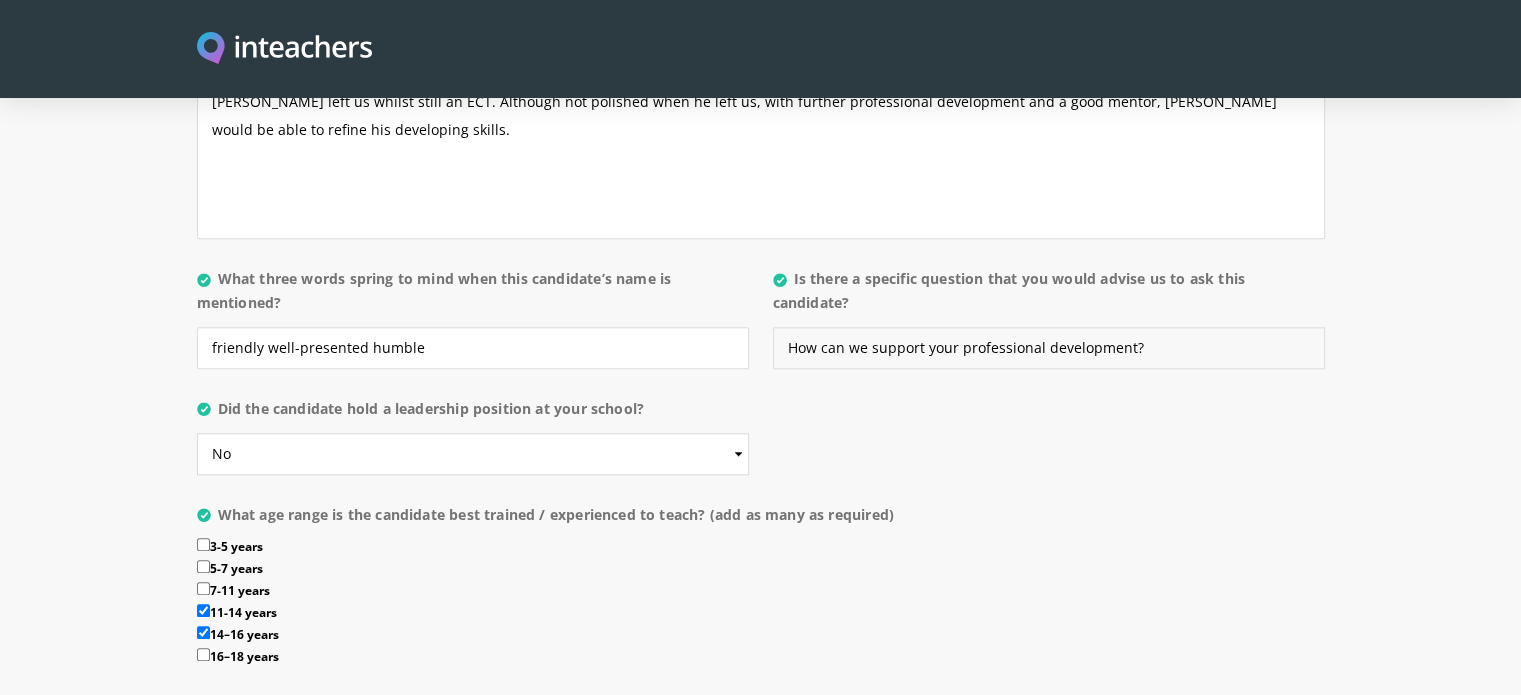 click on "How can we support your professional development?" at bounding box center (1049, 348) 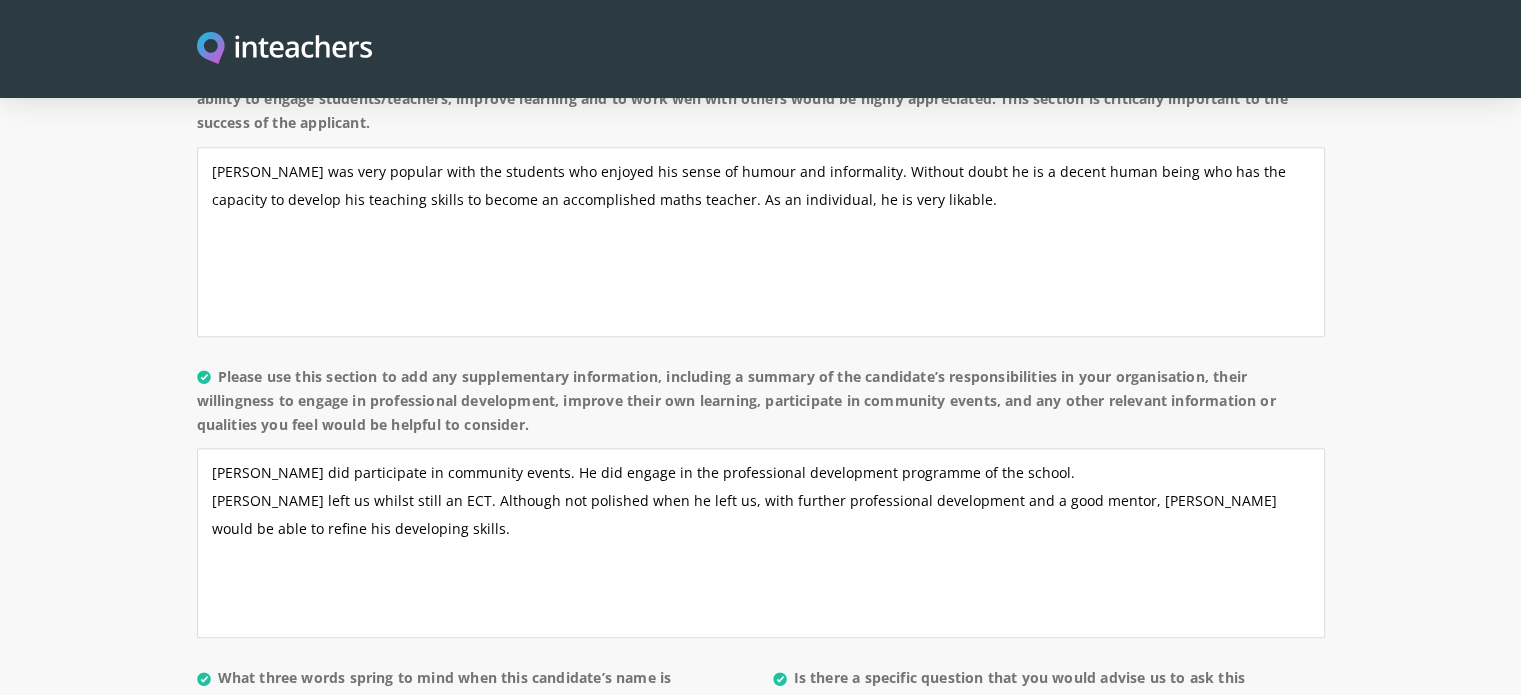 scroll, scrollTop: 1629, scrollLeft: 0, axis: vertical 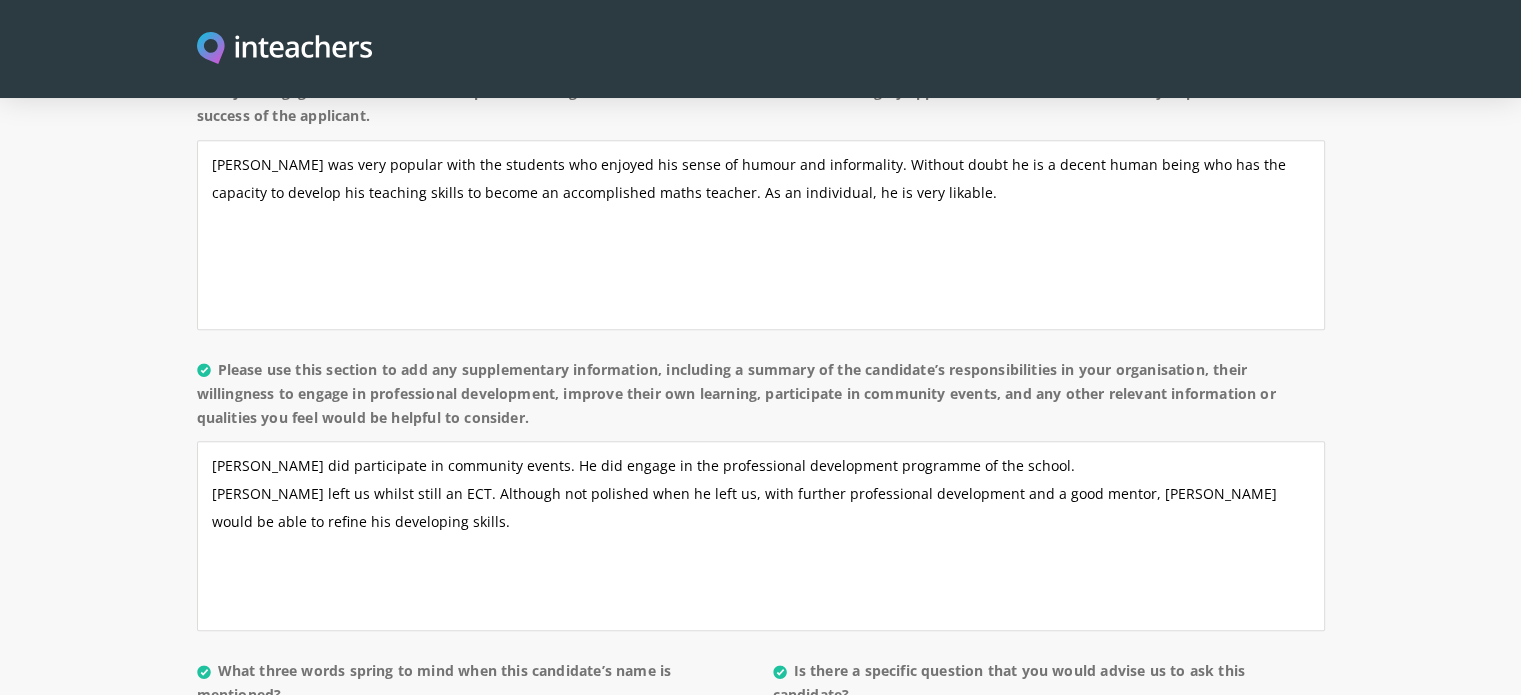 type on "How can we (the school) support your professional development?" 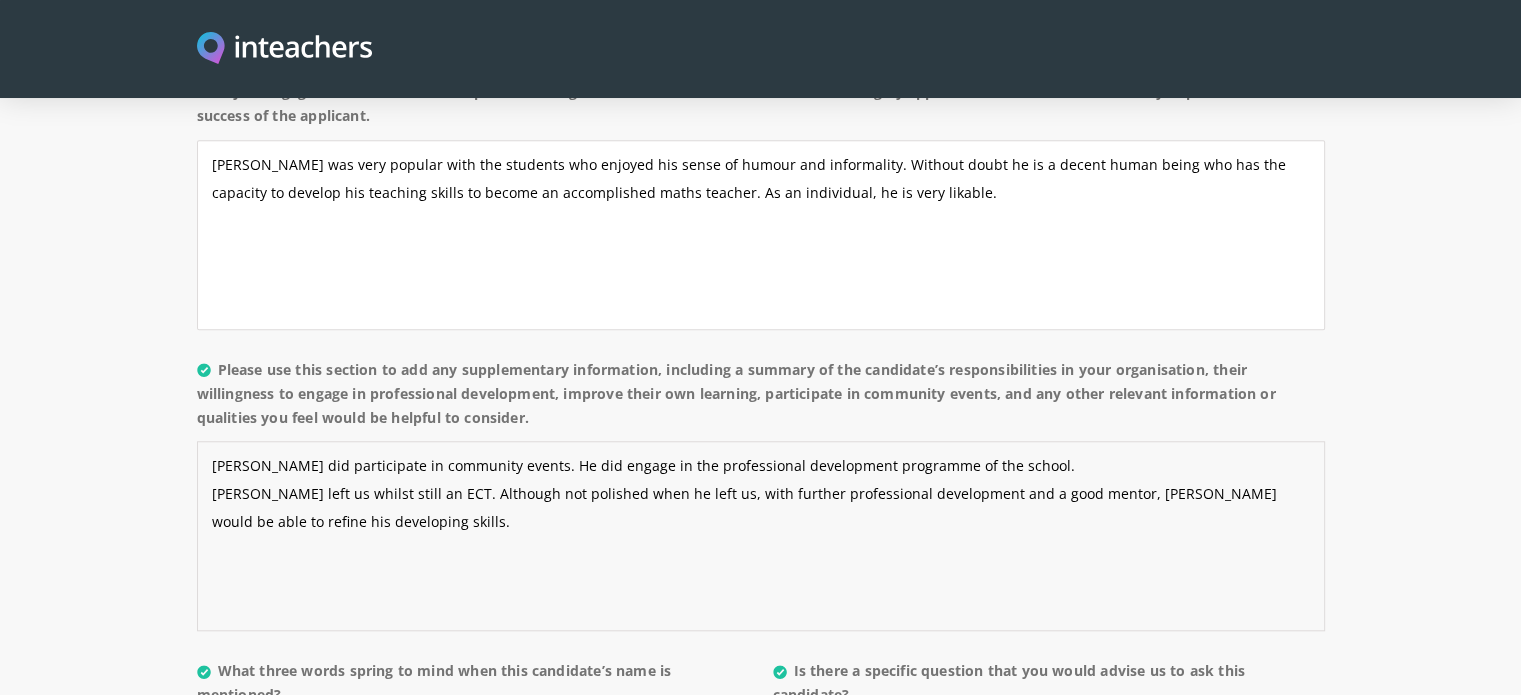 click on "Hasan did participate in community events. He did engage in the professional development programme of the school.
Hasan left us whilst still an ECT. Although not polished when he left us, with further professional development and a good mentor, Hasan would be able to refine his developing skills." at bounding box center [761, 536] 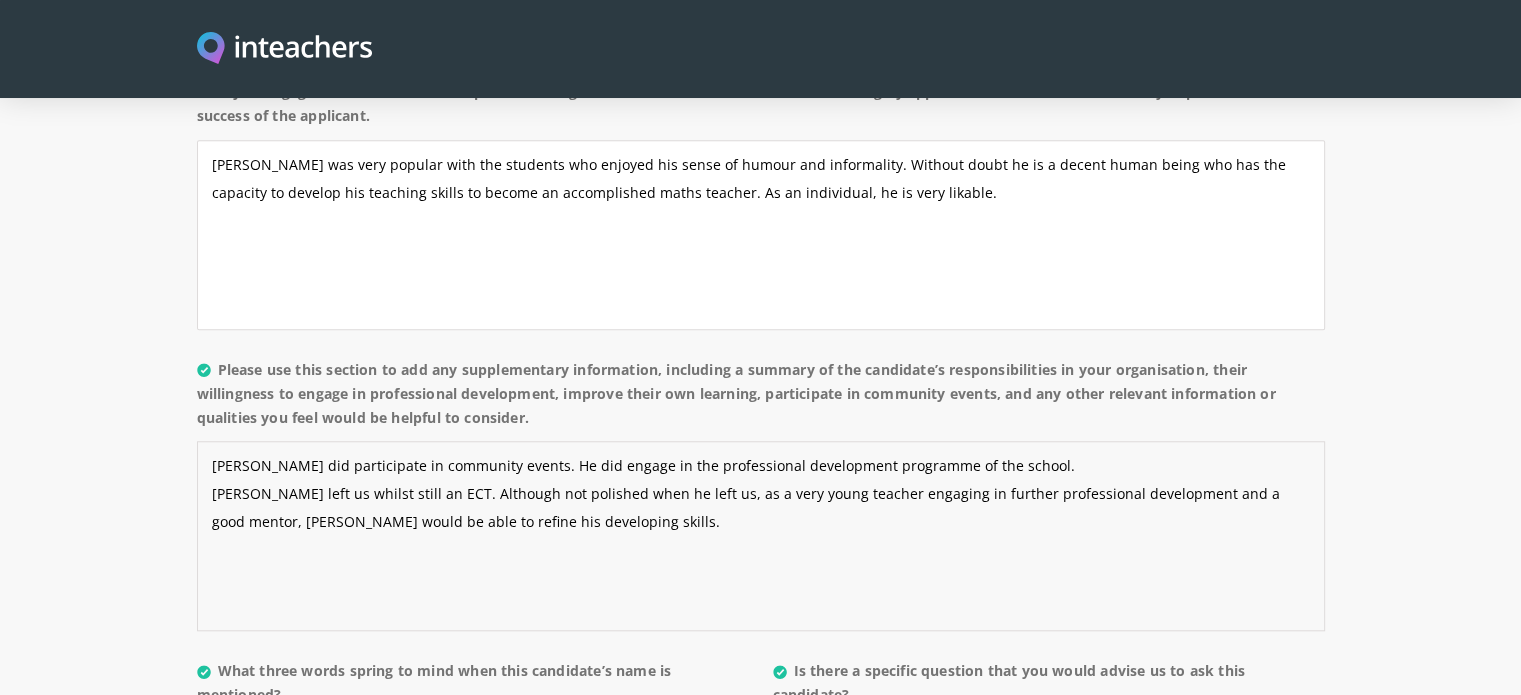 click on "Hasan did participate in community events. He did engage in the professional development programme of the school.
Hasan left us whilst still an ECT. Although not polished when he left us, as a very young teacher engaging in further professional development and a good mentor, Hasan would be able to refine his developing skills." at bounding box center (761, 536) 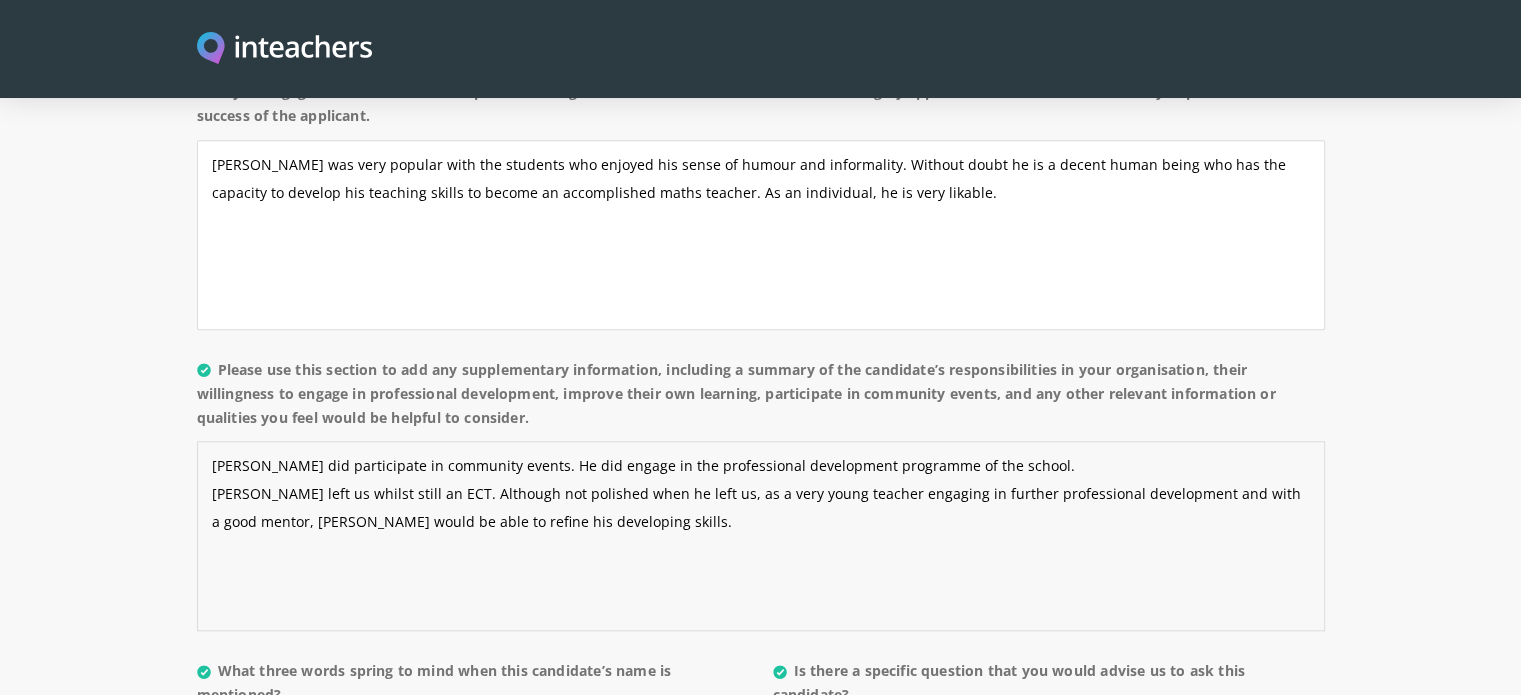 click on "Hasan did participate in community events. He did engage in the professional development programme of the school.
Hasan left us whilst still an ECT. Although not polished when he left us, as a very young teacher engaging in further professional development and with a good mentor, Hasan would be able to refine his developing skills." at bounding box center [761, 536] 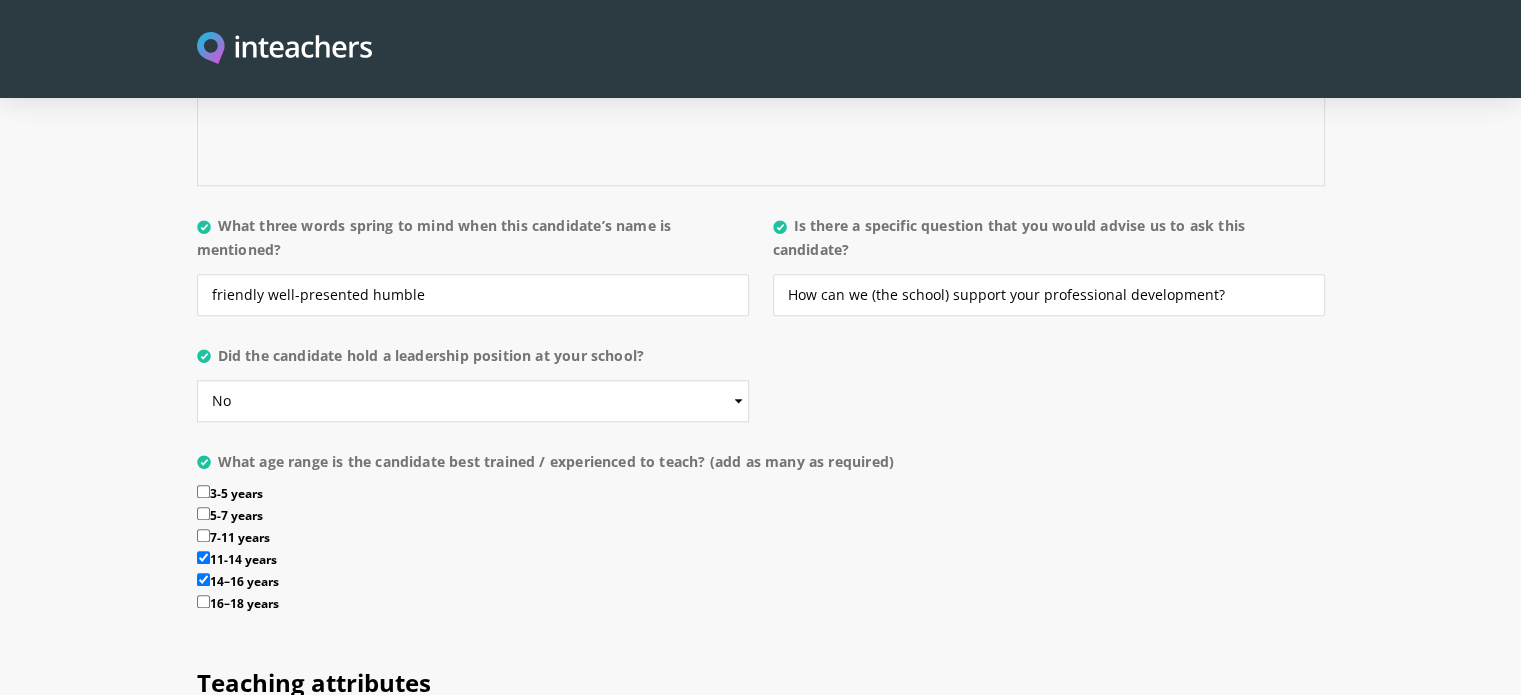 scroll, scrollTop: 1814, scrollLeft: 0, axis: vertical 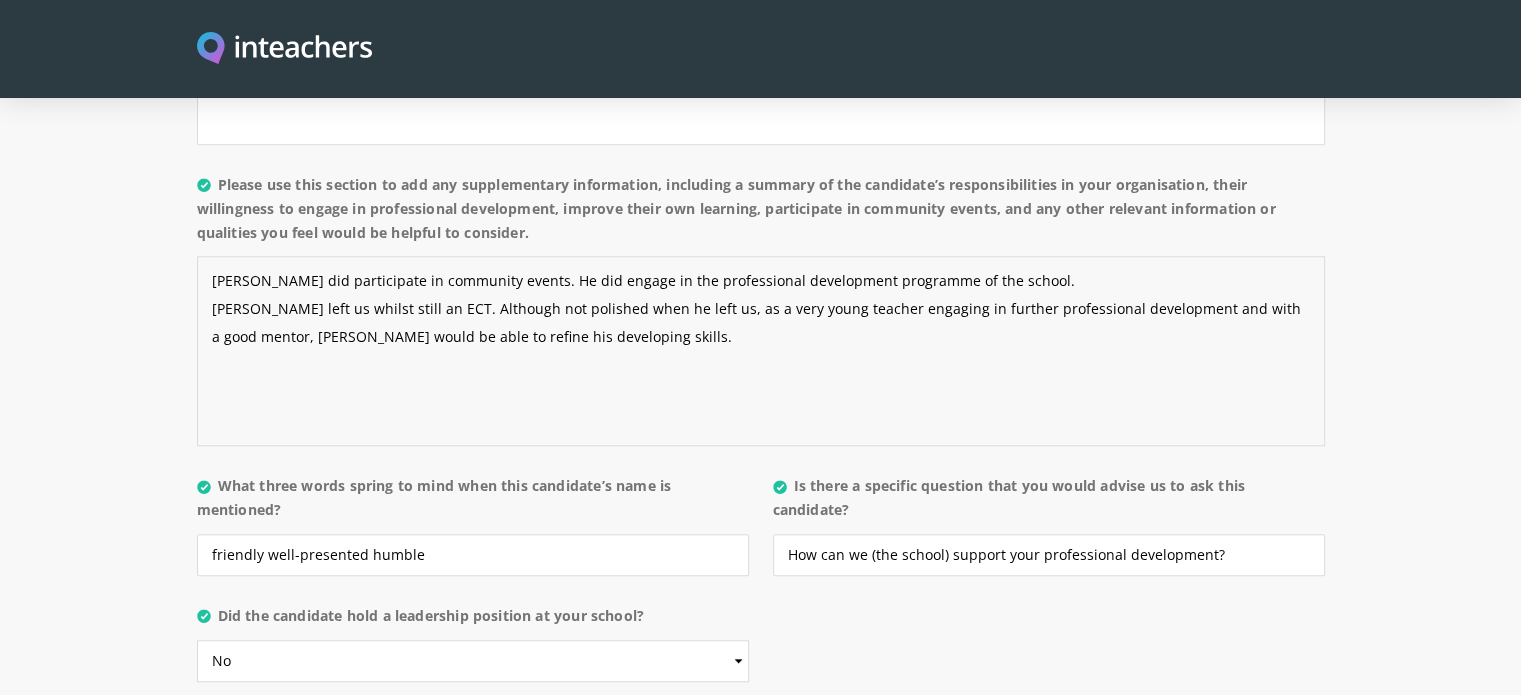 click on "Hasan did participate in community events. He did engage in the professional development programme of the school.
Hasan left us whilst still an ECT. Although not polished when he left us, as a very young teacher engaging in further professional development and with a good mentor, Hasan would be able to refine his developing skills." at bounding box center [761, 351] 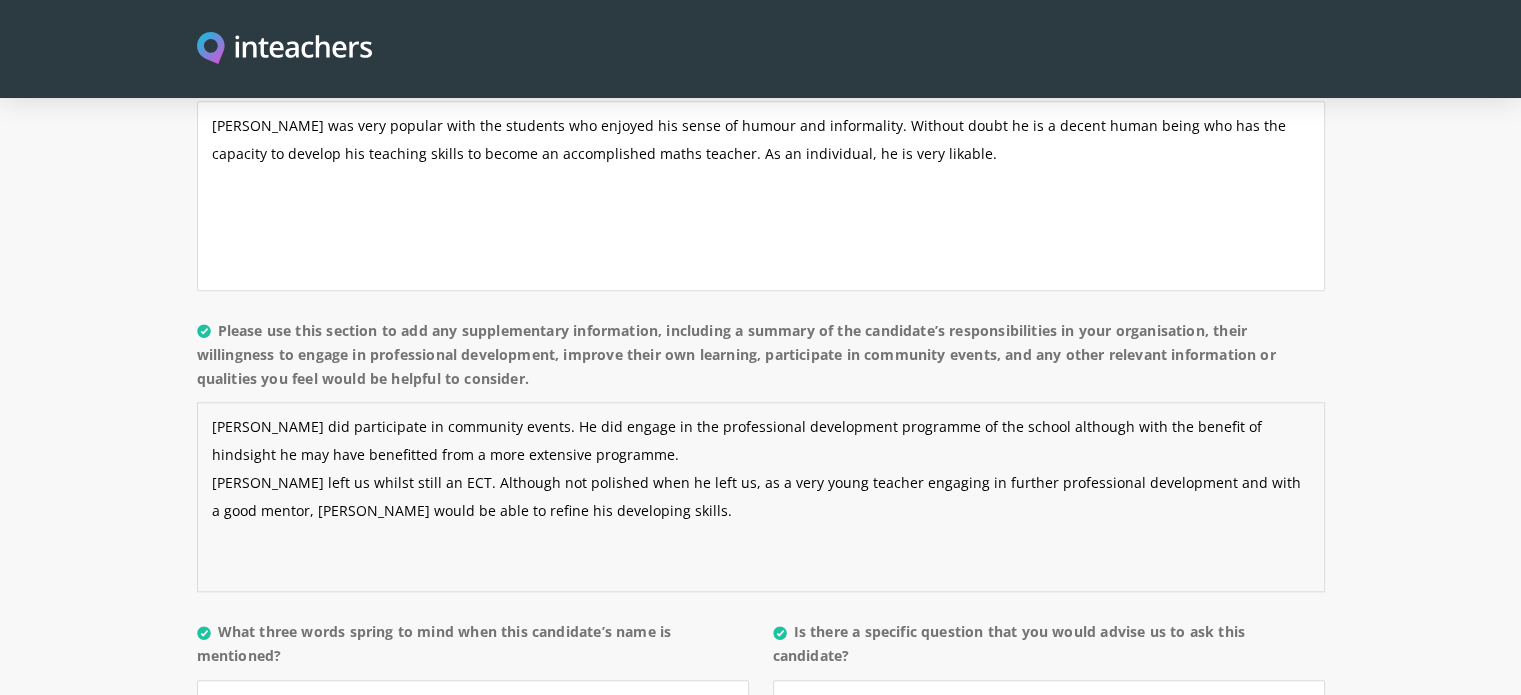 scroll, scrollTop: 1682, scrollLeft: 0, axis: vertical 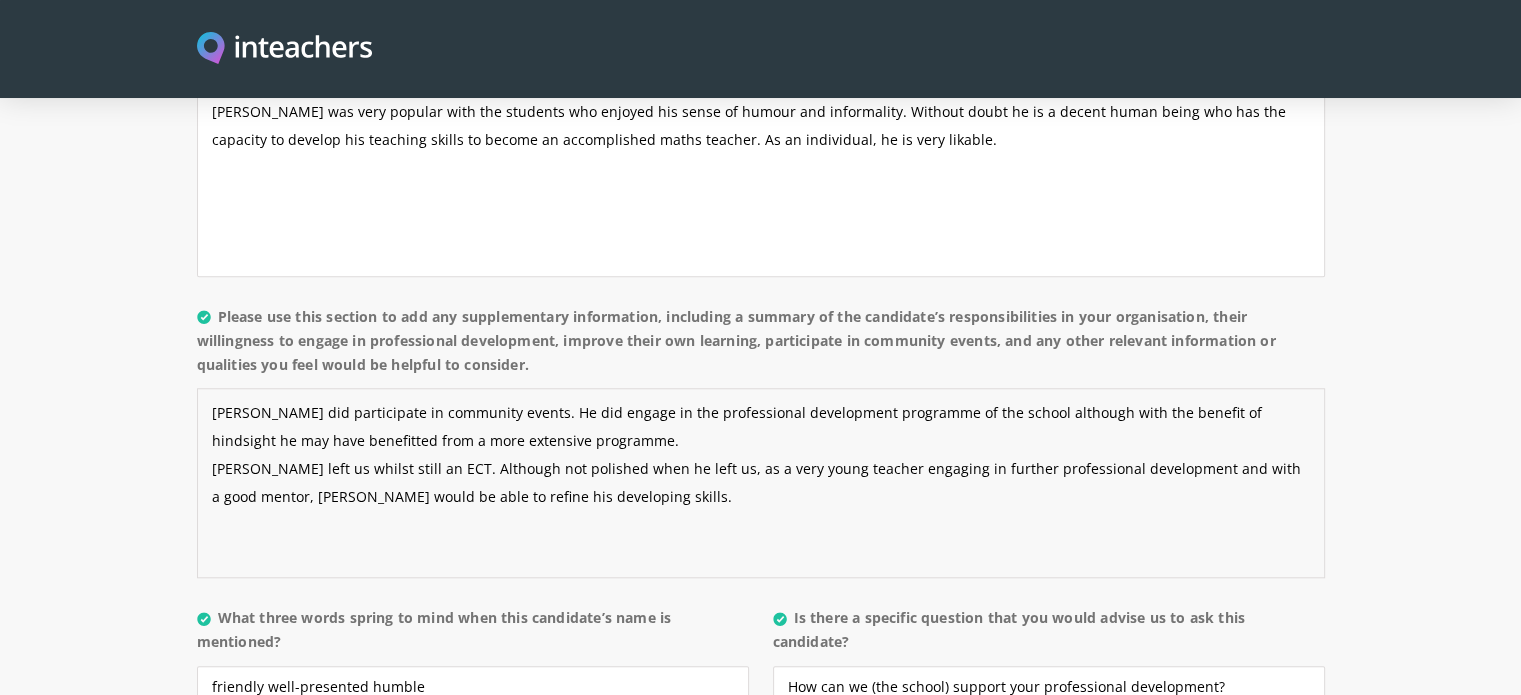 click on "Hasan did participate in community events. He did engage in the professional development programme of the school although with the benefit of hindsight he may have benefitted from a more extensive programme.
Hasan left us whilst still an ECT. Although not polished when he left us, as a very young teacher engaging in further professional development and with a good mentor, Hasan would be able to refine his developing skills." at bounding box center [761, 483] 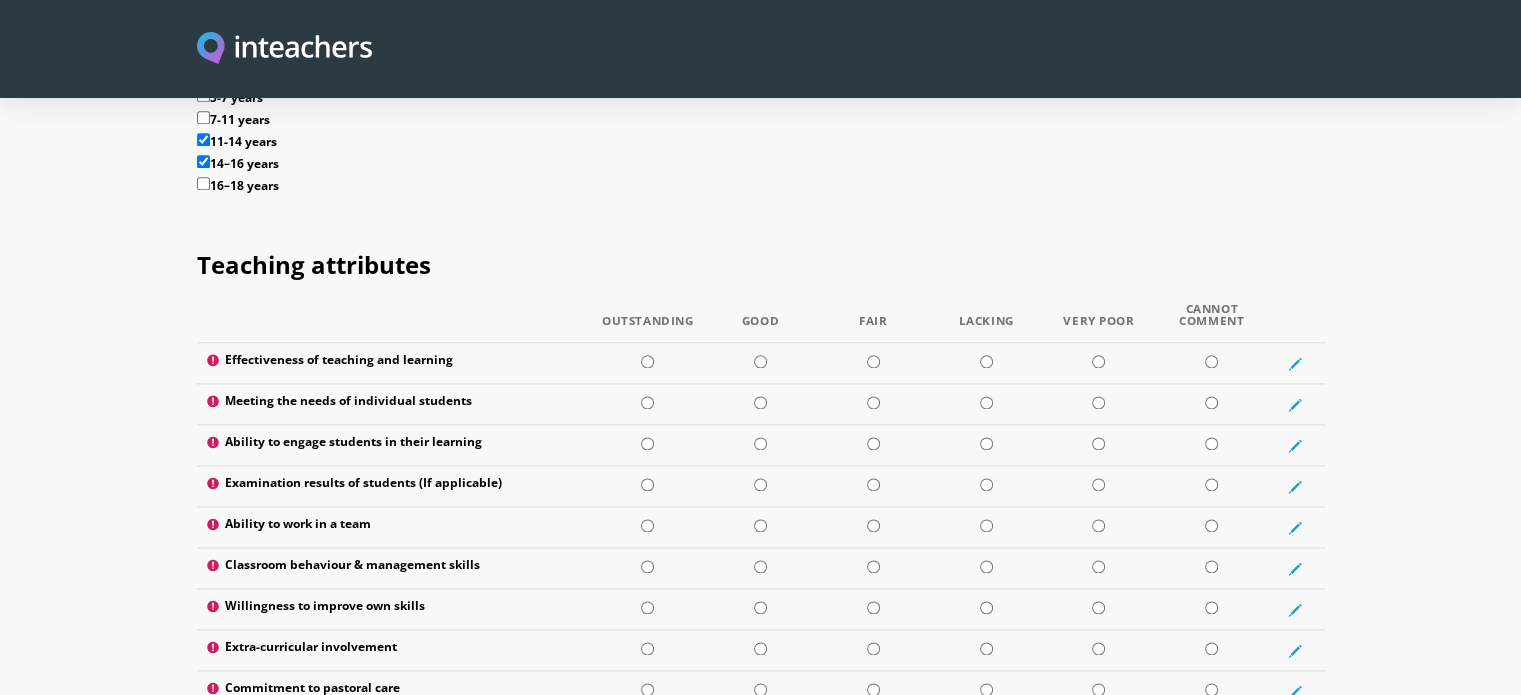 scroll, scrollTop: 2506, scrollLeft: 0, axis: vertical 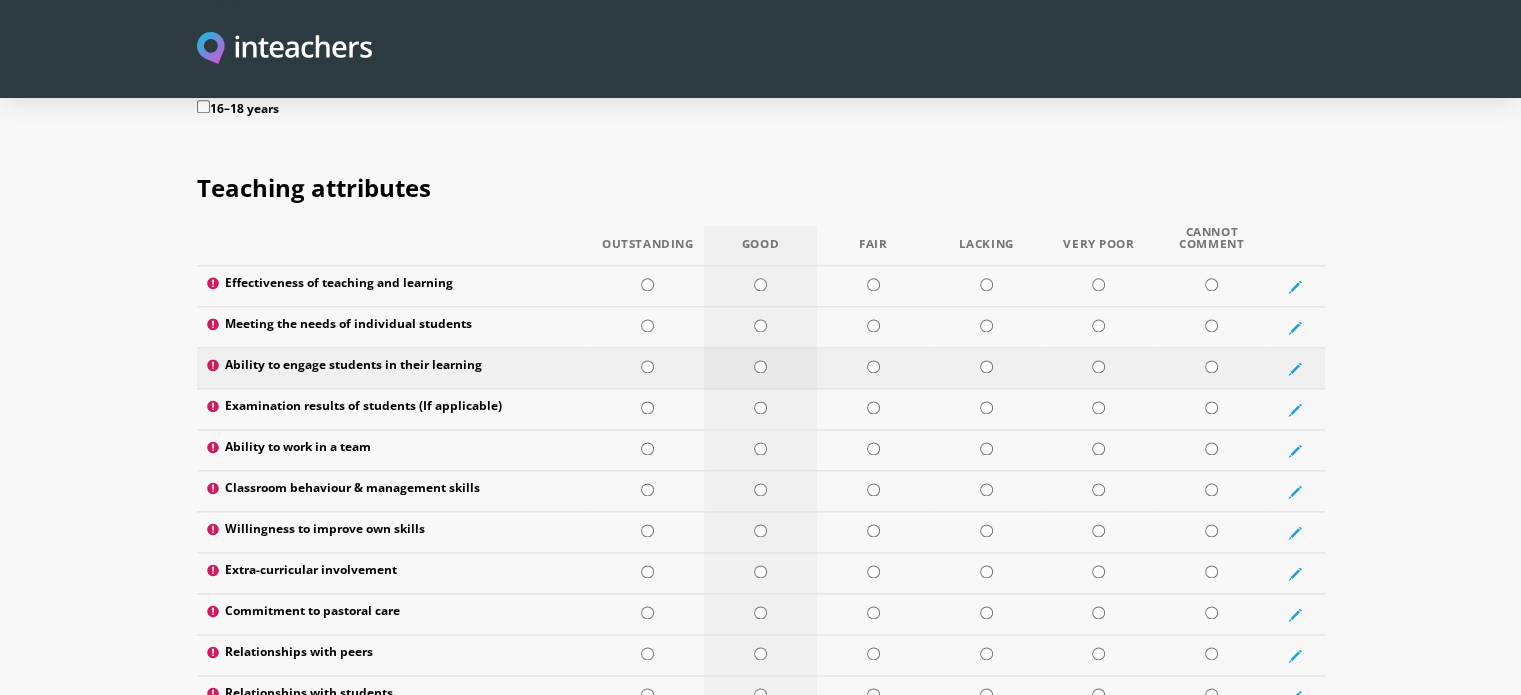 type on "Hasan did participate in community events. He did engage in the professional development programme of the school although with the benefit of hindsight he may have benefitted from a more dedicated and extensive programme.
Hasan left us whilst still an ECT. Although not polished when he left us, as a very young teacher engaging in further professional development and with a good mentor, Hasan would be able to refine his developing skills." 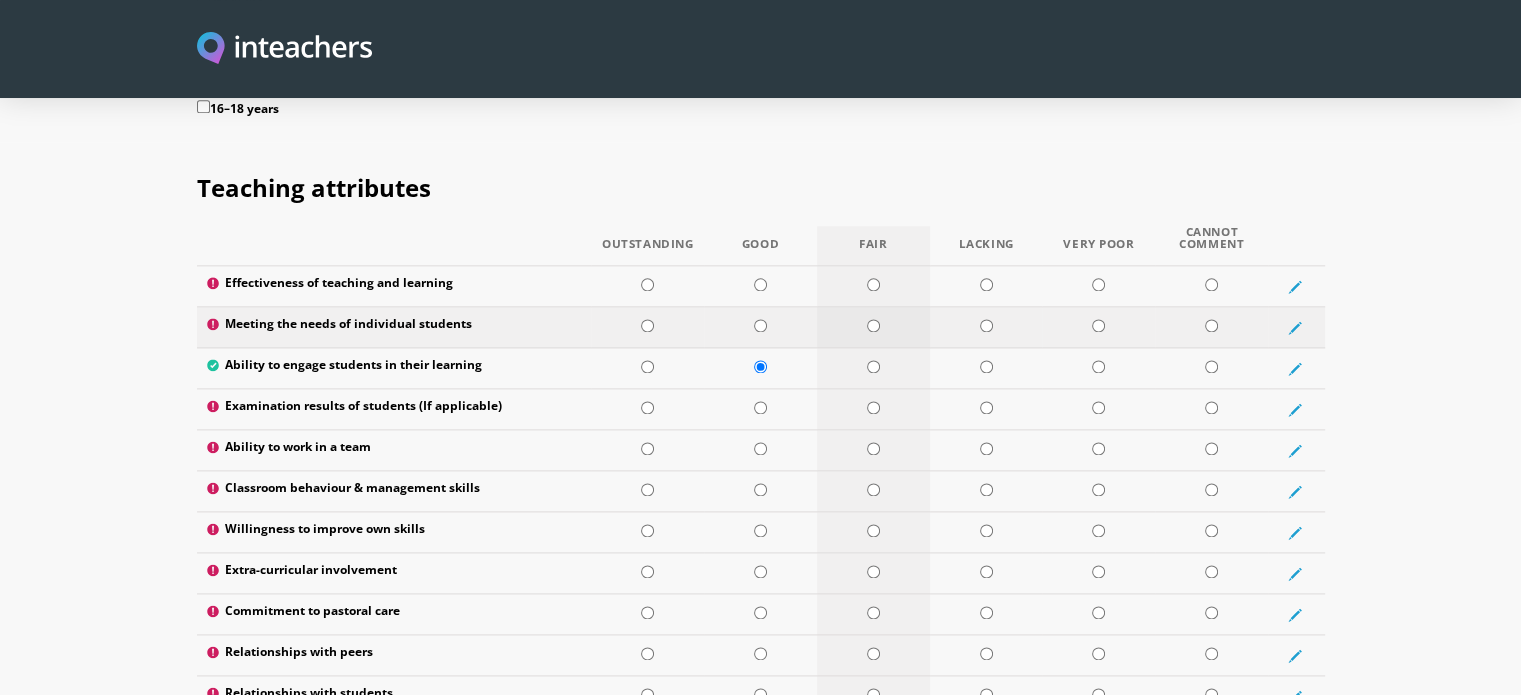 click at bounding box center [873, 325] 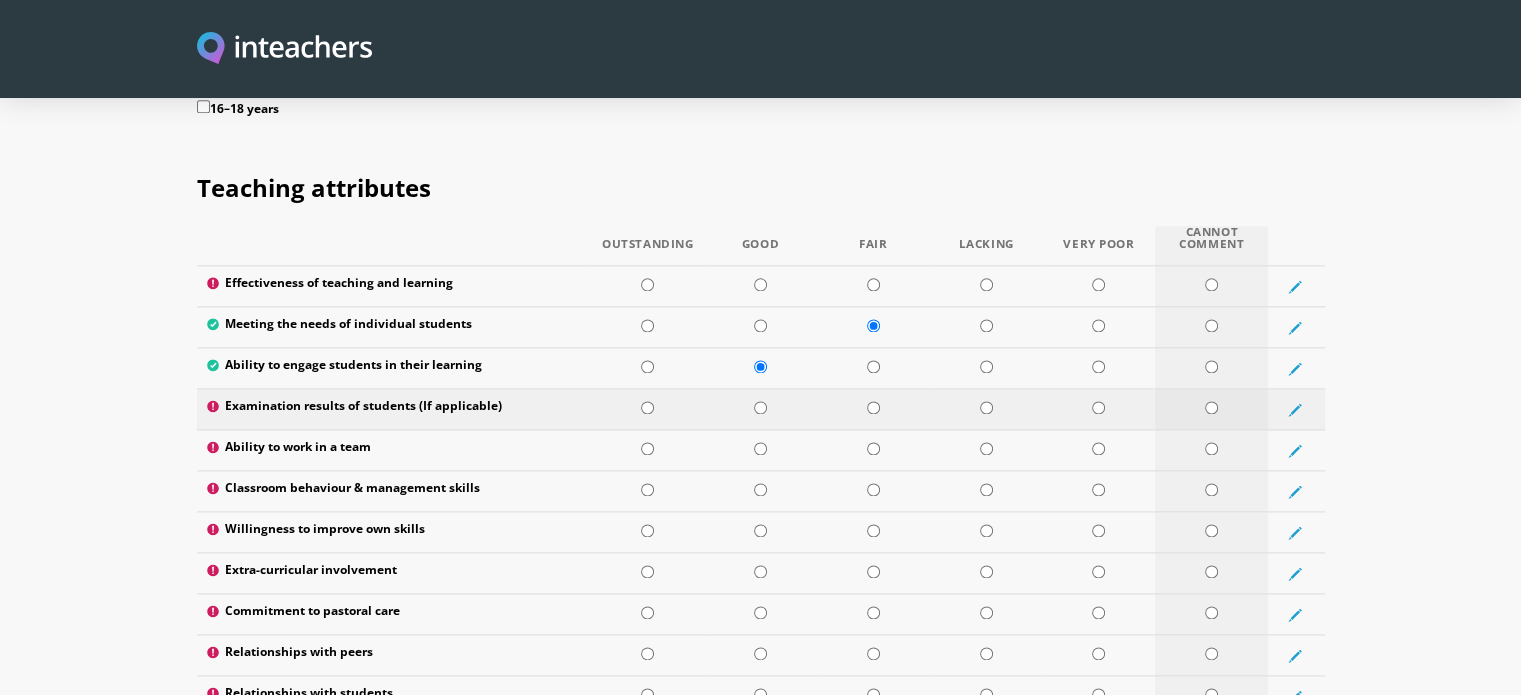 click at bounding box center (1211, 407) 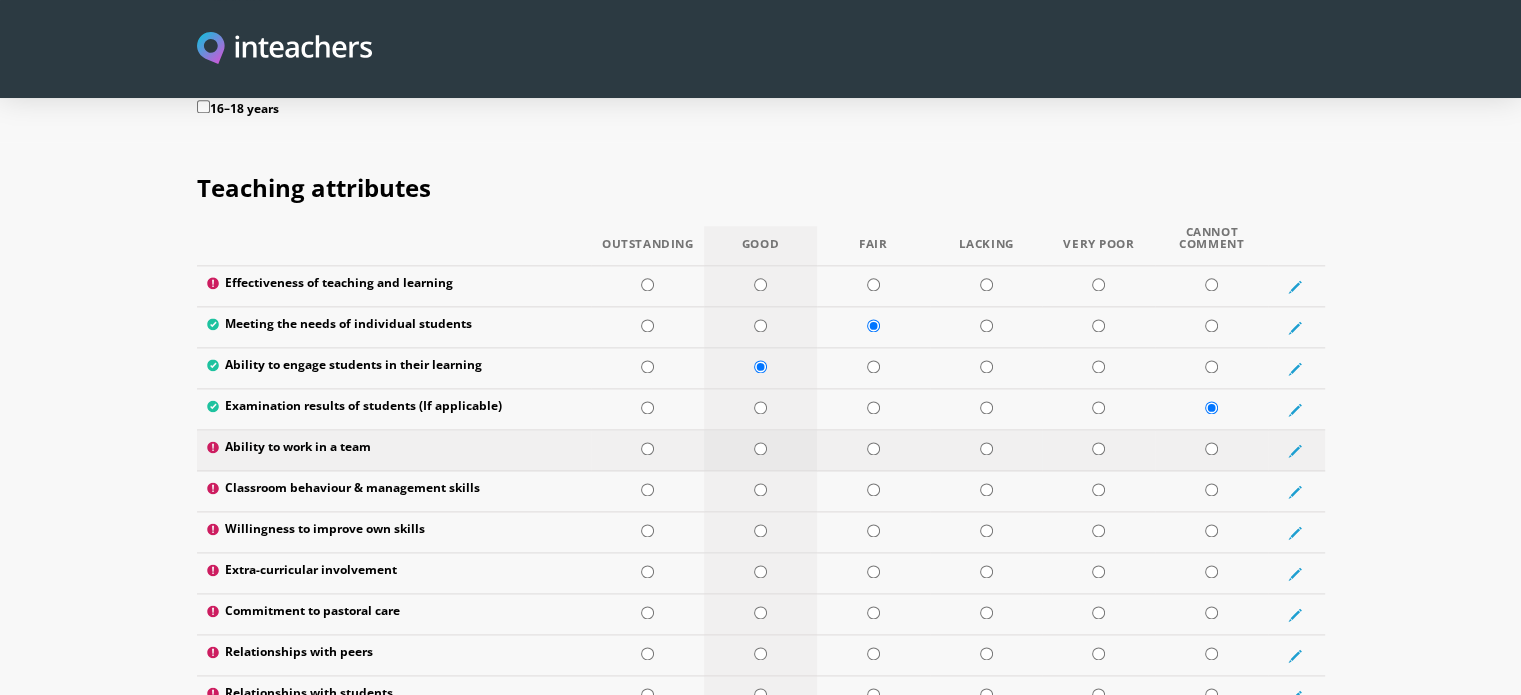 click at bounding box center [760, 448] 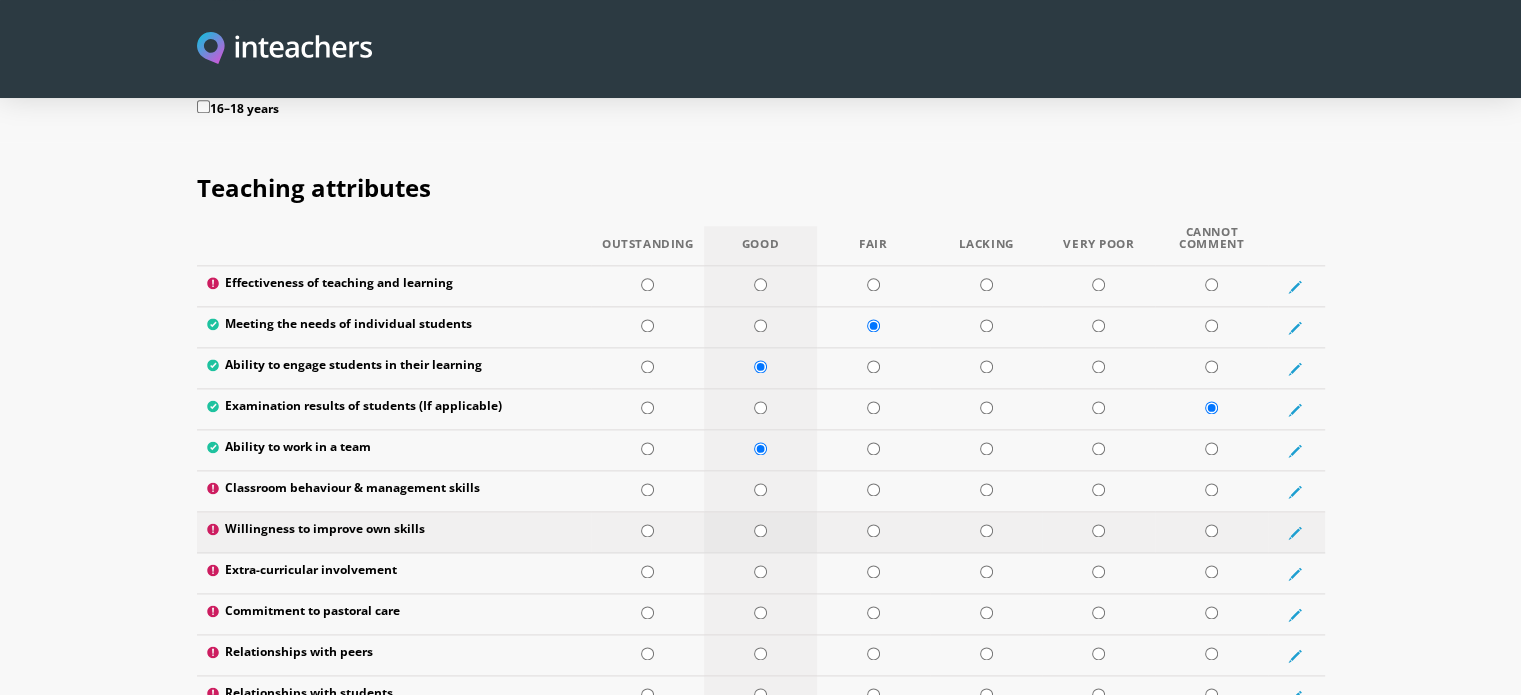 click at bounding box center (760, 530) 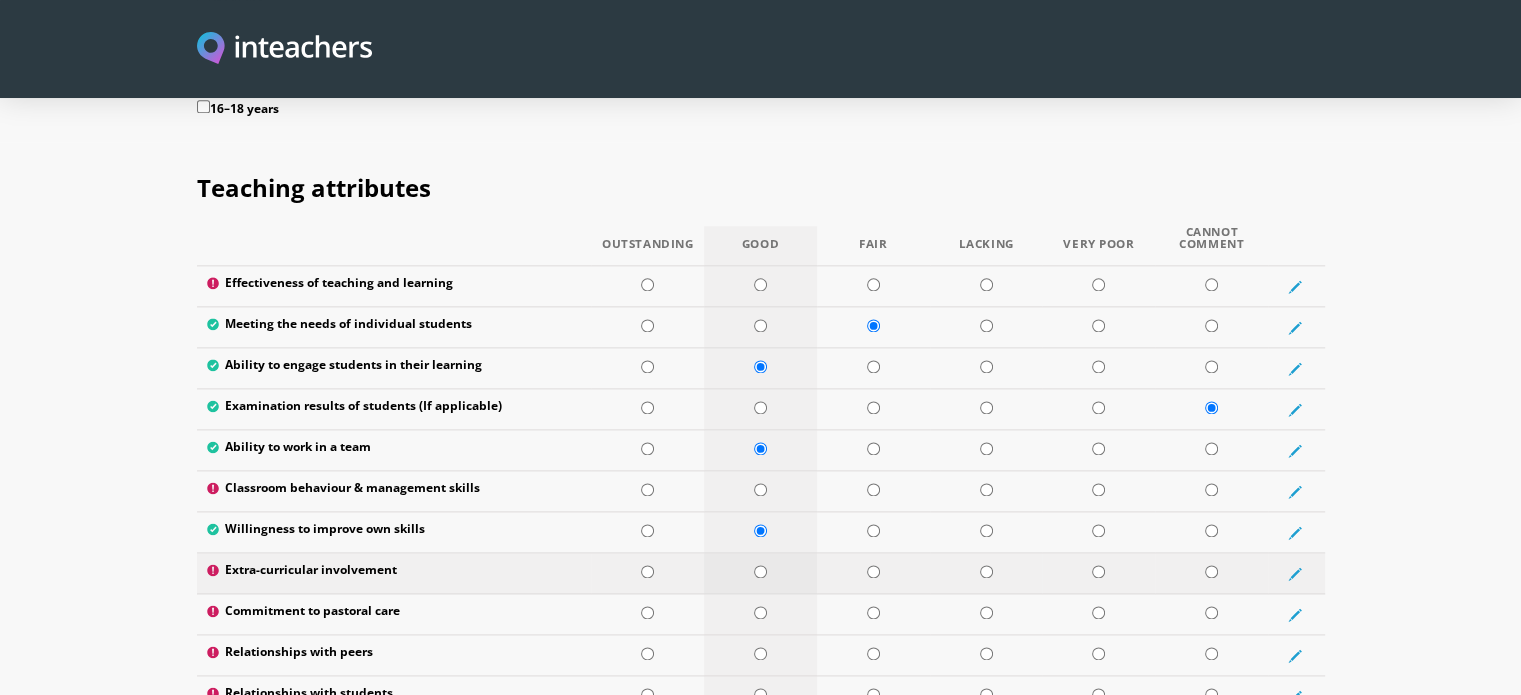 click at bounding box center [760, 571] 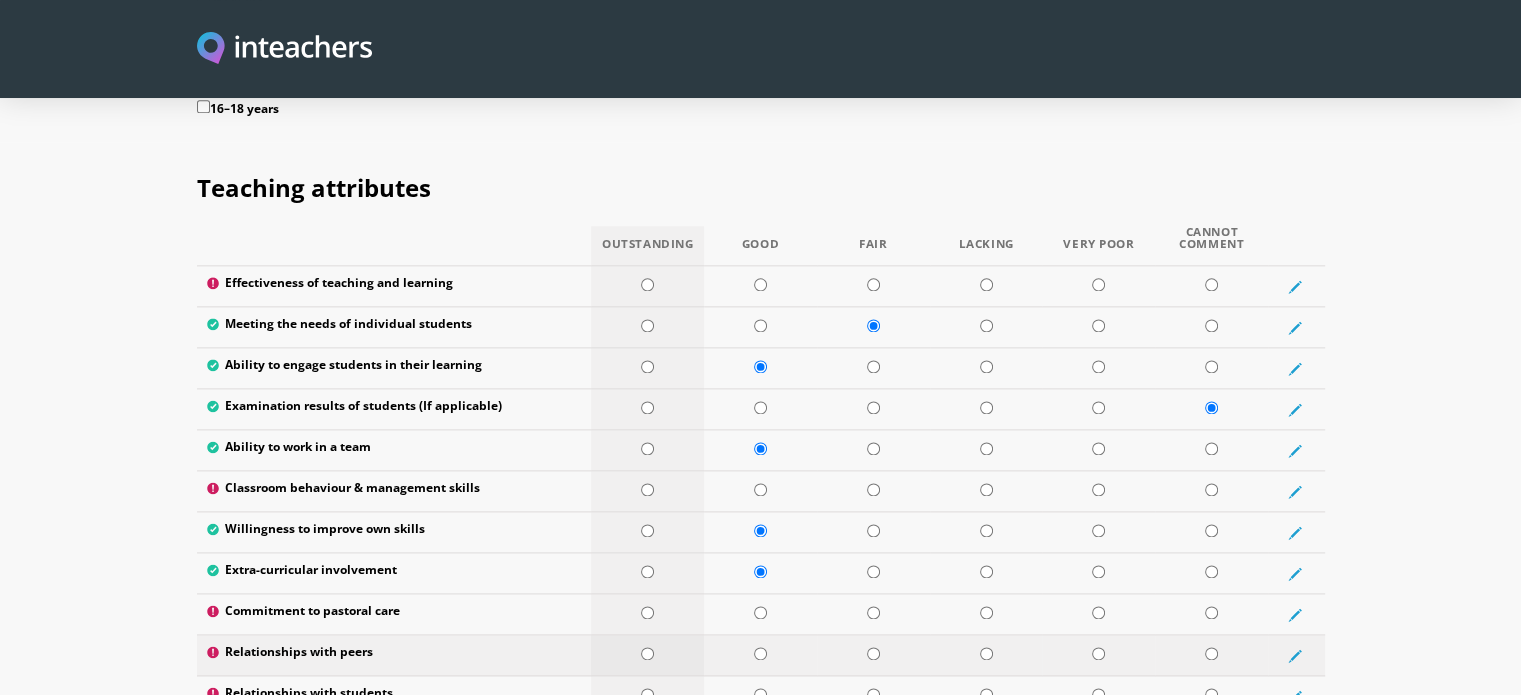 click at bounding box center (647, 653) 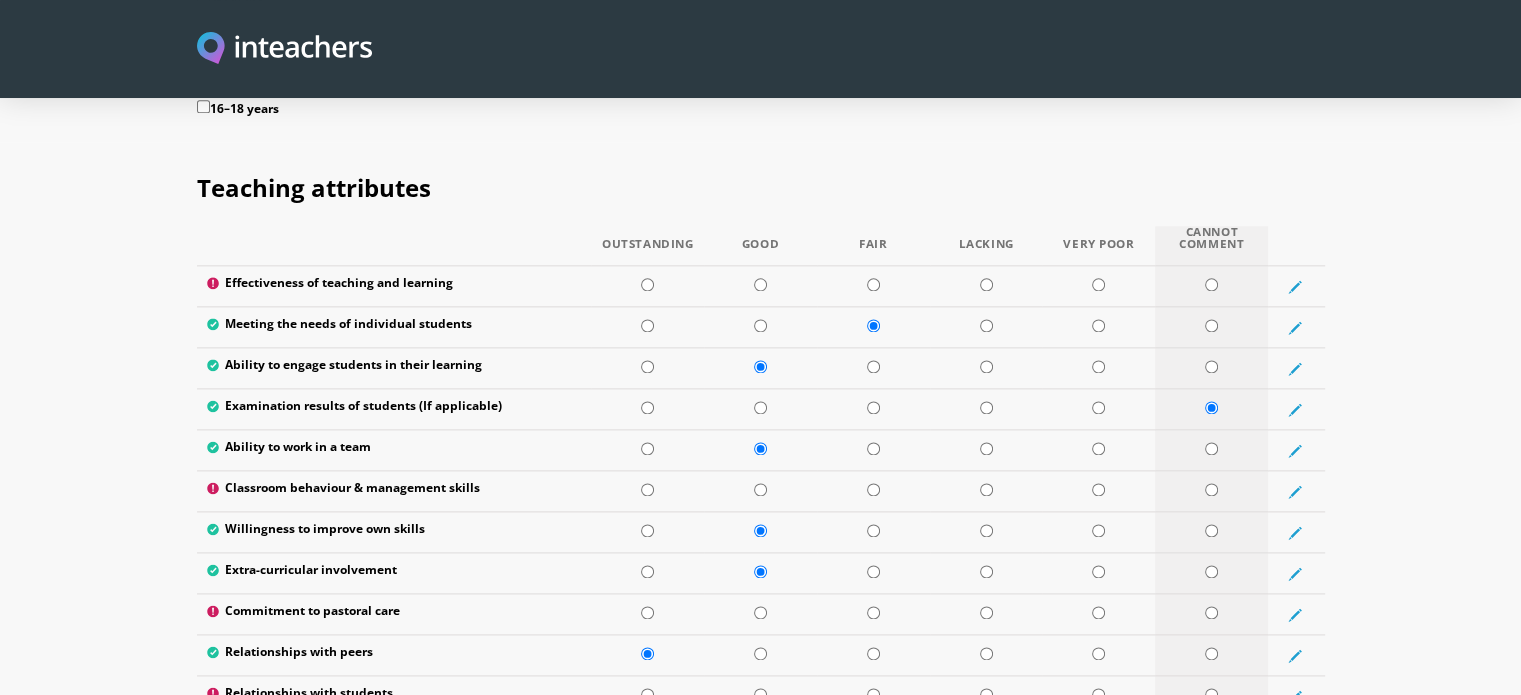 click at bounding box center (1211, 735) 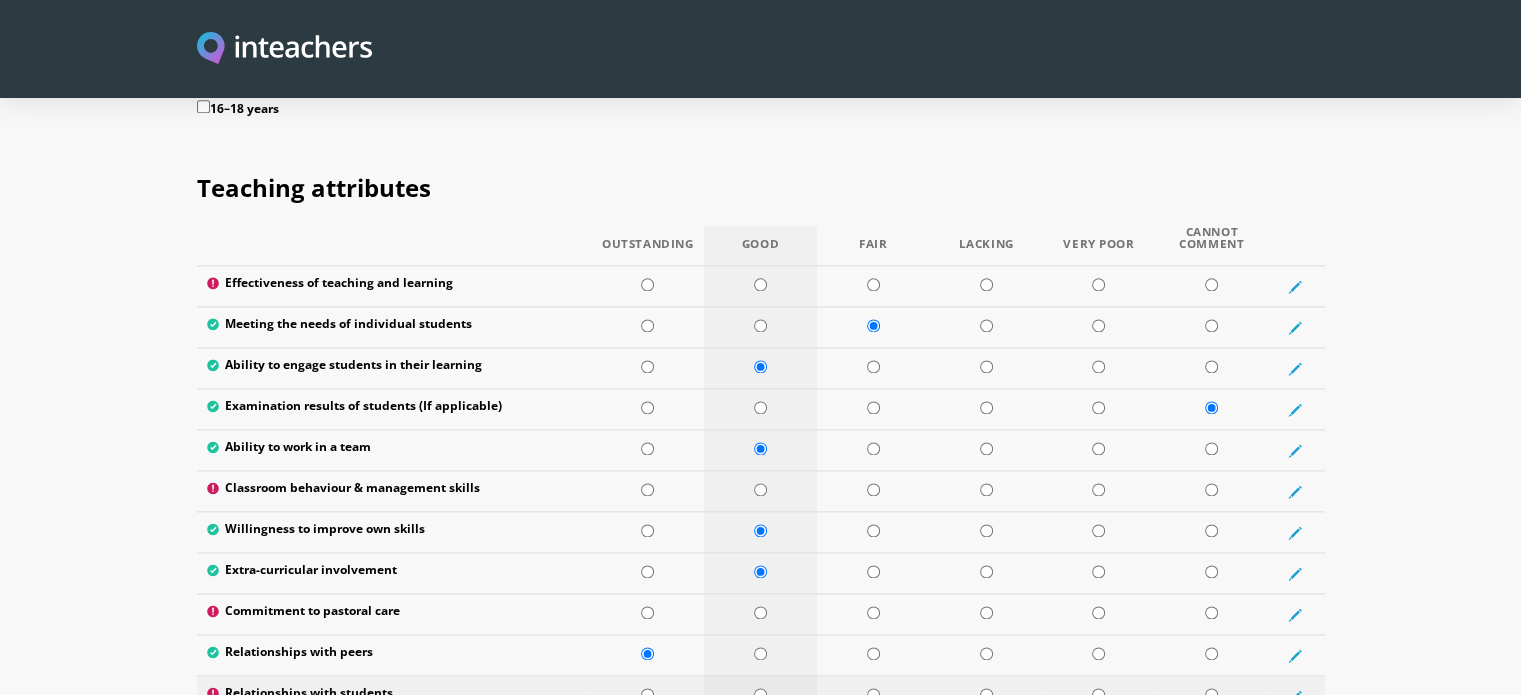 click at bounding box center (760, 694) 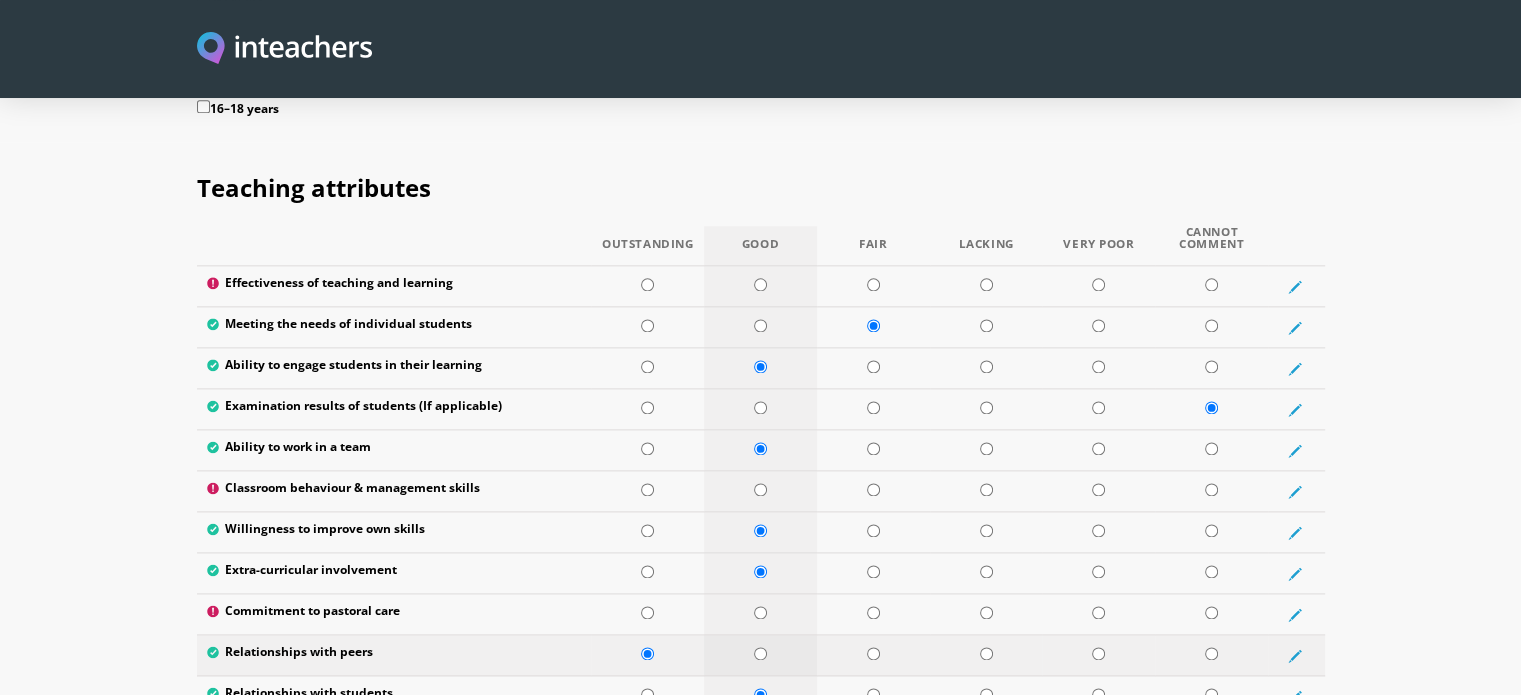 click at bounding box center (760, 653) 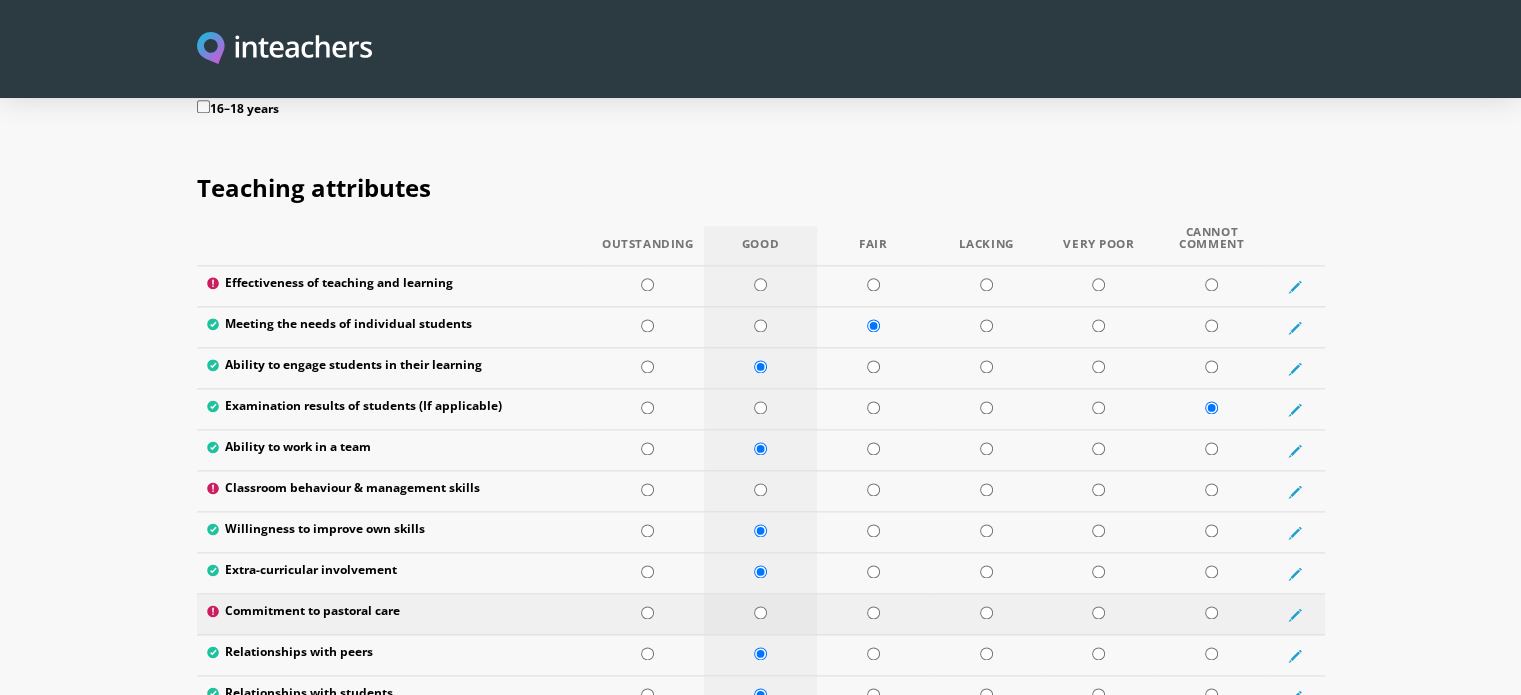 click at bounding box center [760, 612] 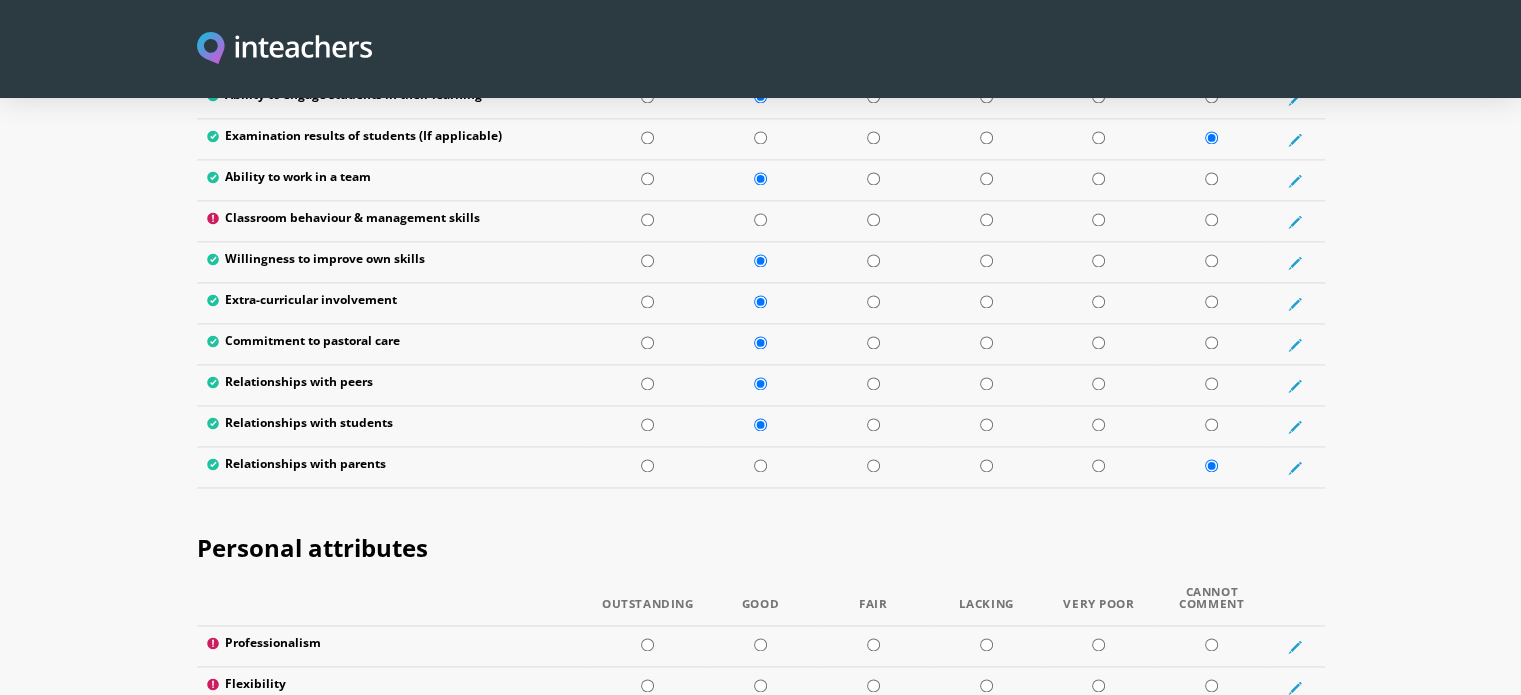 scroll, scrollTop: 2852, scrollLeft: 0, axis: vertical 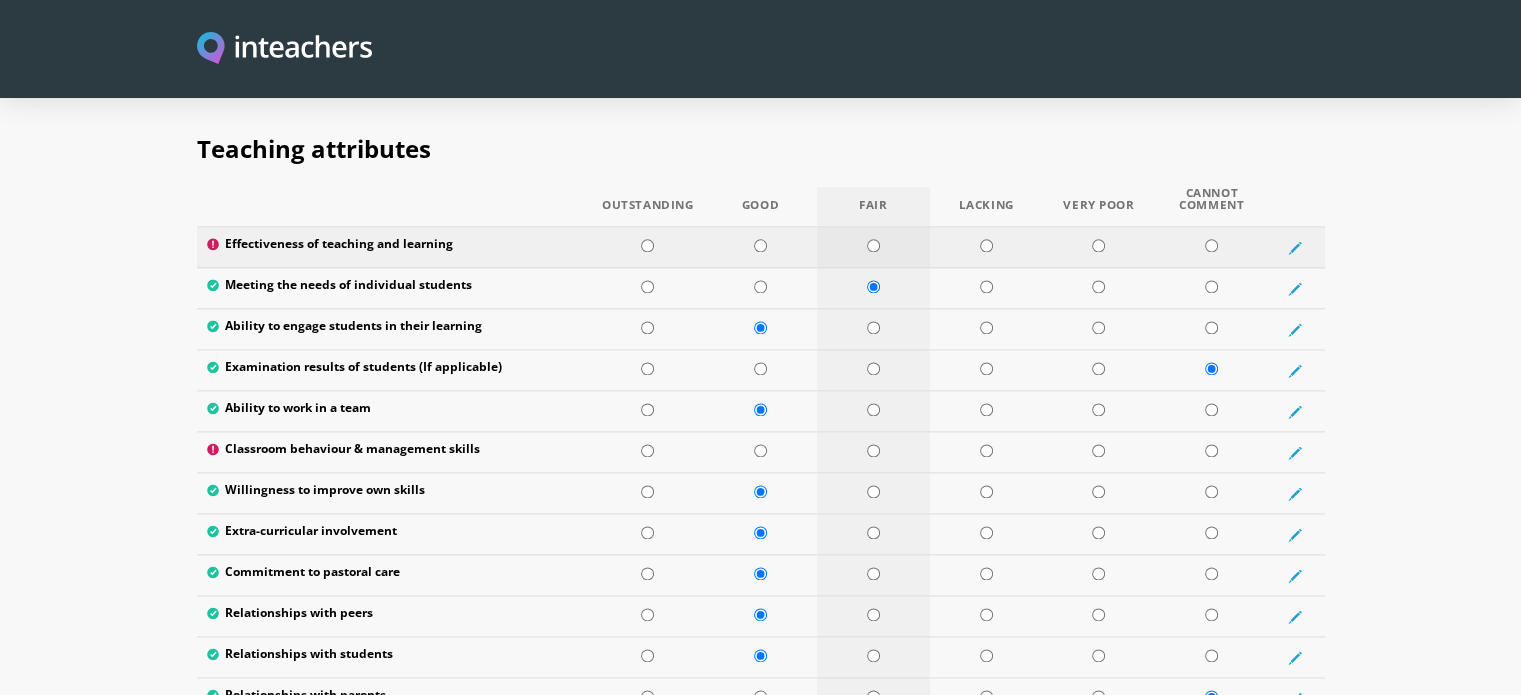 click at bounding box center (873, 245) 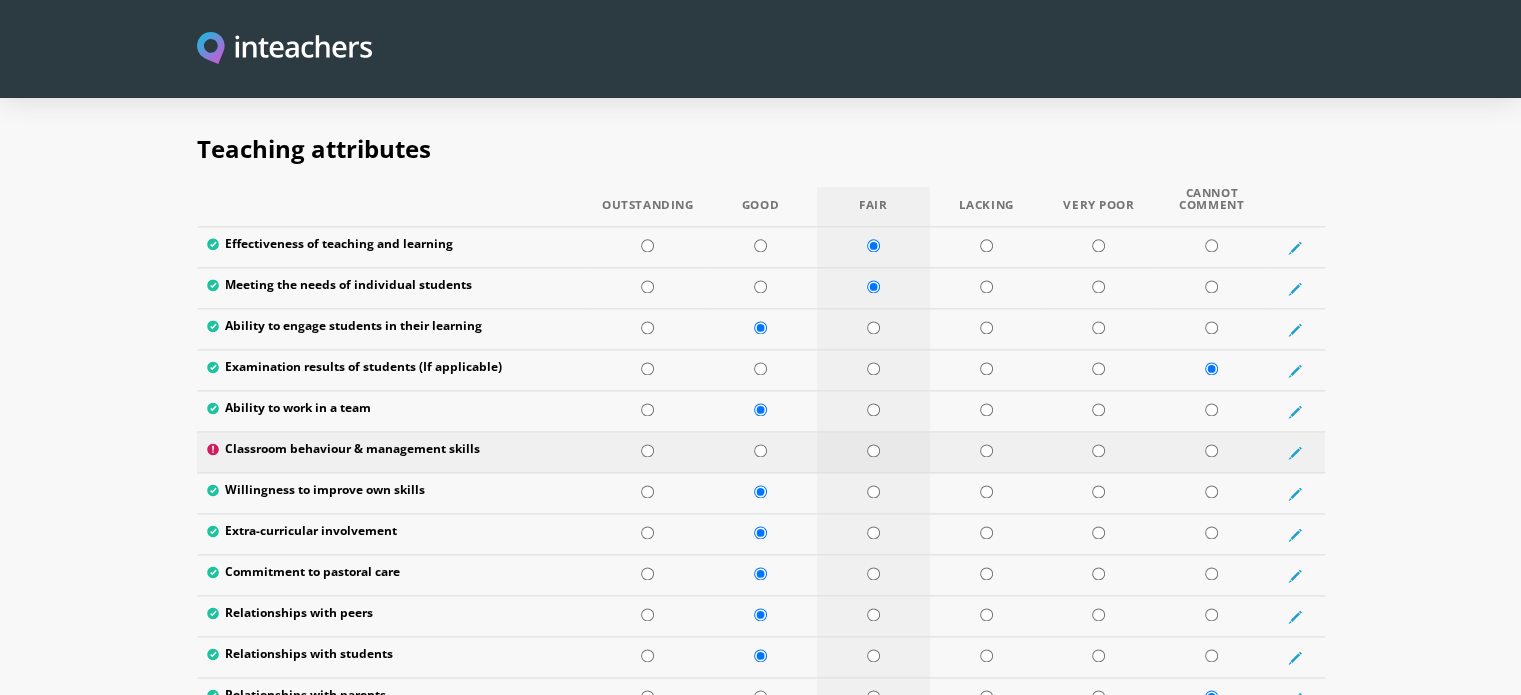 click at bounding box center [873, 450] 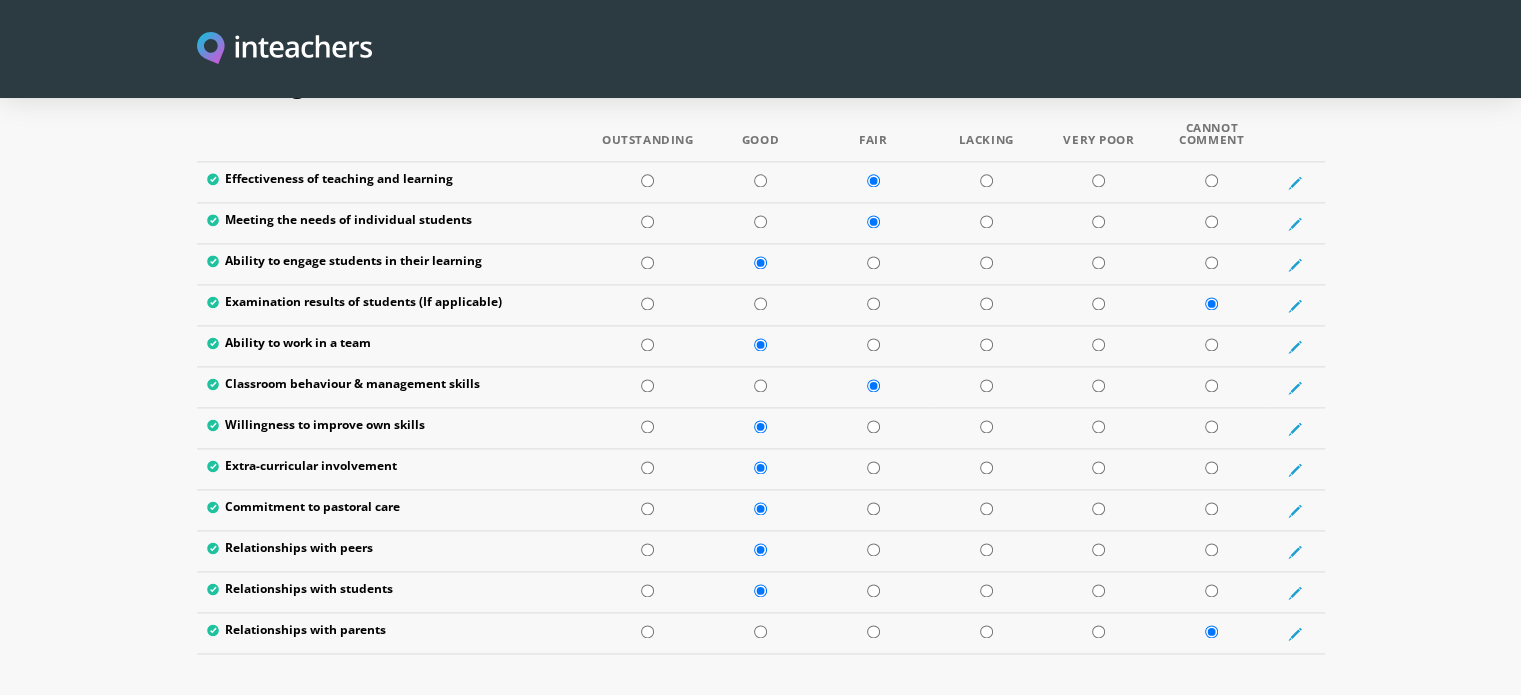 scroll, scrollTop: 2680, scrollLeft: 0, axis: vertical 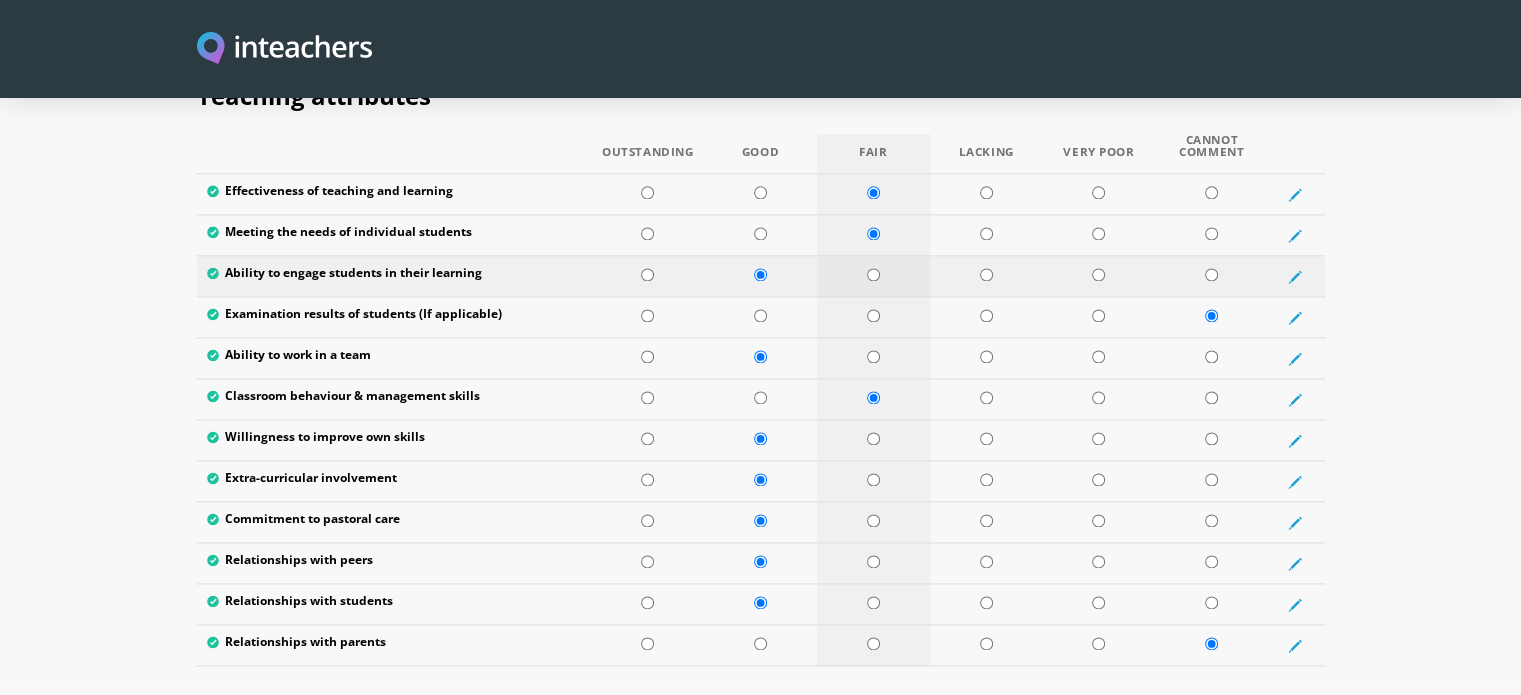 click at bounding box center [873, 274] 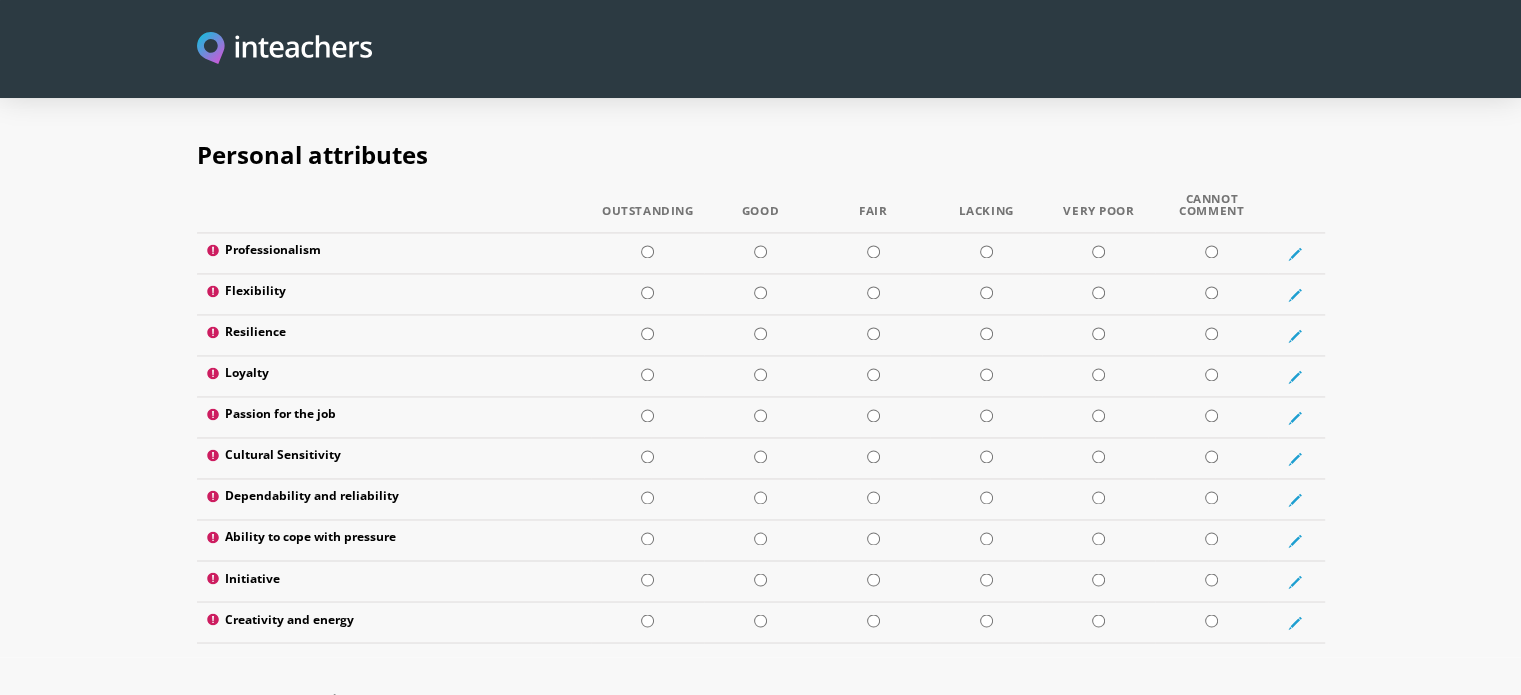 scroll, scrollTop: 3225, scrollLeft: 0, axis: vertical 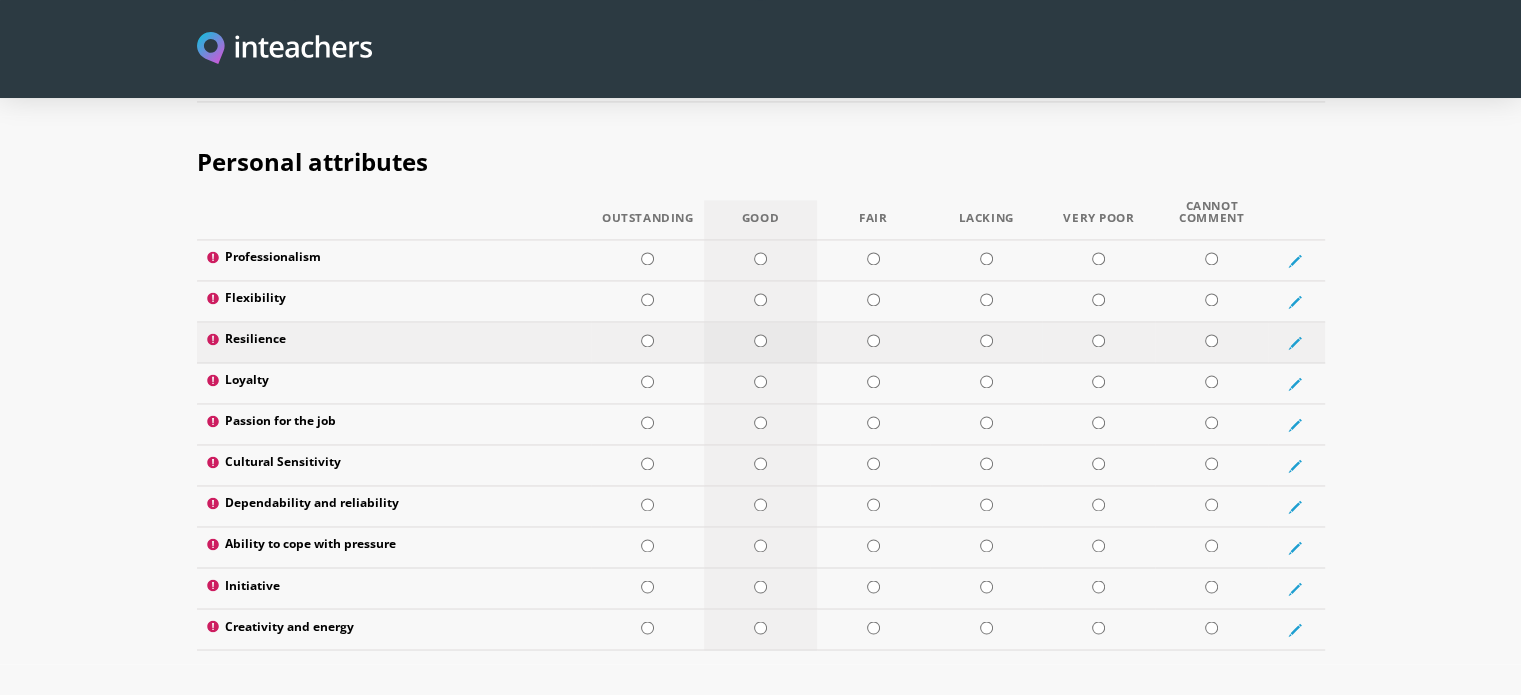 click at bounding box center [760, 340] 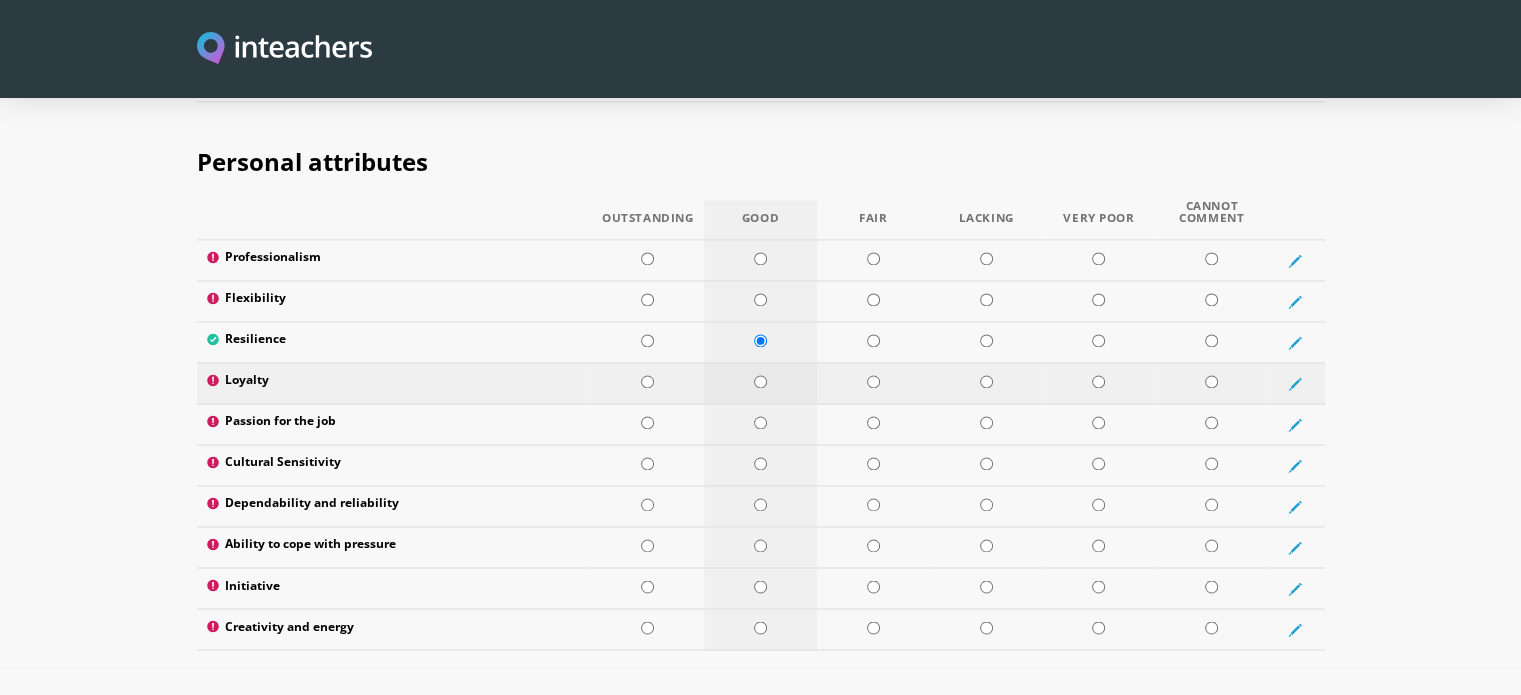 click at bounding box center (760, 381) 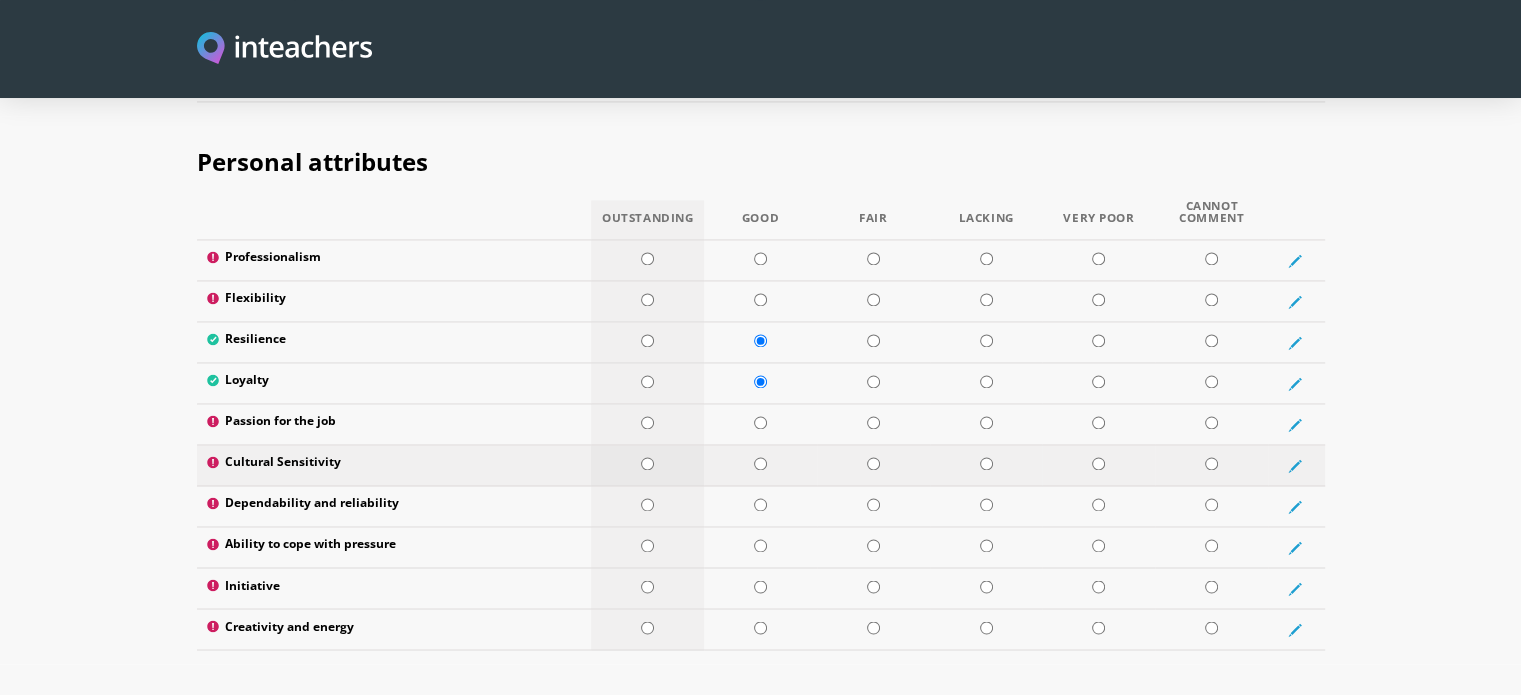 click at bounding box center [647, 465] 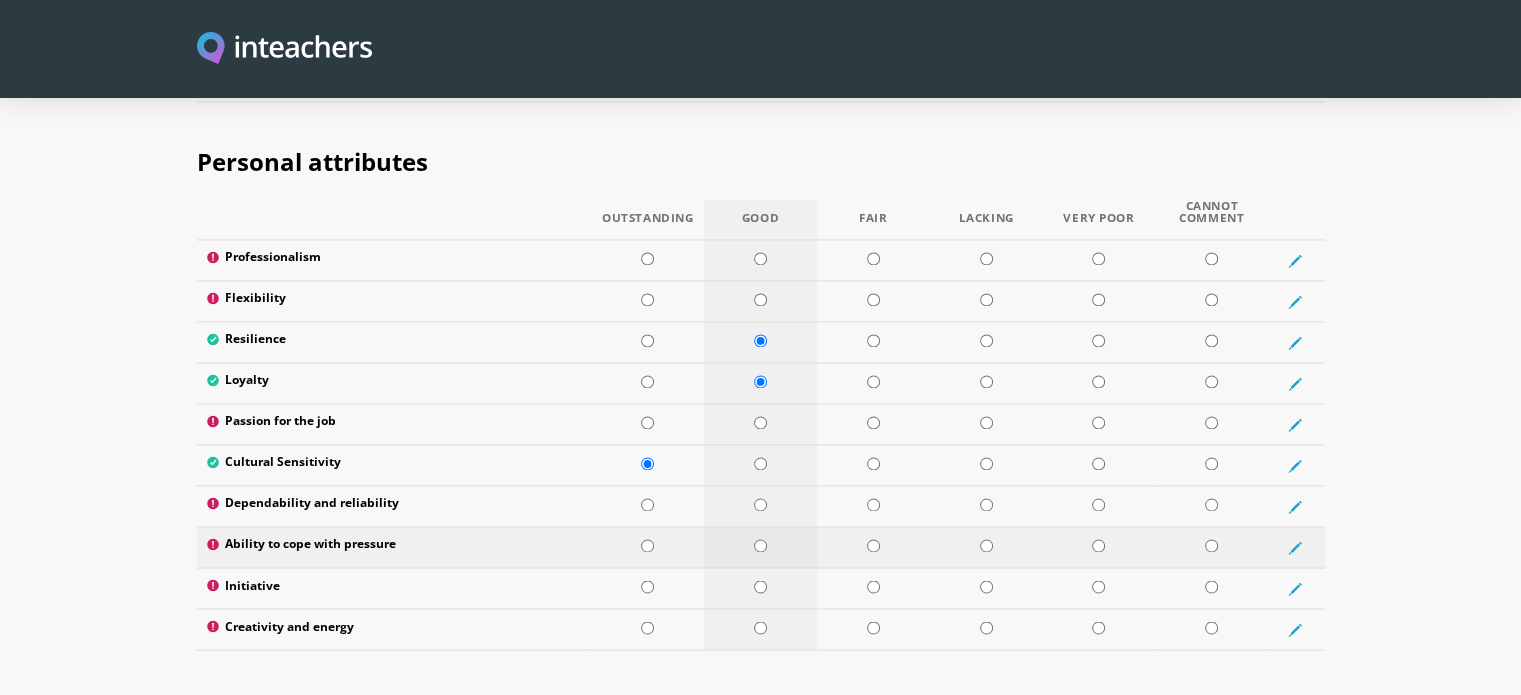 click at bounding box center (760, 545) 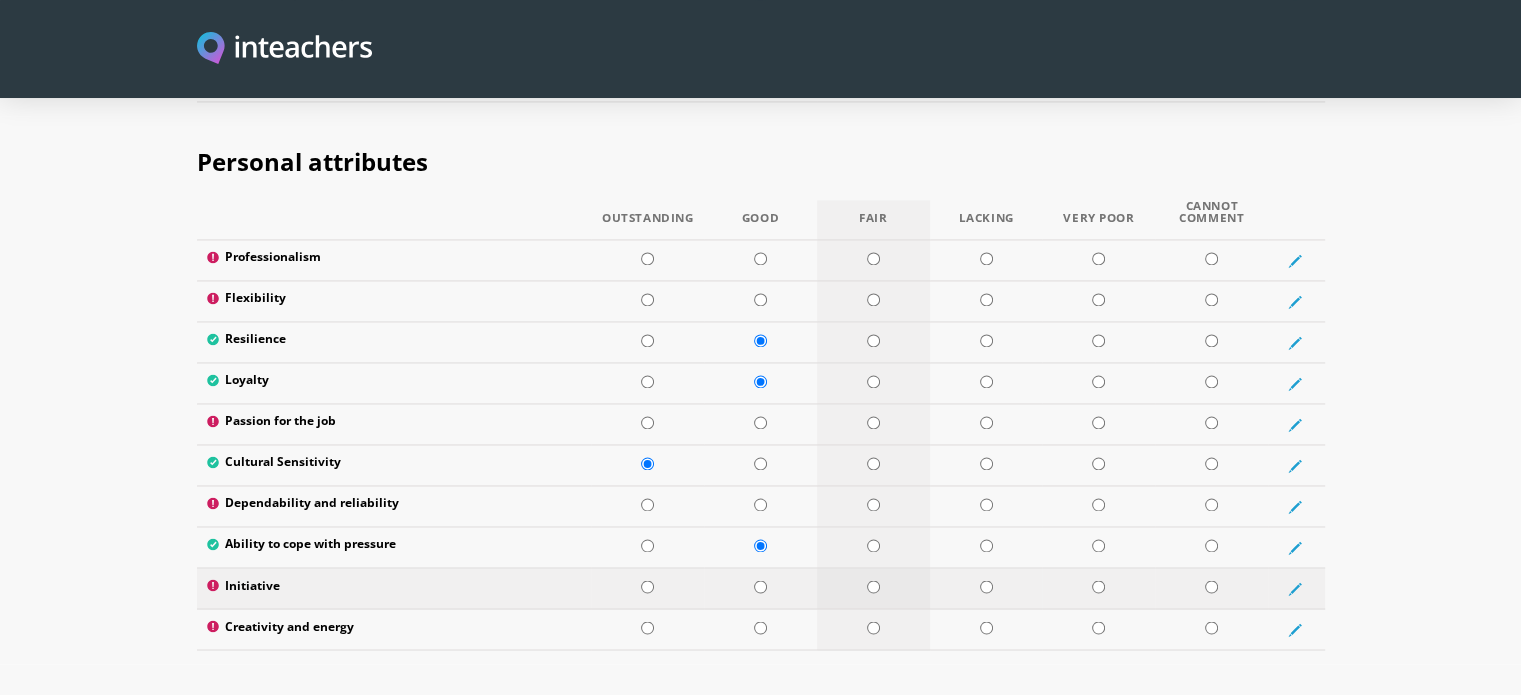 click at bounding box center (873, 586) 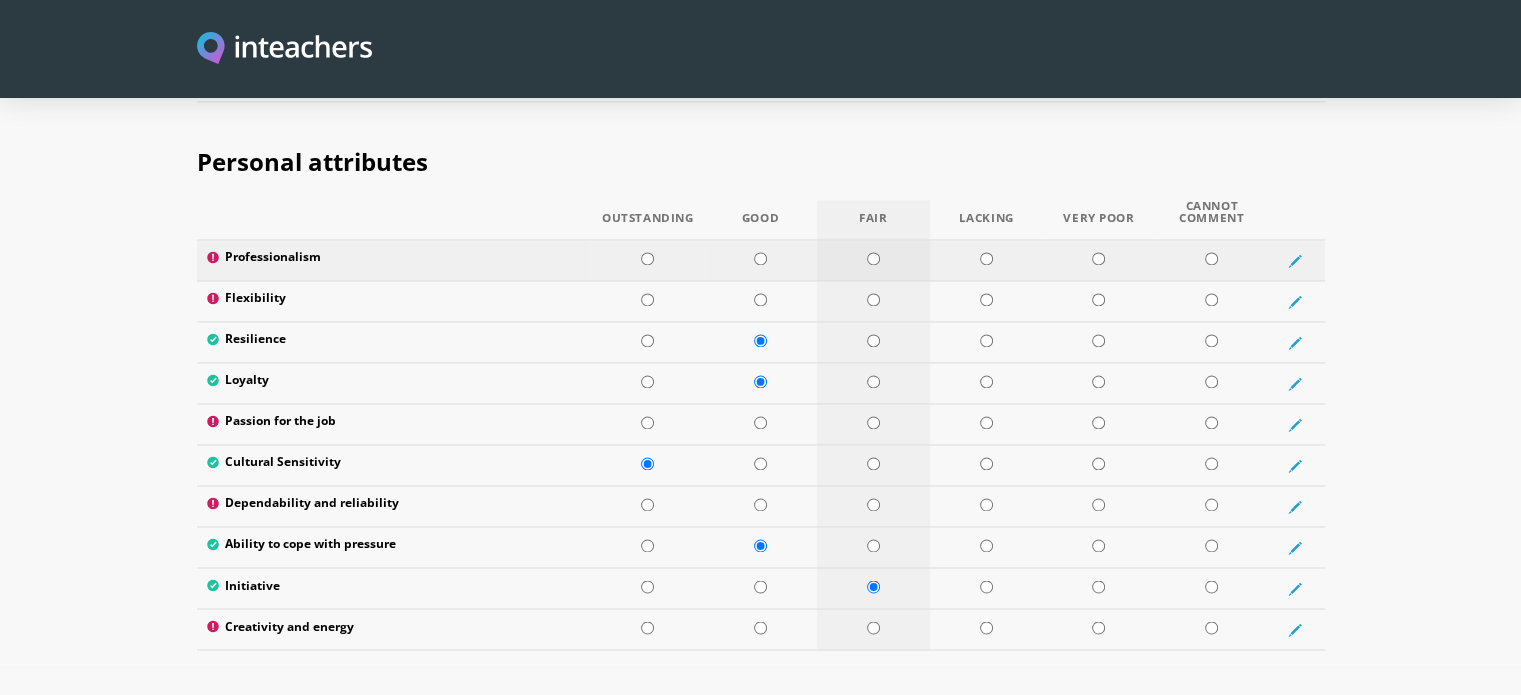 click at bounding box center [873, 258] 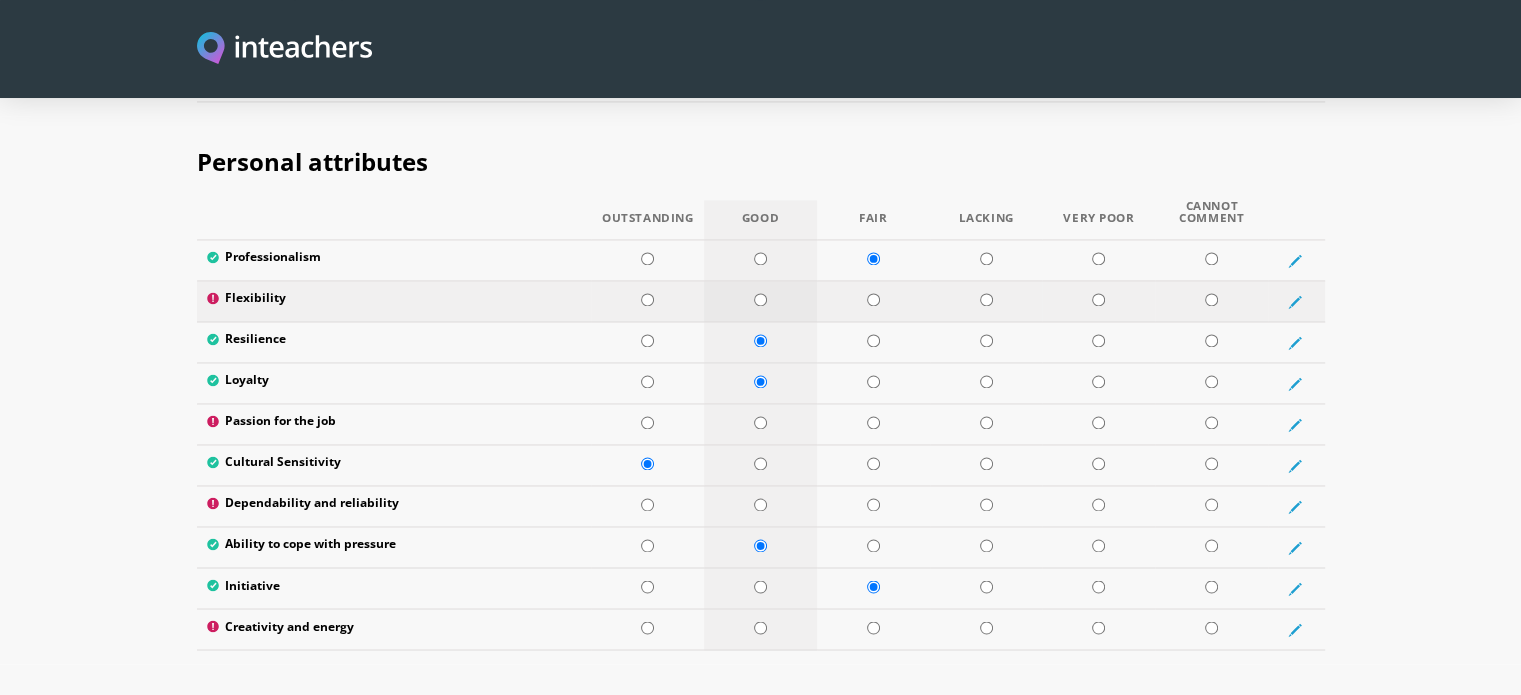 click at bounding box center (760, 299) 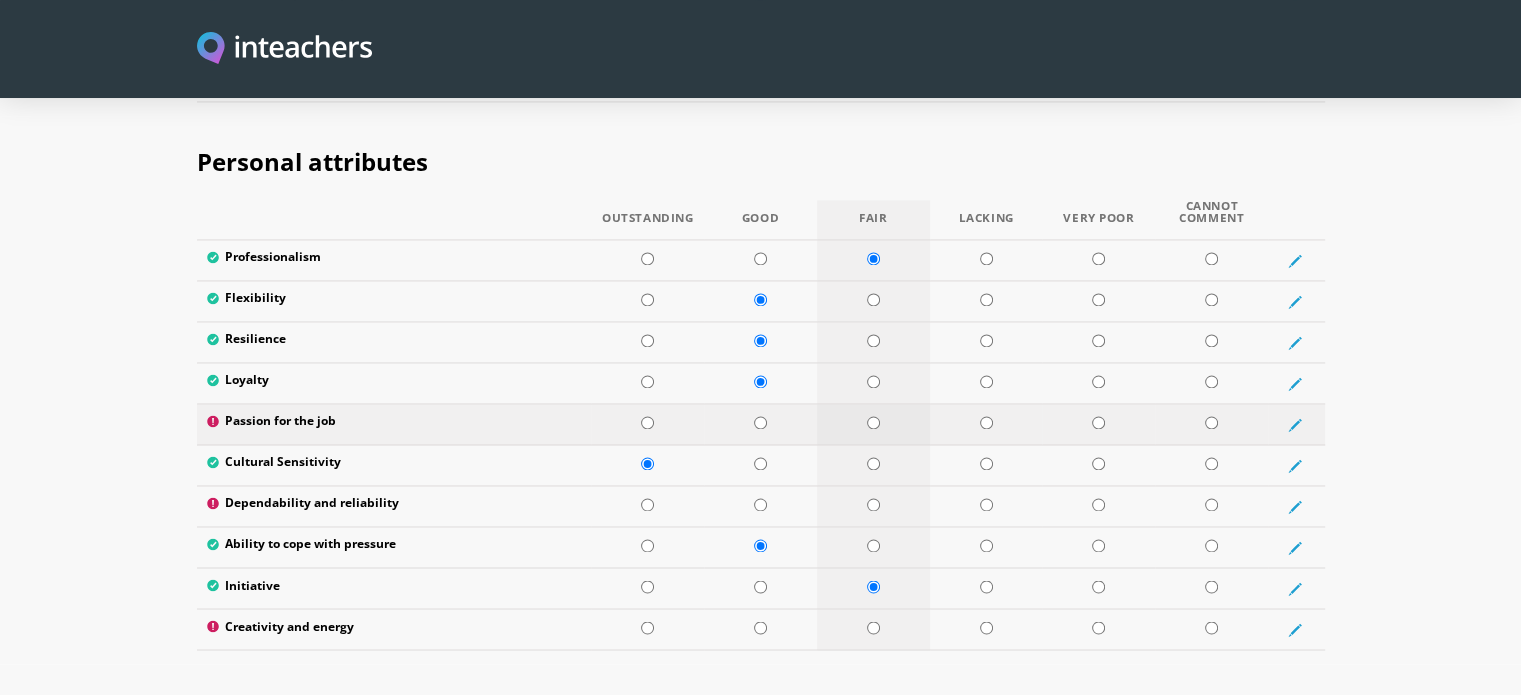 click at bounding box center (873, 424) 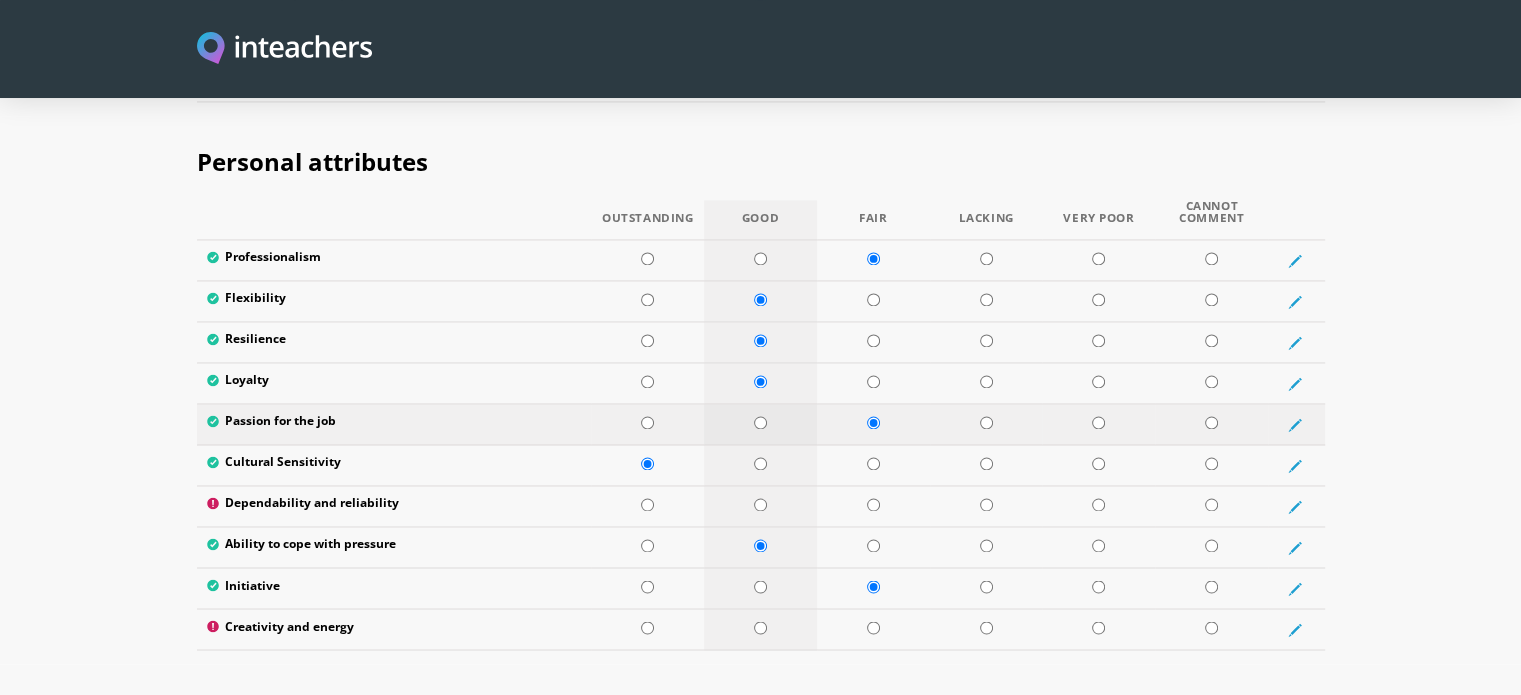 click at bounding box center (760, 422) 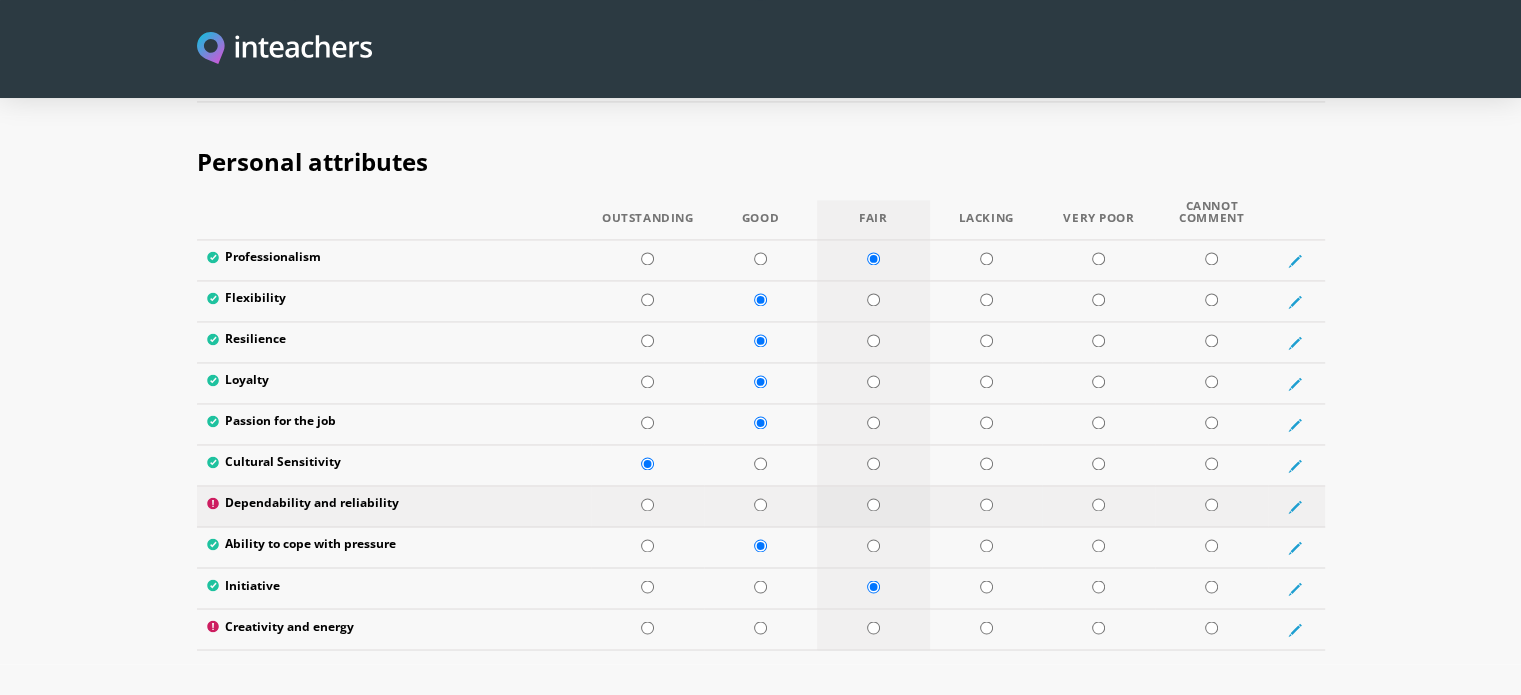 click at bounding box center (873, 504) 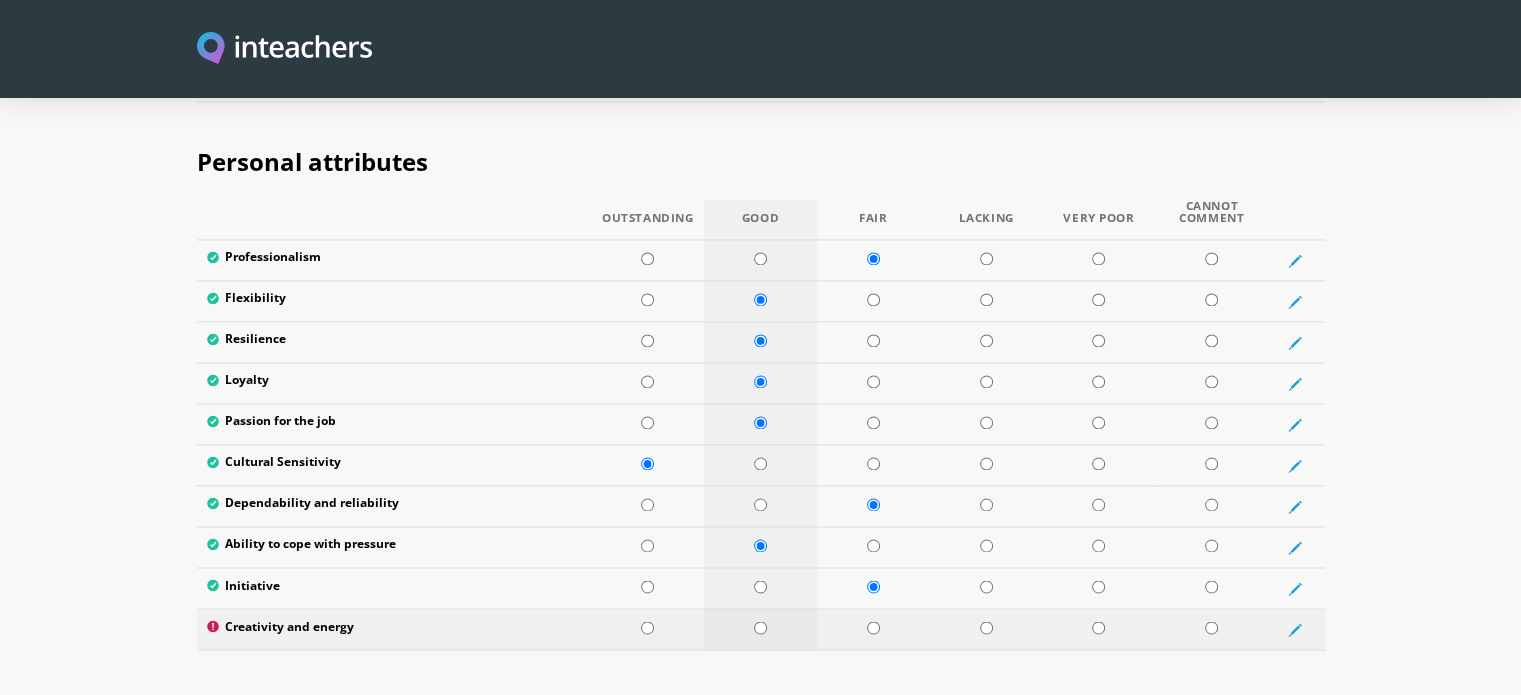 click at bounding box center (760, 627) 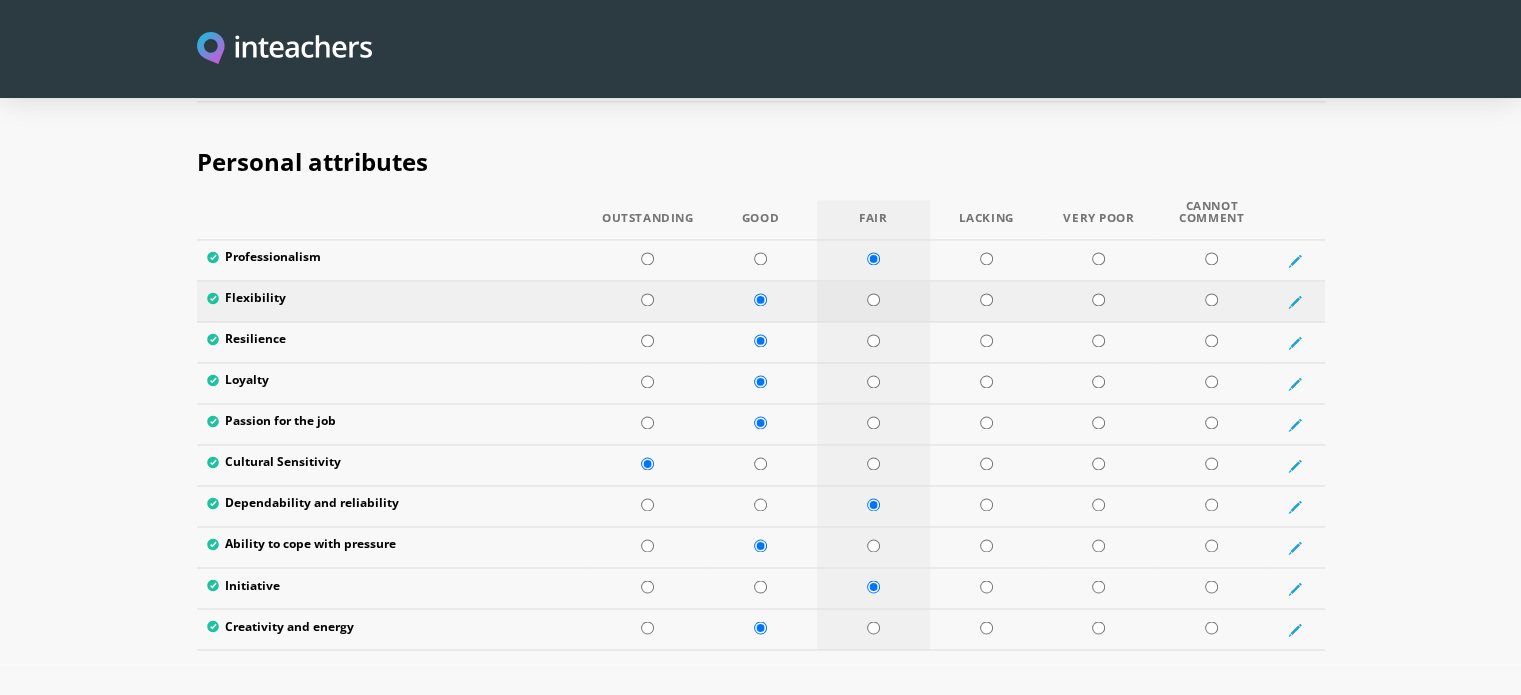 click at bounding box center [873, 299] 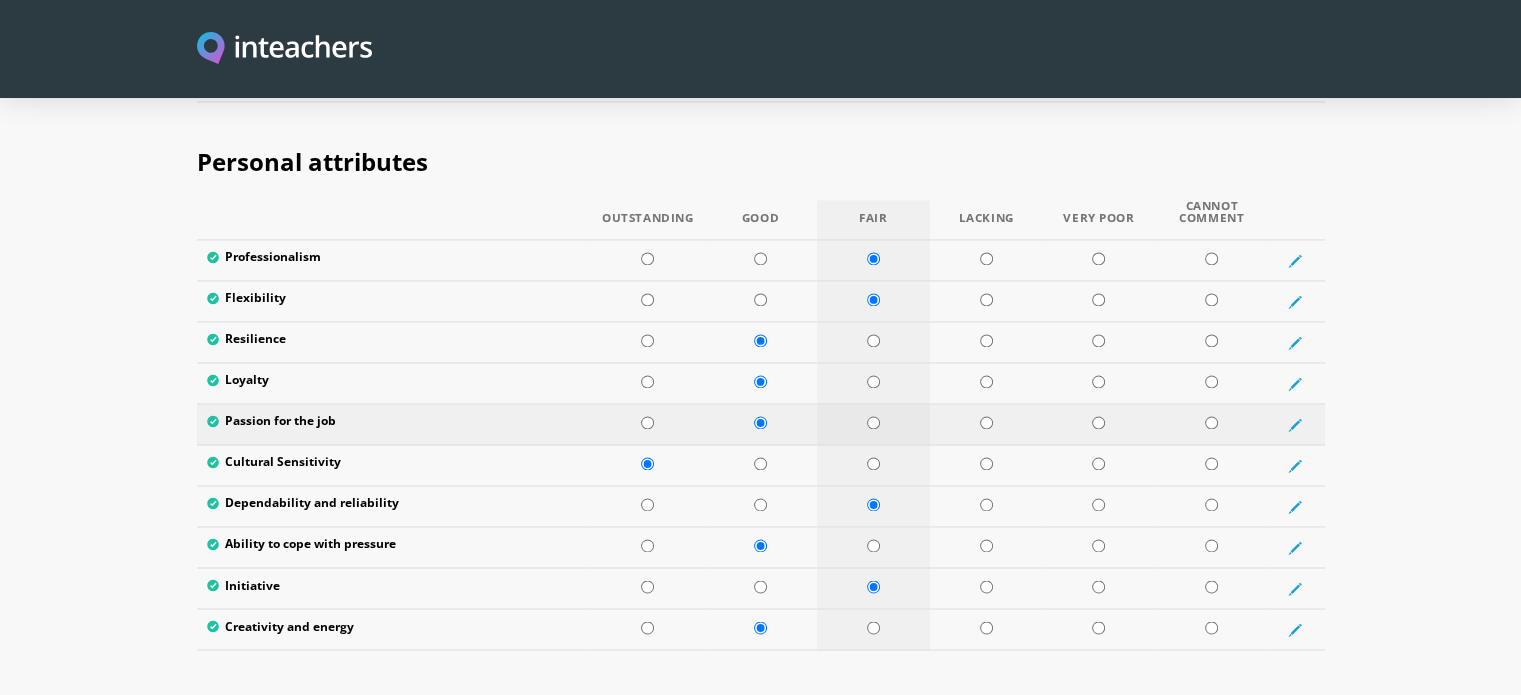 click at bounding box center (873, 422) 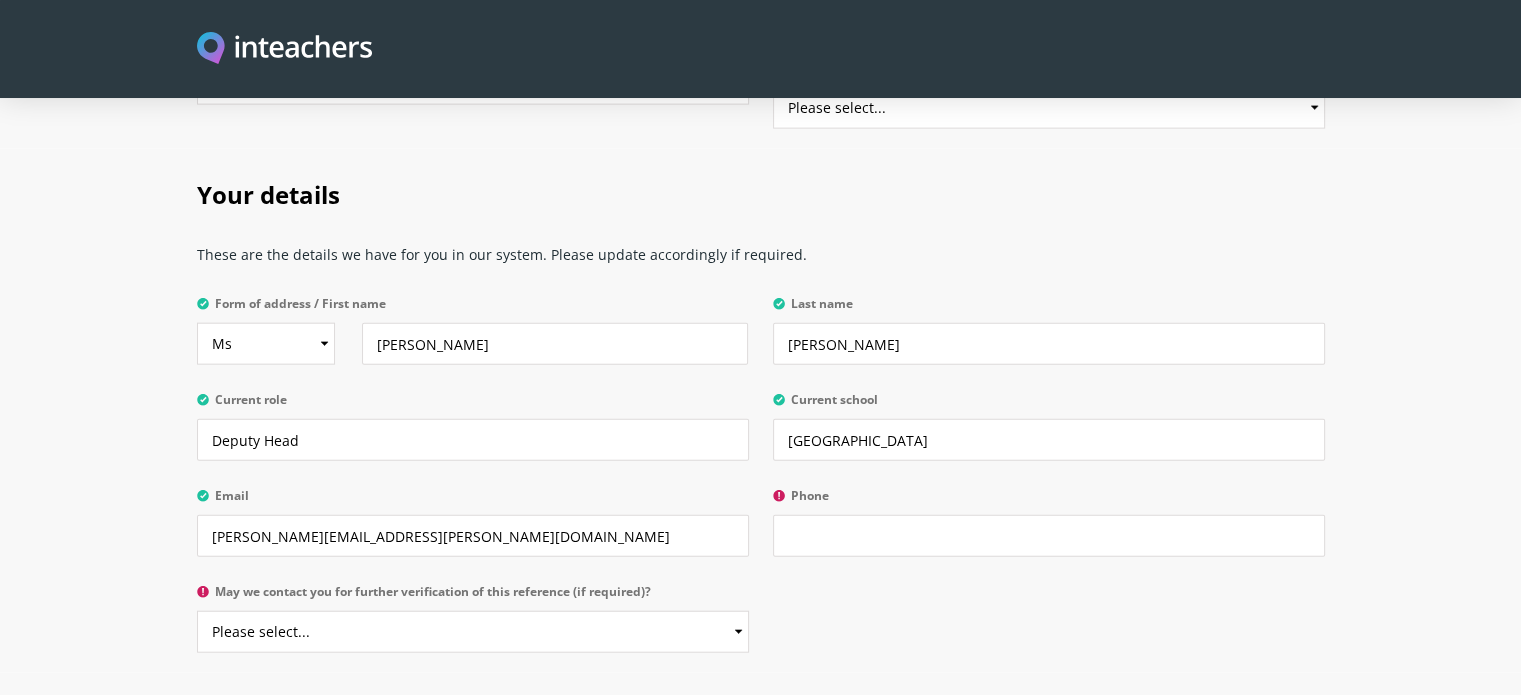 scroll, scrollTop: 4535, scrollLeft: 0, axis: vertical 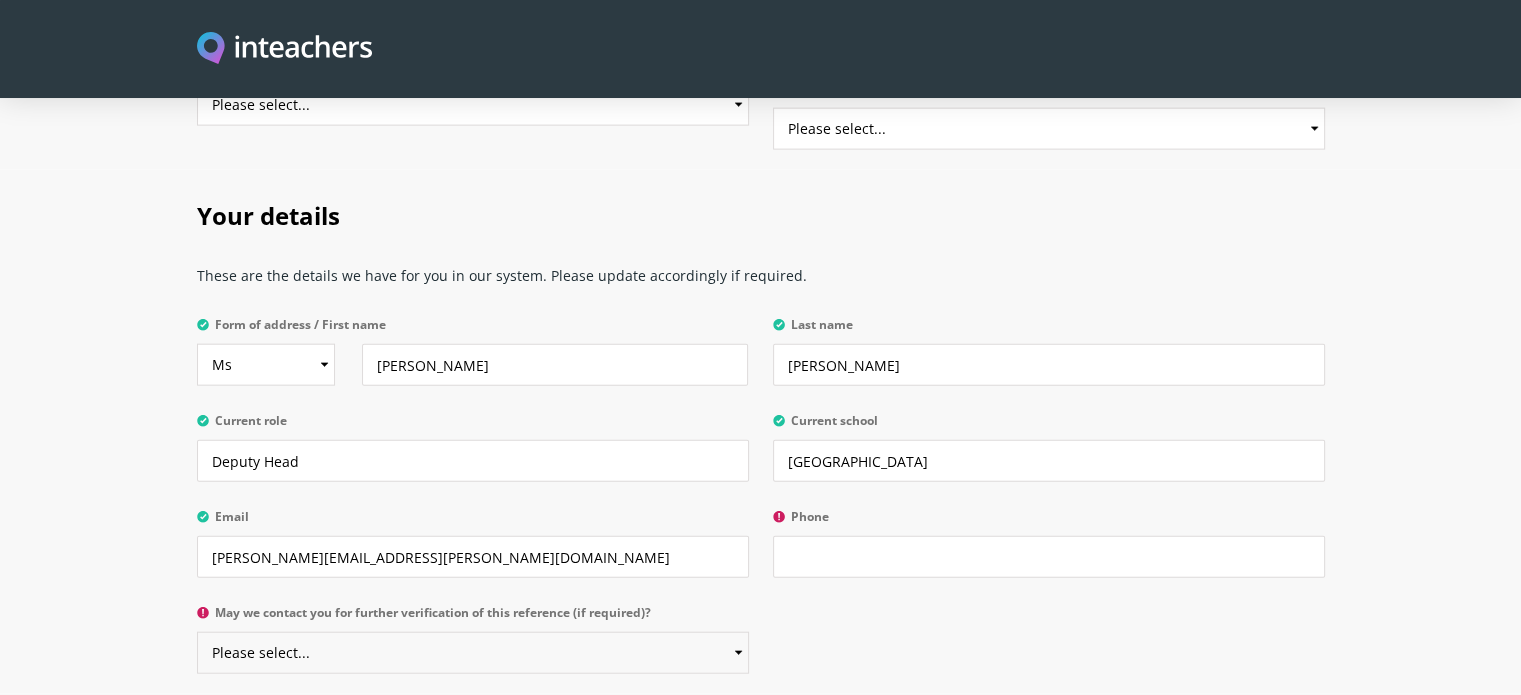 click on "Please select... Yes
No" at bounding box center (473, 653) 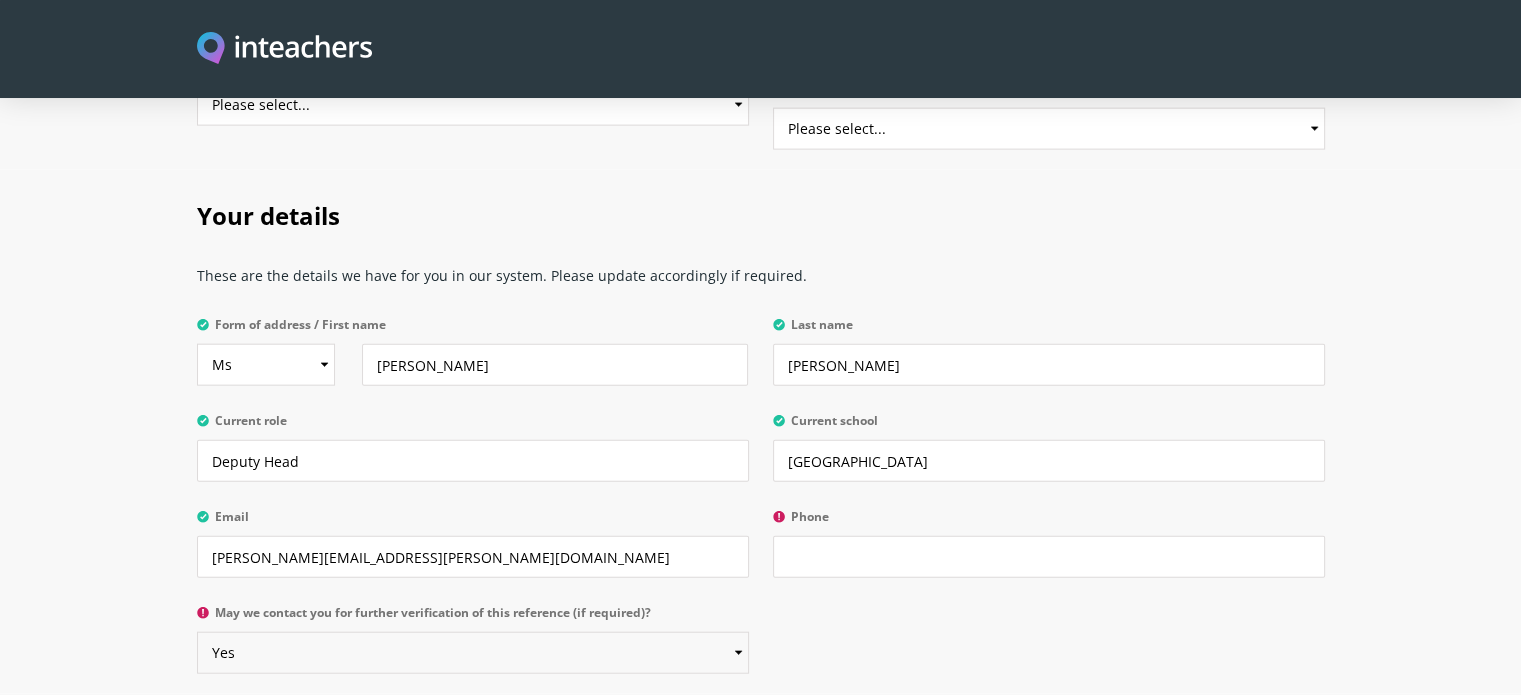 click on "Please select... Yes
No" at bounding box center [473, 653] 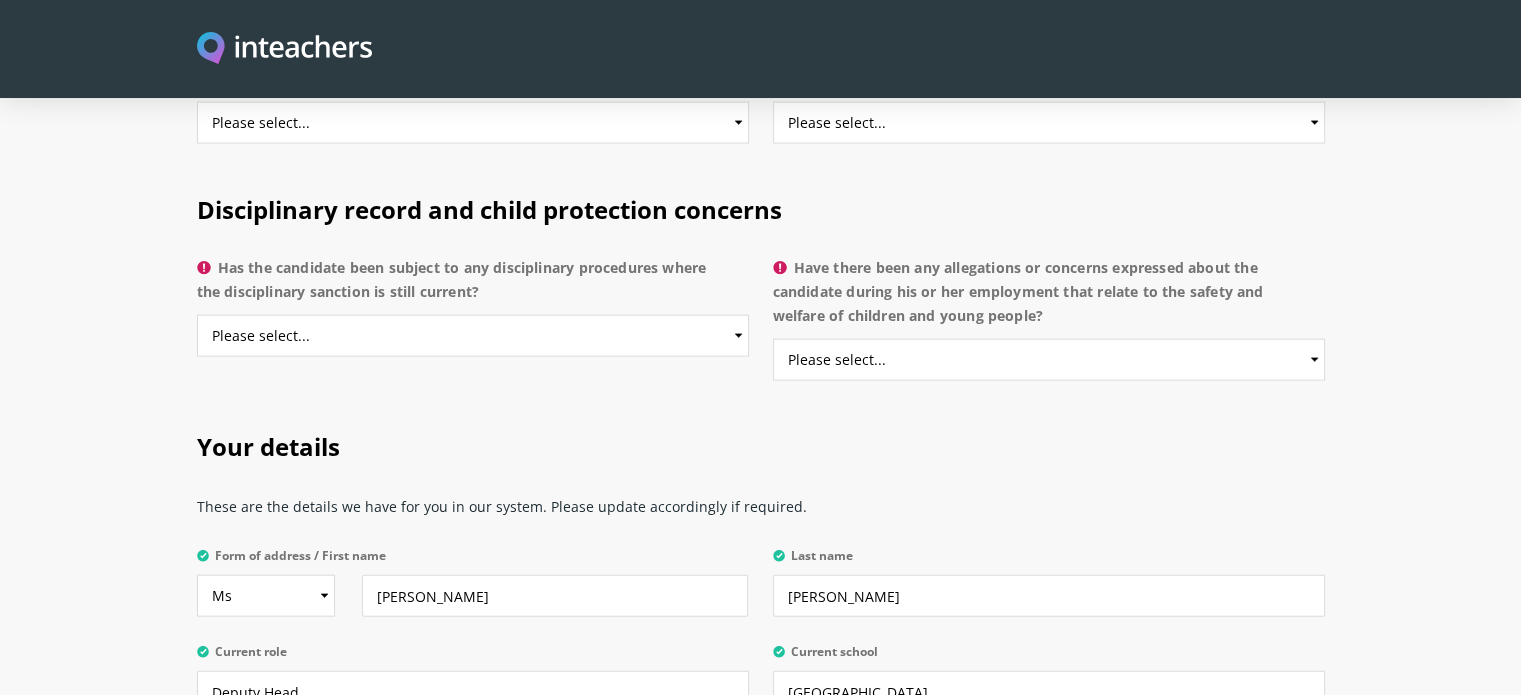 scroll, scrollTop: 4185, scrollLeft: 0, axis: vertical 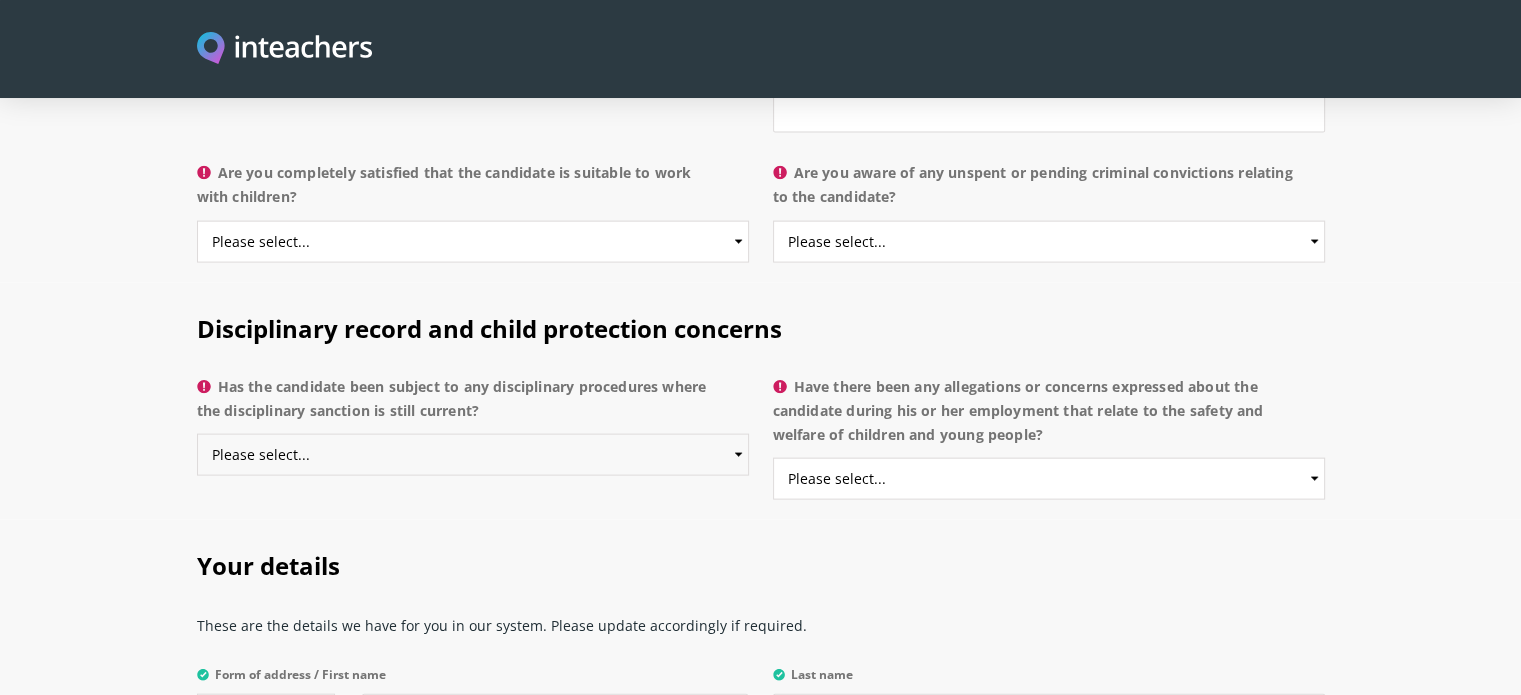 click on "Please select... Yes
No
Do not know" at bounding box center [473, 455] 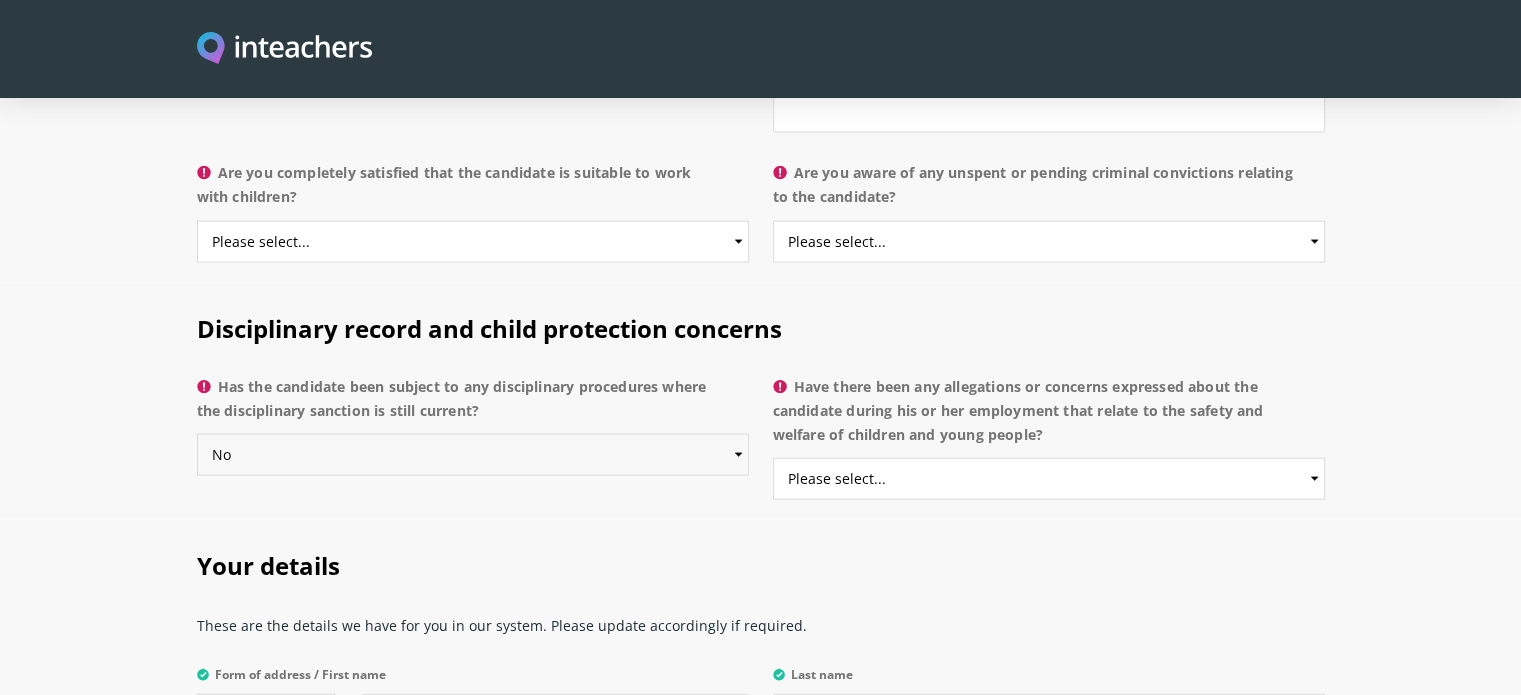 click on "Please select... Yes
No
Do not know" at bounding box center [473, 455] 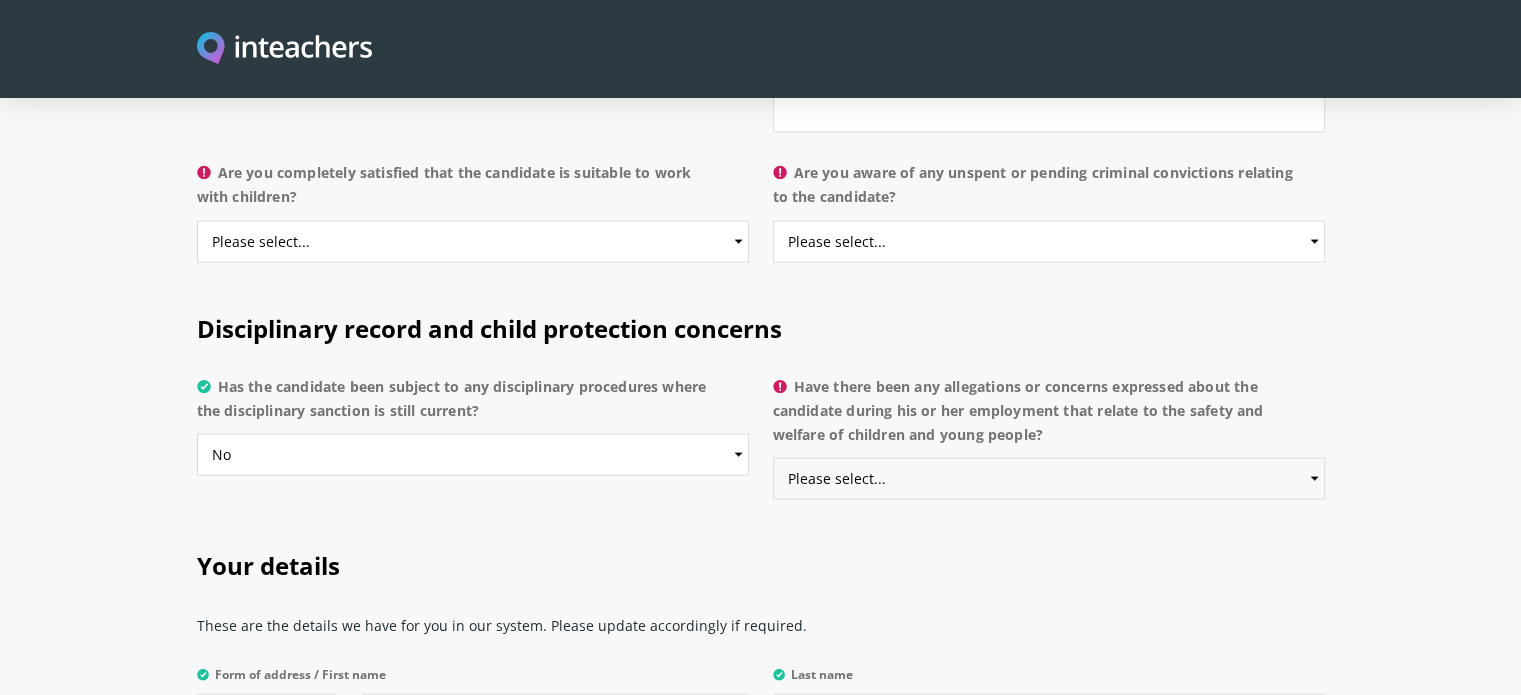 click on "Please select... Yes
No
Do not know" at bounding box center [1049, 479] 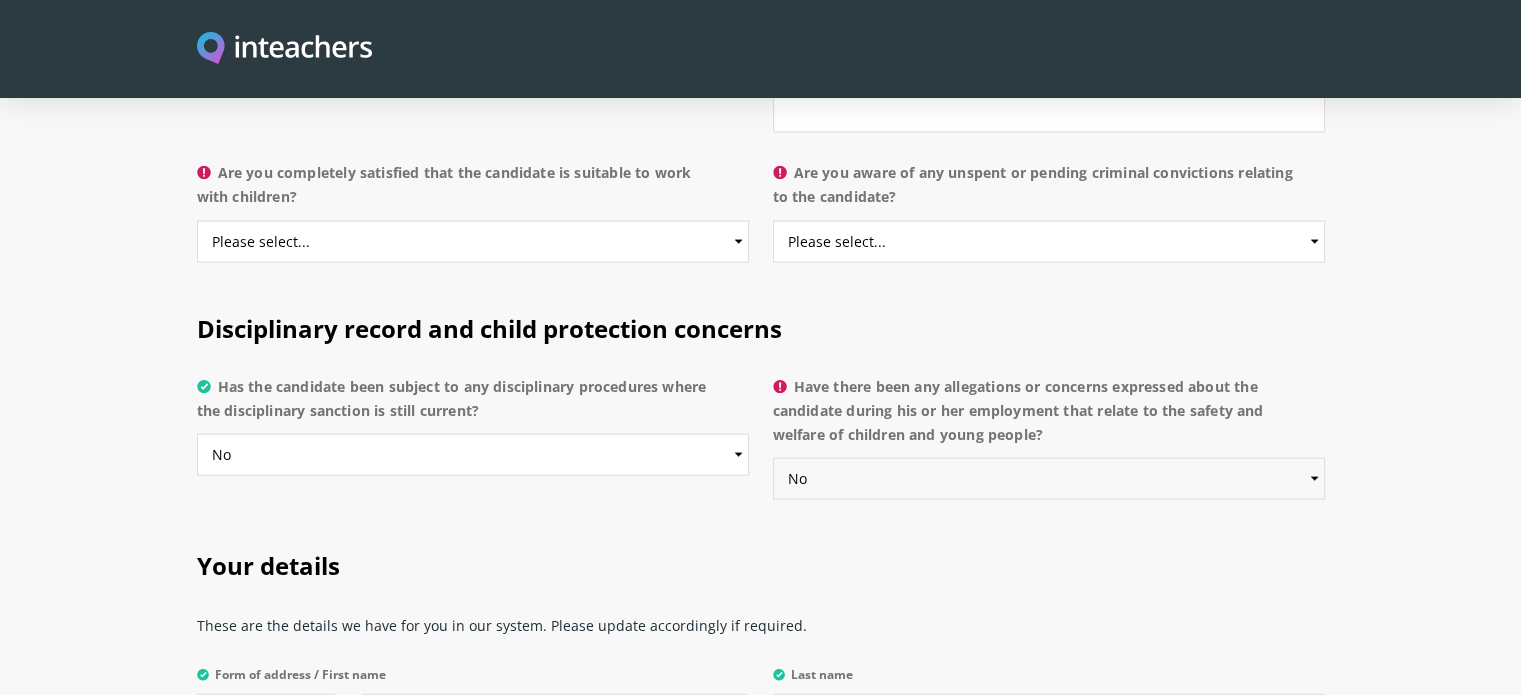 click on "Please select... Yes
No
Do not know" at bounding box center [1049, 479] 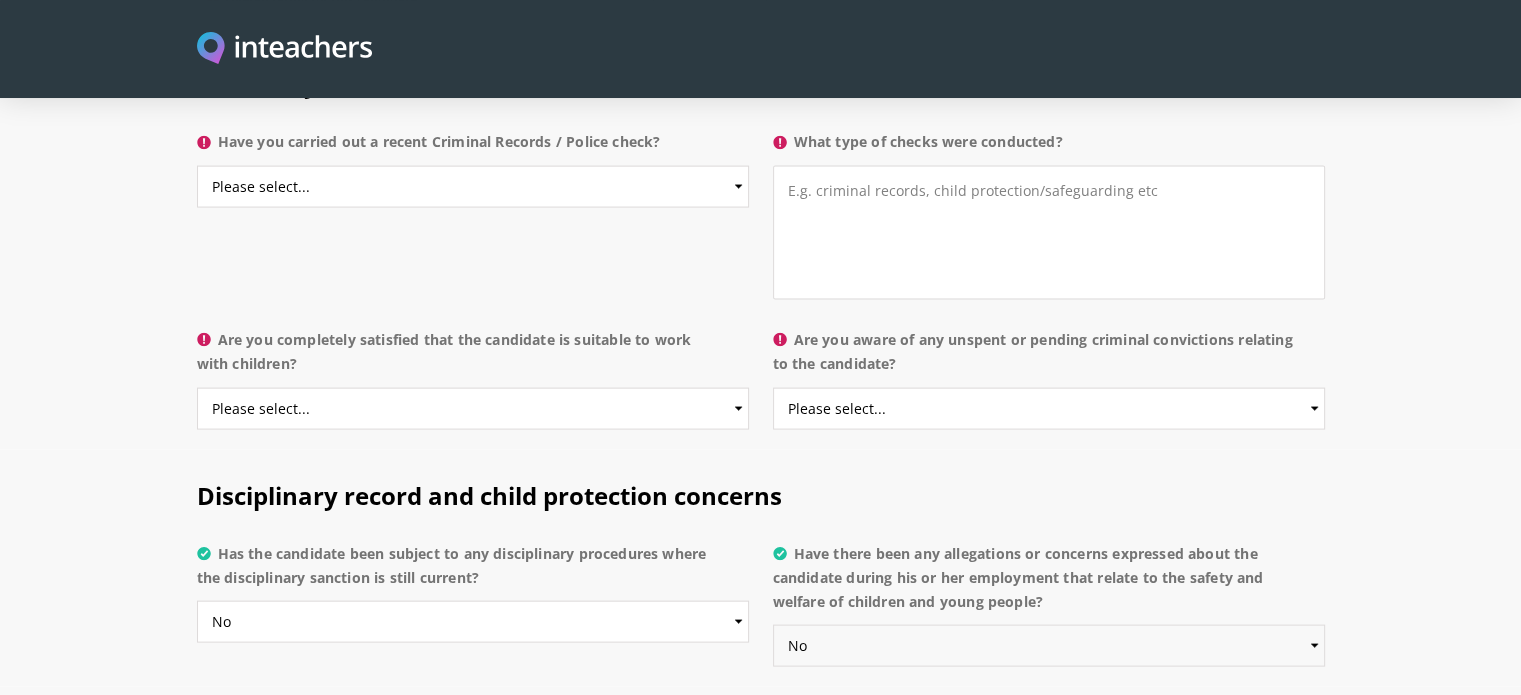 scroll, scrollTop: 4011, scrollLeft: 0, axis: vertical 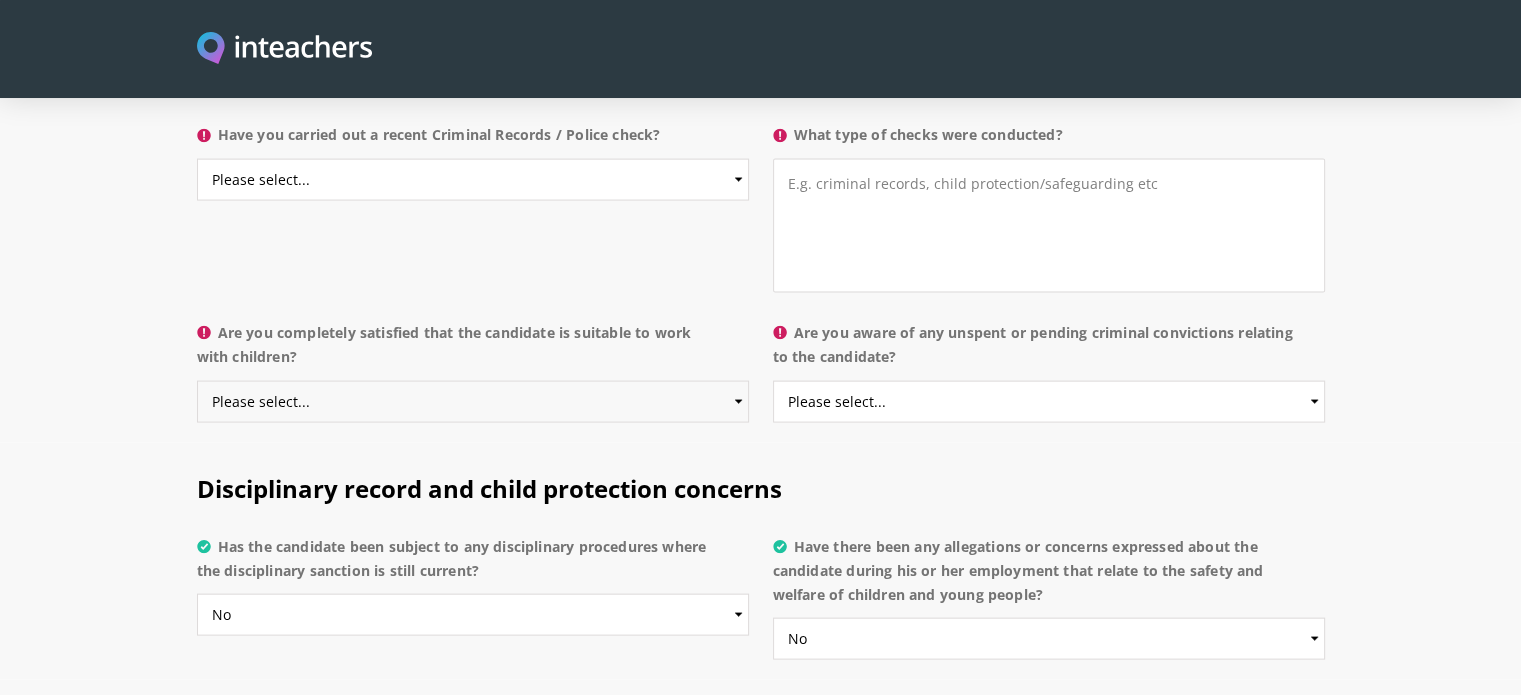 drag, startPoint x: 726, startPoint y: 340, endPoint x: 360, endPoint y: 486, distance: 394.0457 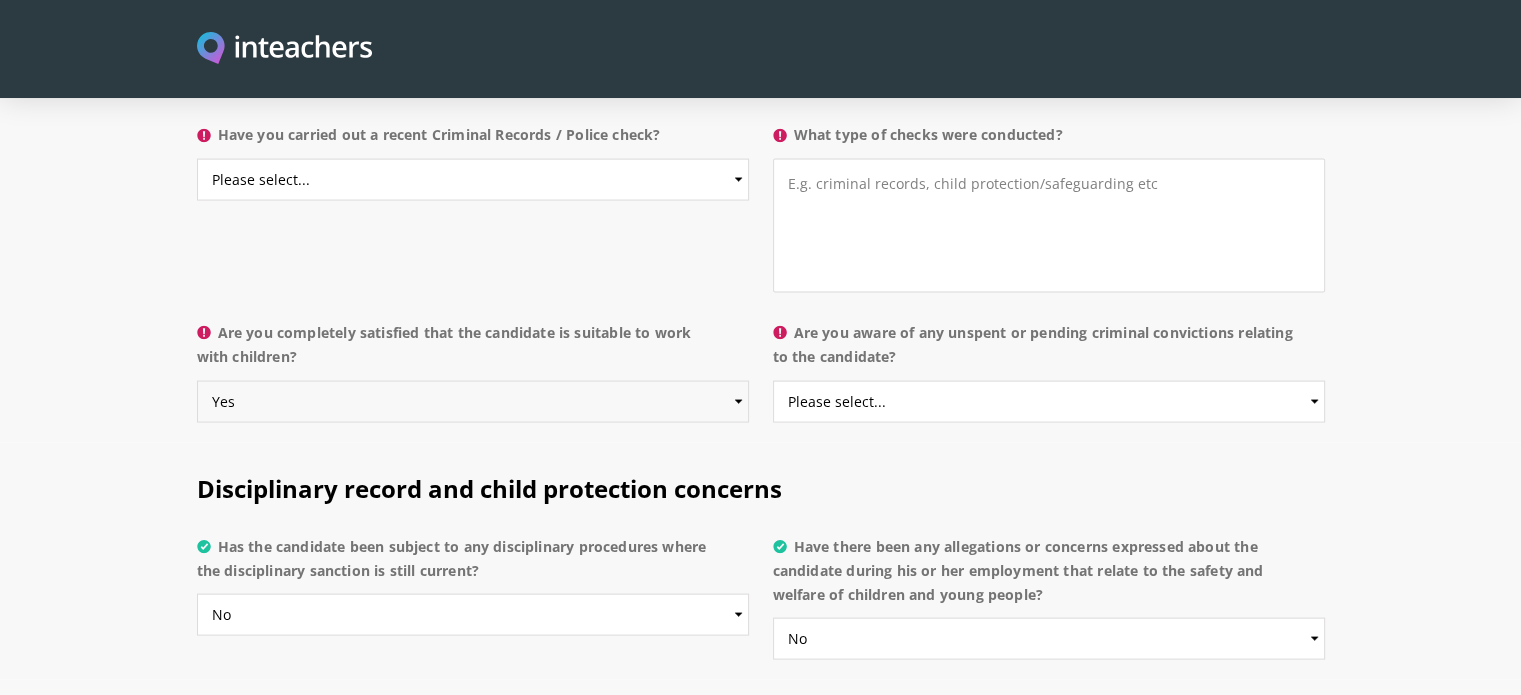 click on "Please select... Yes
No
Do not know" at bounding box center [473, 402] 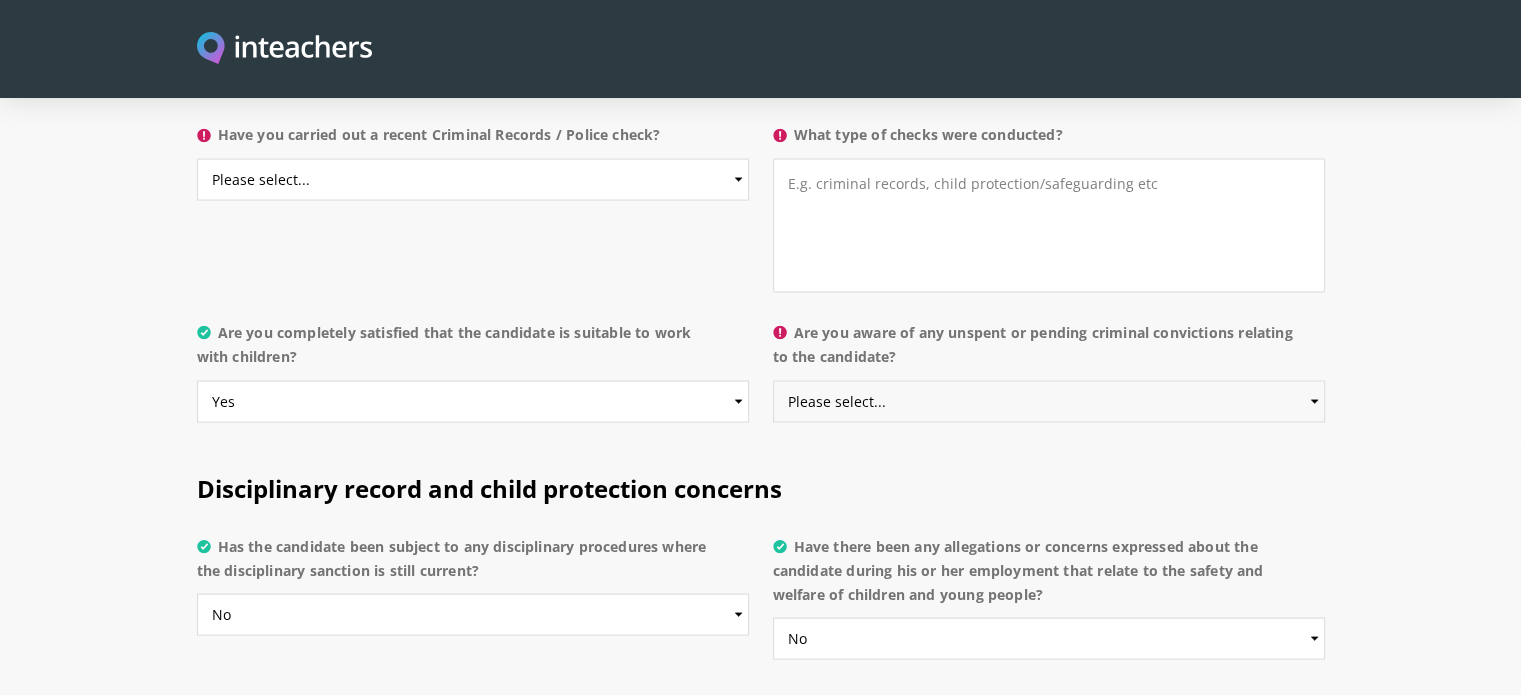 click on "Please select... Yes
No
Do not know" at bounding box center (1049, 402) 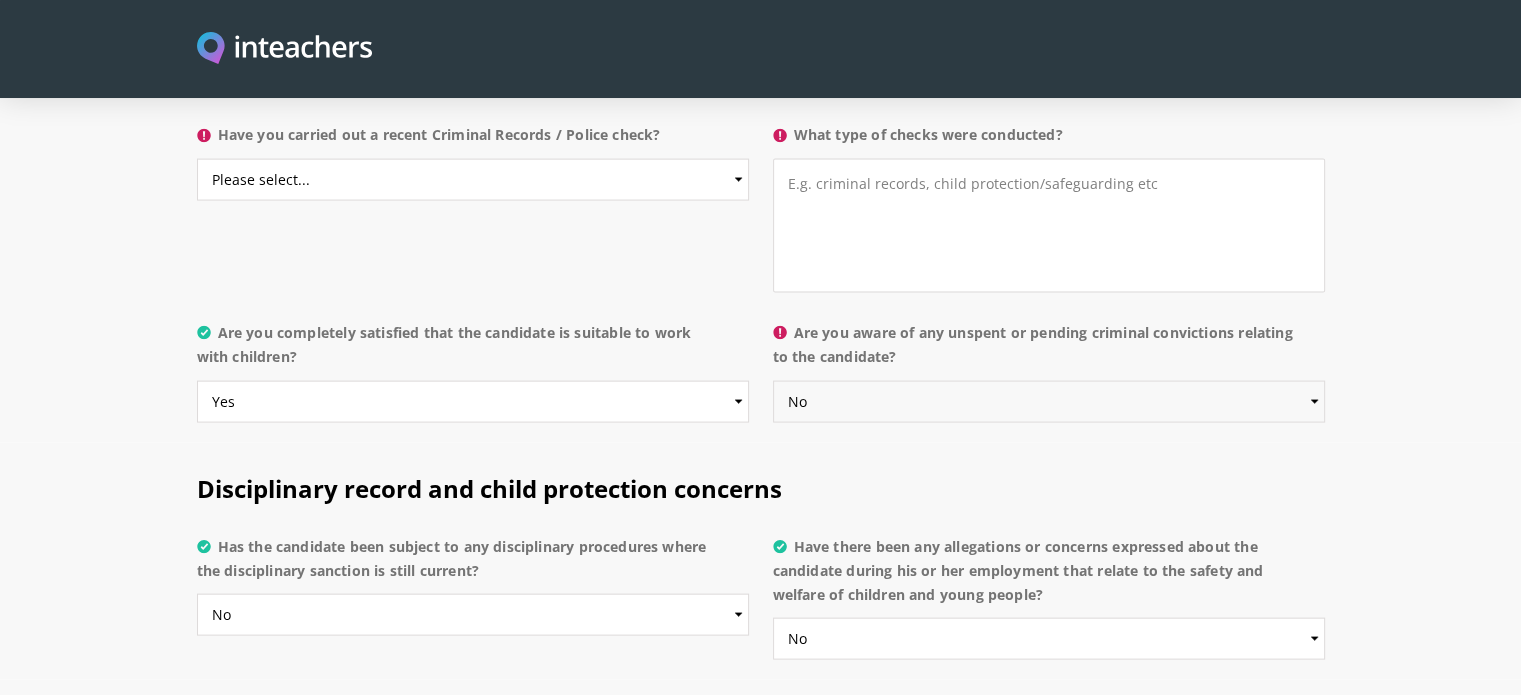 click on "Please select... Yes
No
Do not know" at bounding box center [1049, 402] 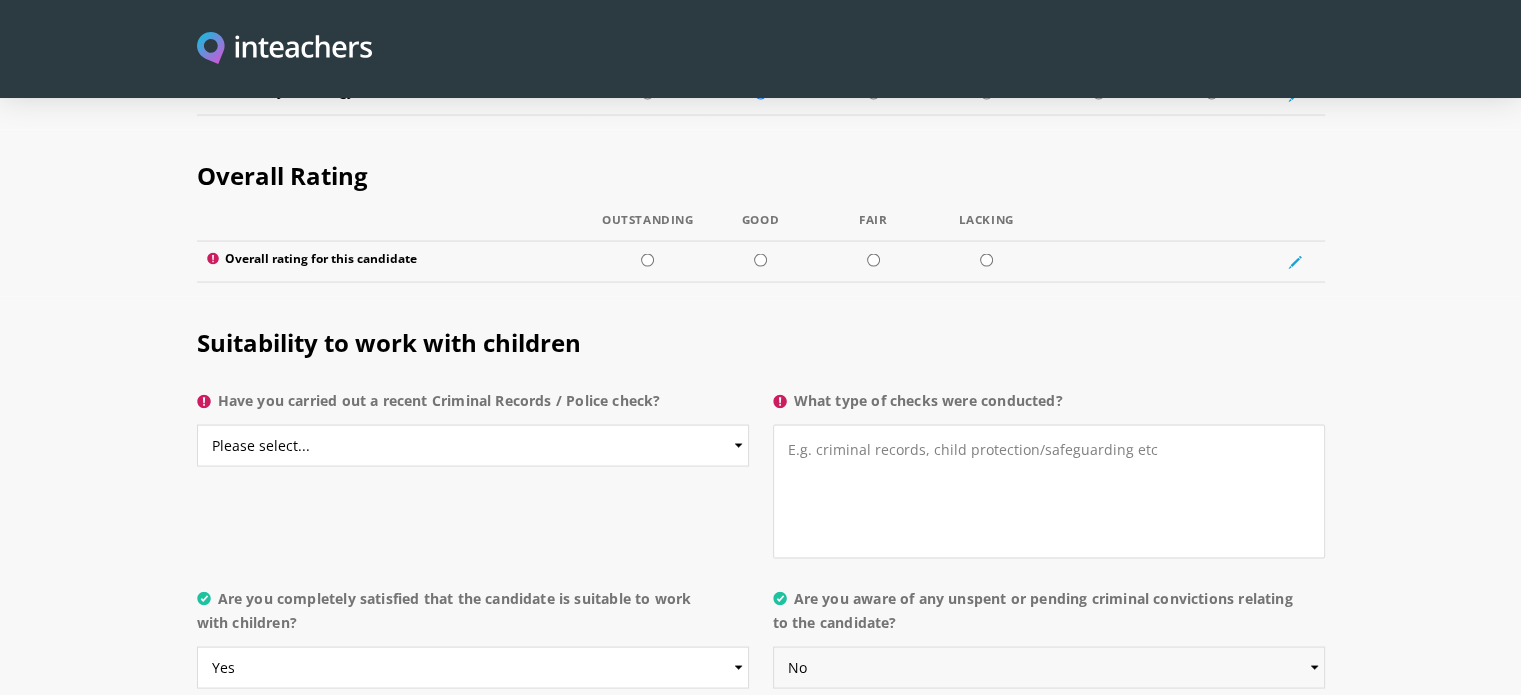 scroll, scrollTop: 3752, scrollLeft: 0, axis: vertical 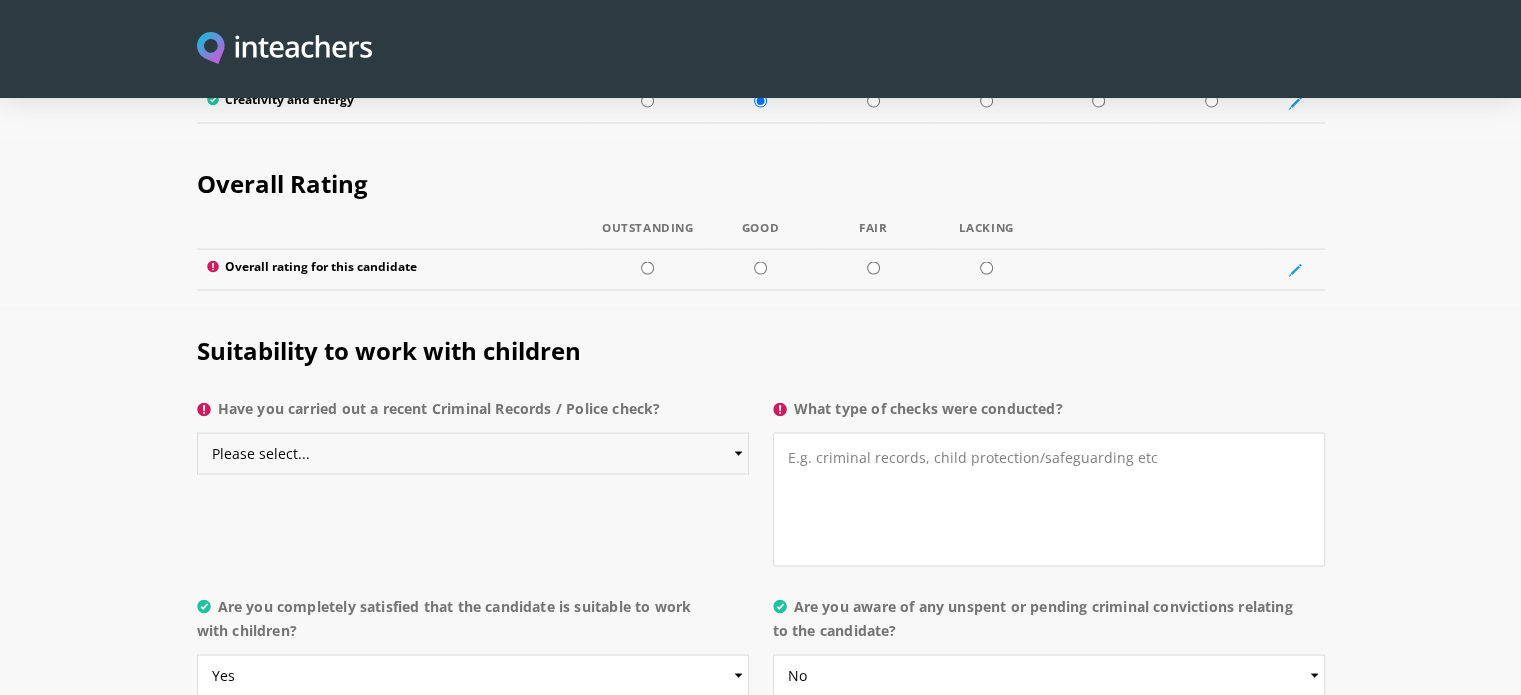 click on "Please select... Yes
No
Do not know" at bounding box center (473, 453) 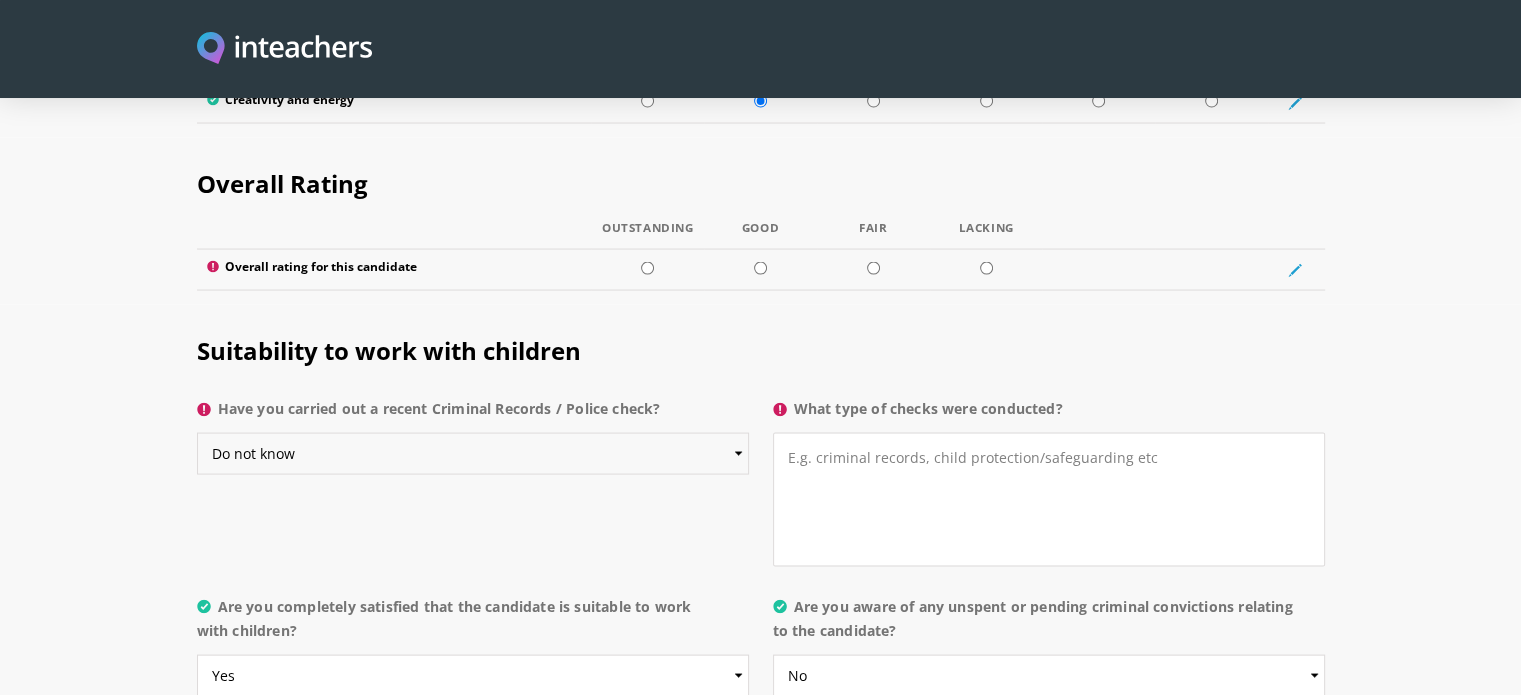 click on "Please select... Yes
No
Do not know" at bounding box center (473, 453) 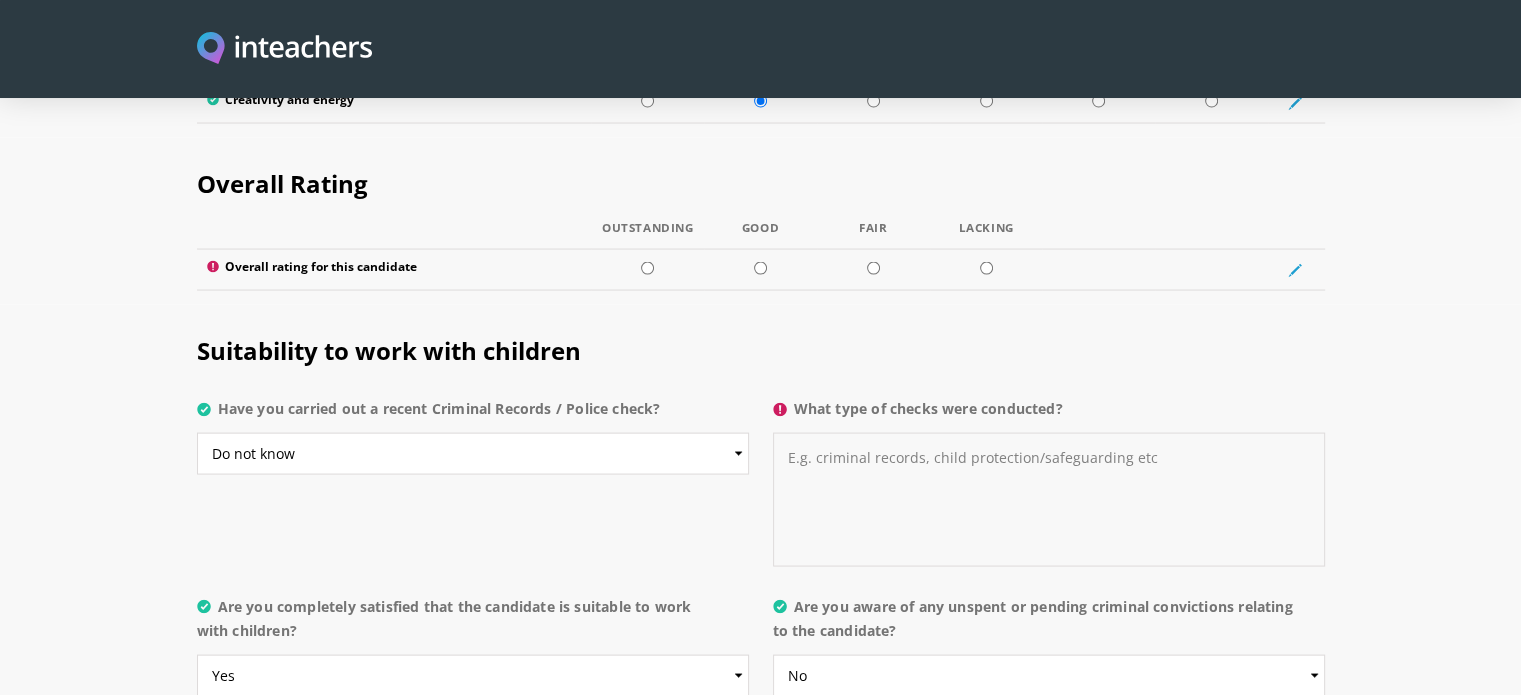 click on "What type of checks were conducted?" at bounding box center (1049, 499) 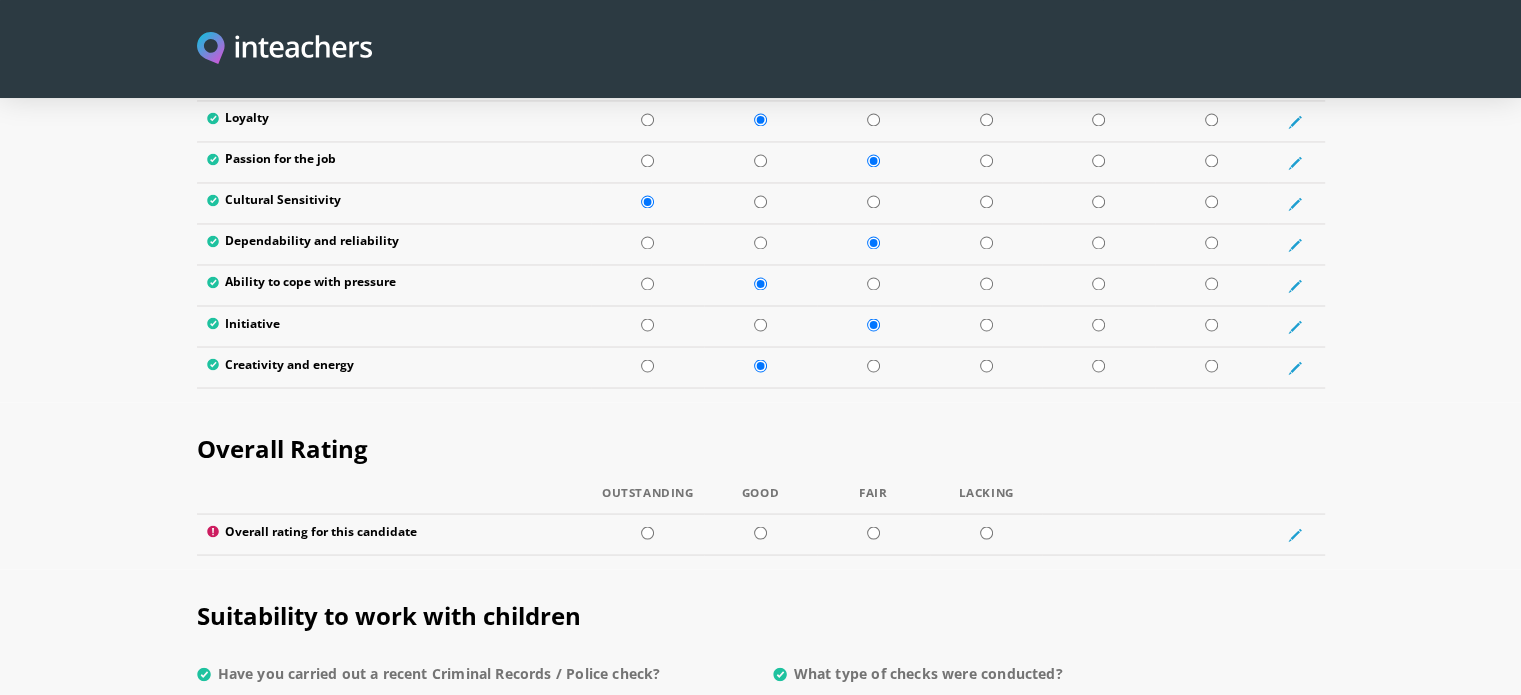 scroll, scrollTop: 3494, scrollLeft: 0, axis: vertical 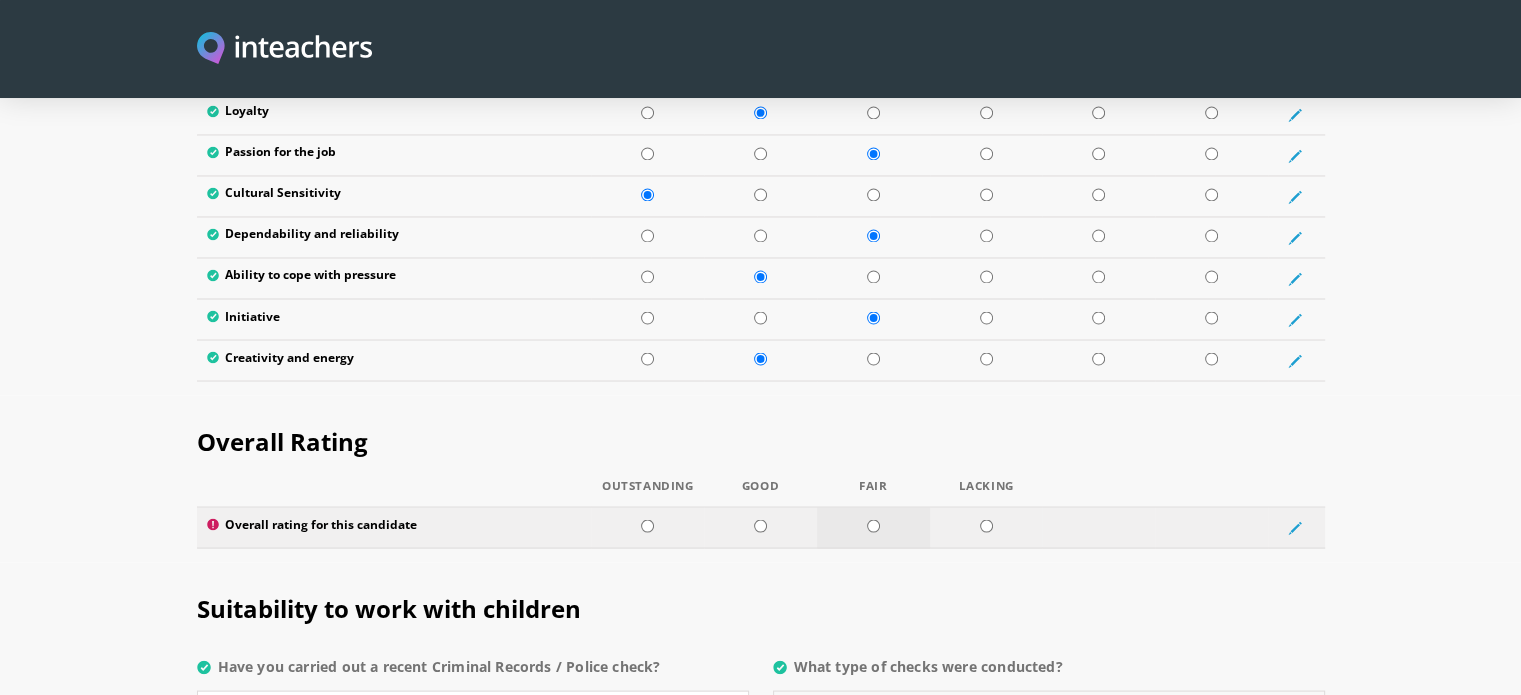 type on "Would need to check with HR" 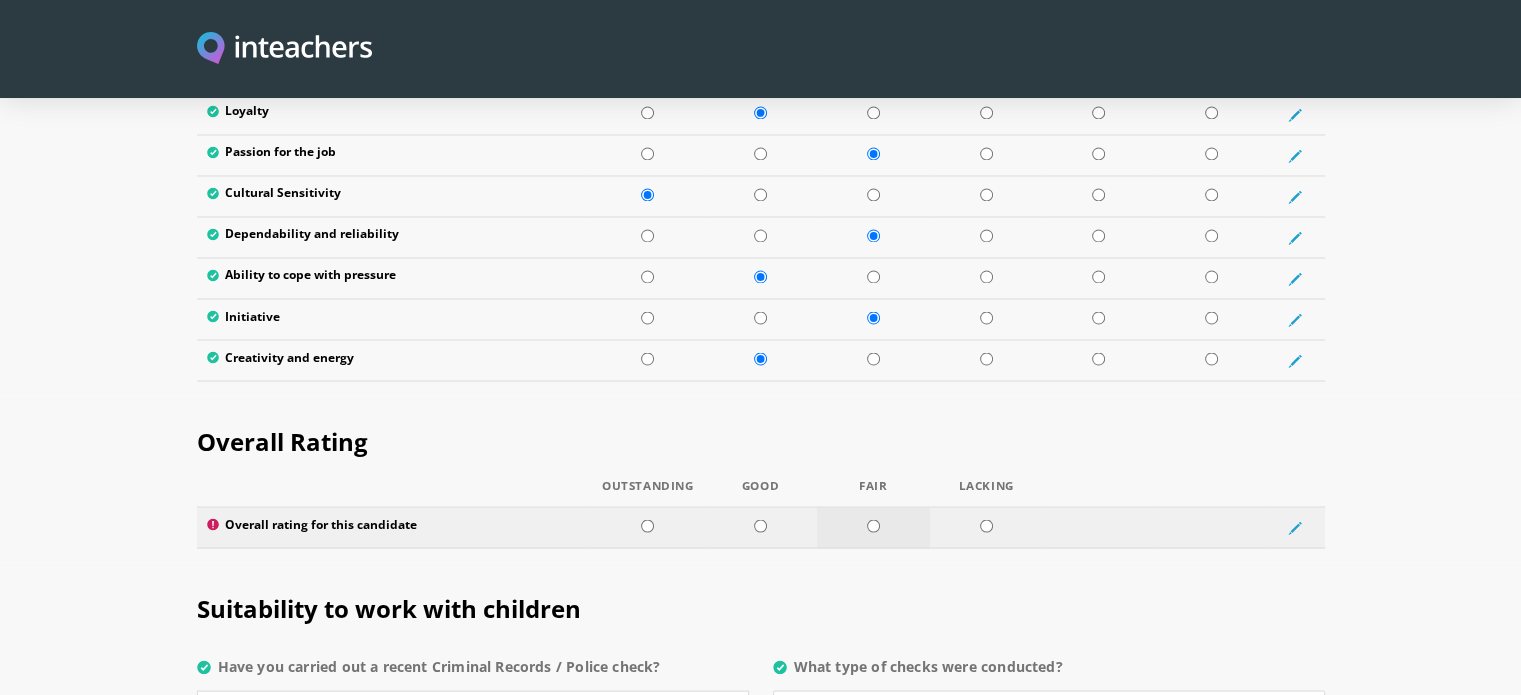 click at bounding box center [873, 525] 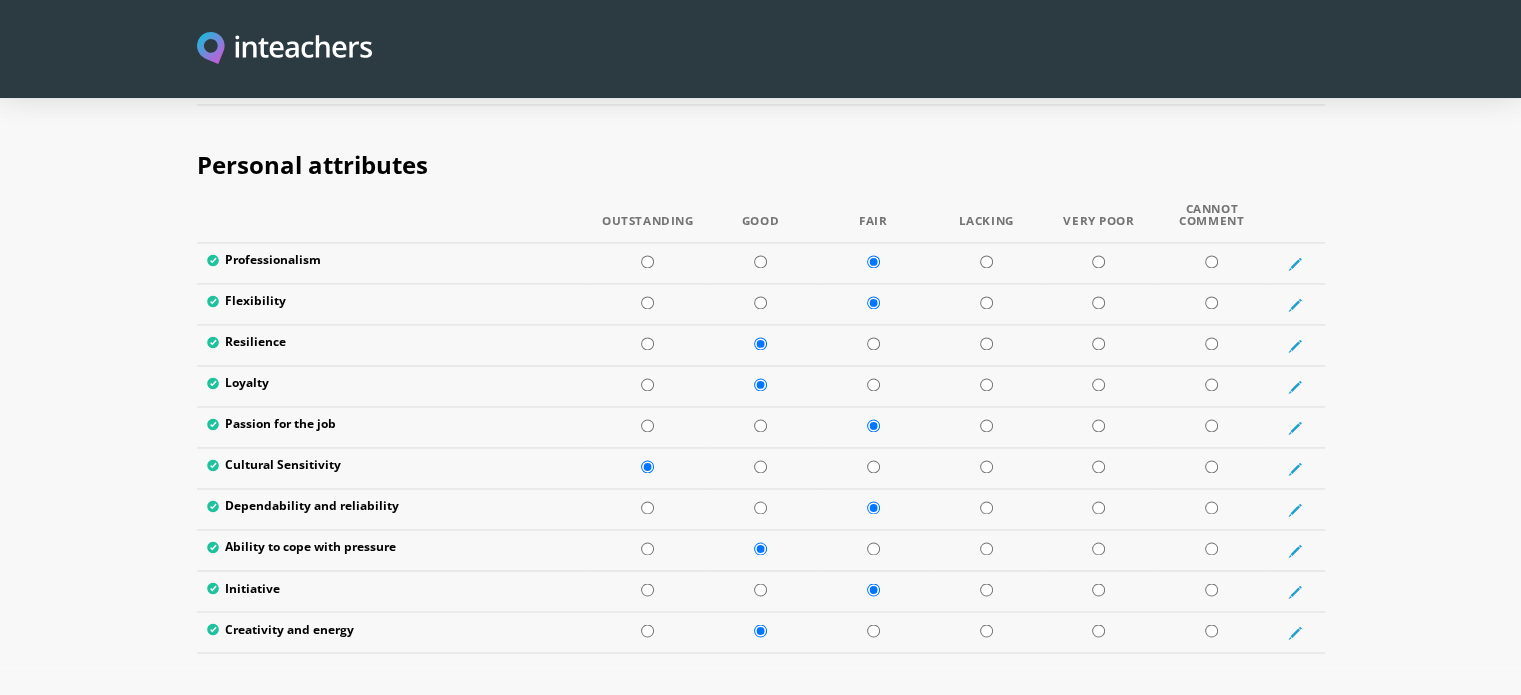 scroll, scrollTop: 3236, scrollLeft: 0, axis: vertical 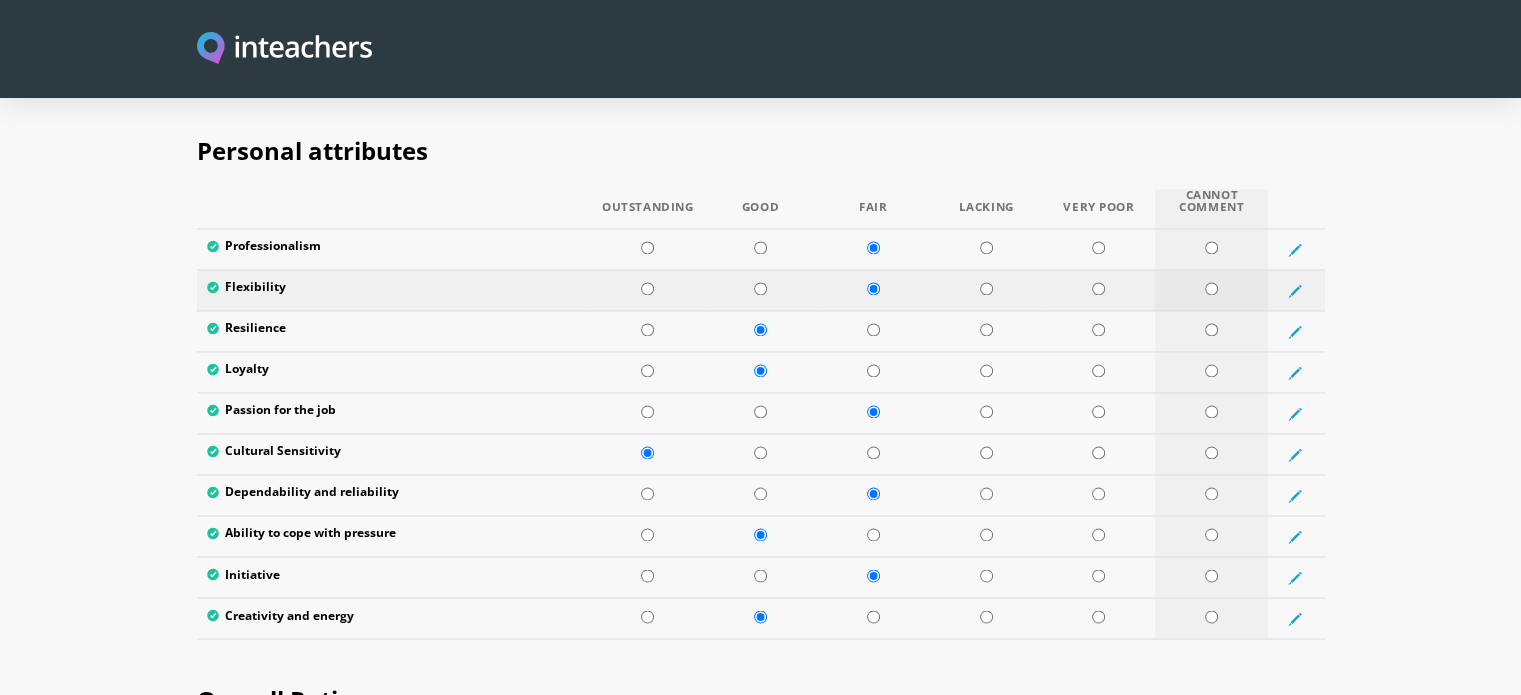 click at bounding box center (1211, 290) 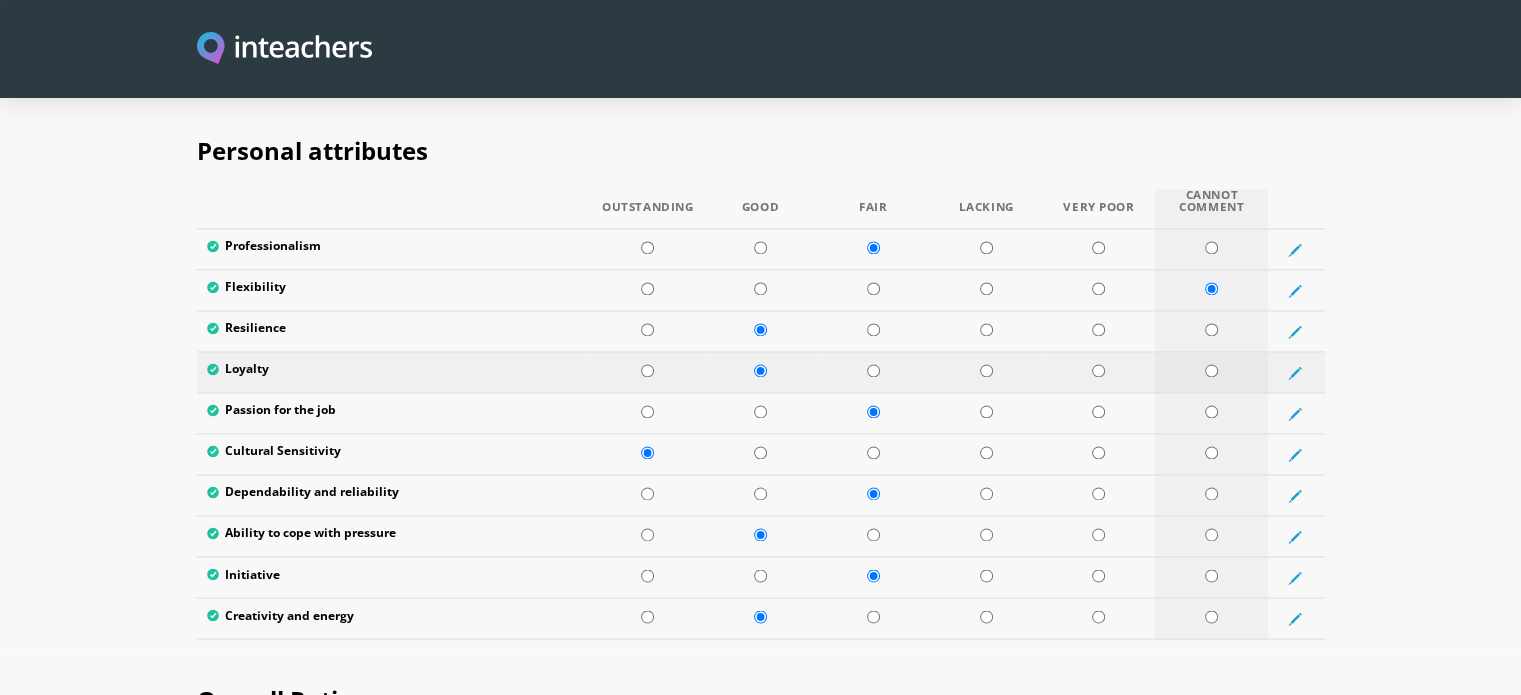click at bounding box center (1211, 370) 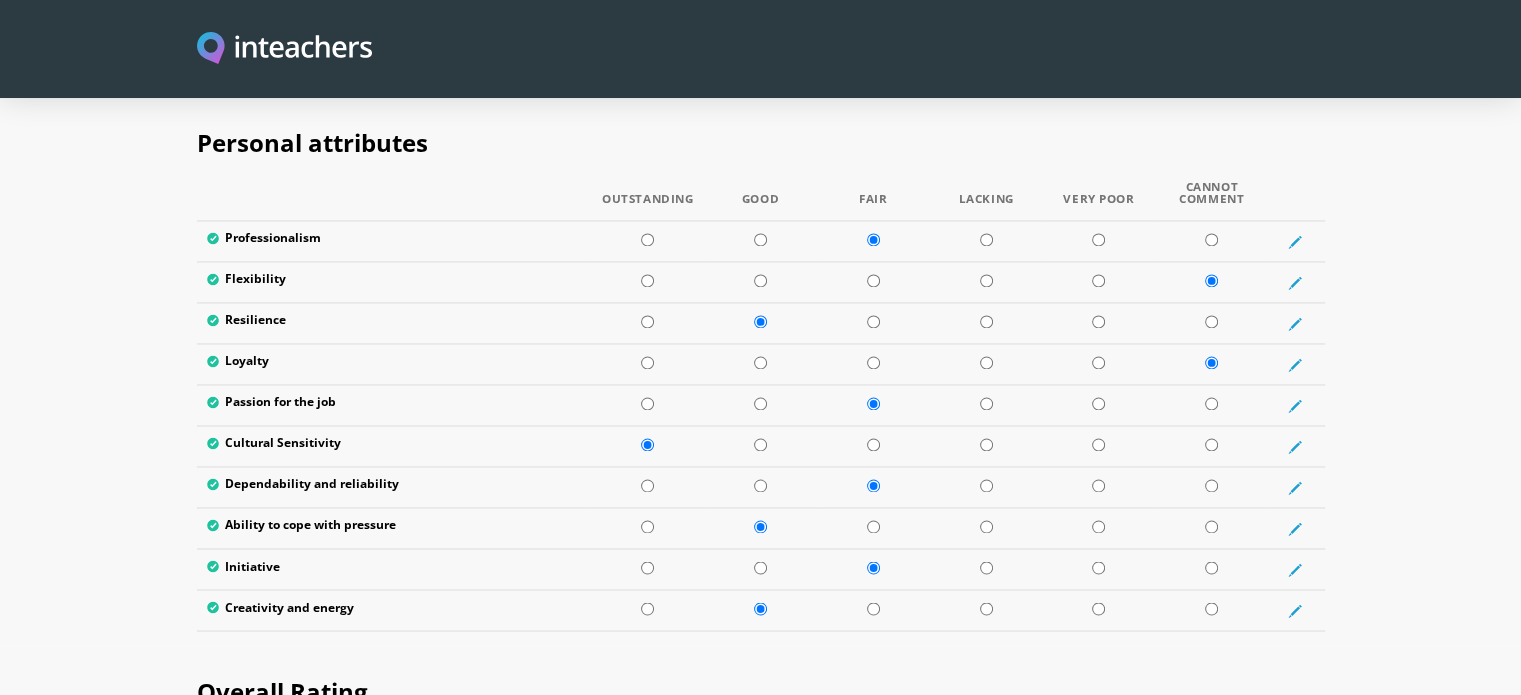 scroll, scrollTop: 3252, scrollLeft: 0, axis: vertical 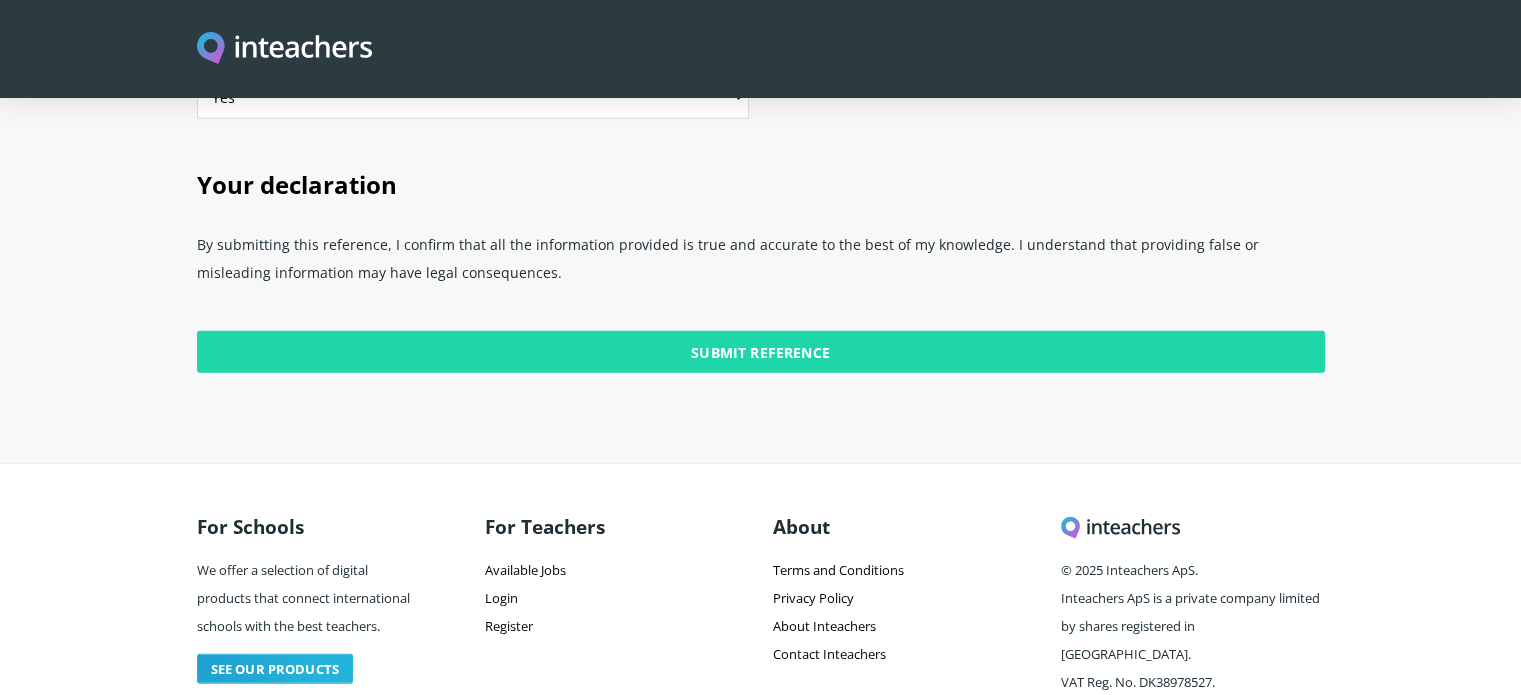 click on "Submit Reference" at bounding box center (761, 352) 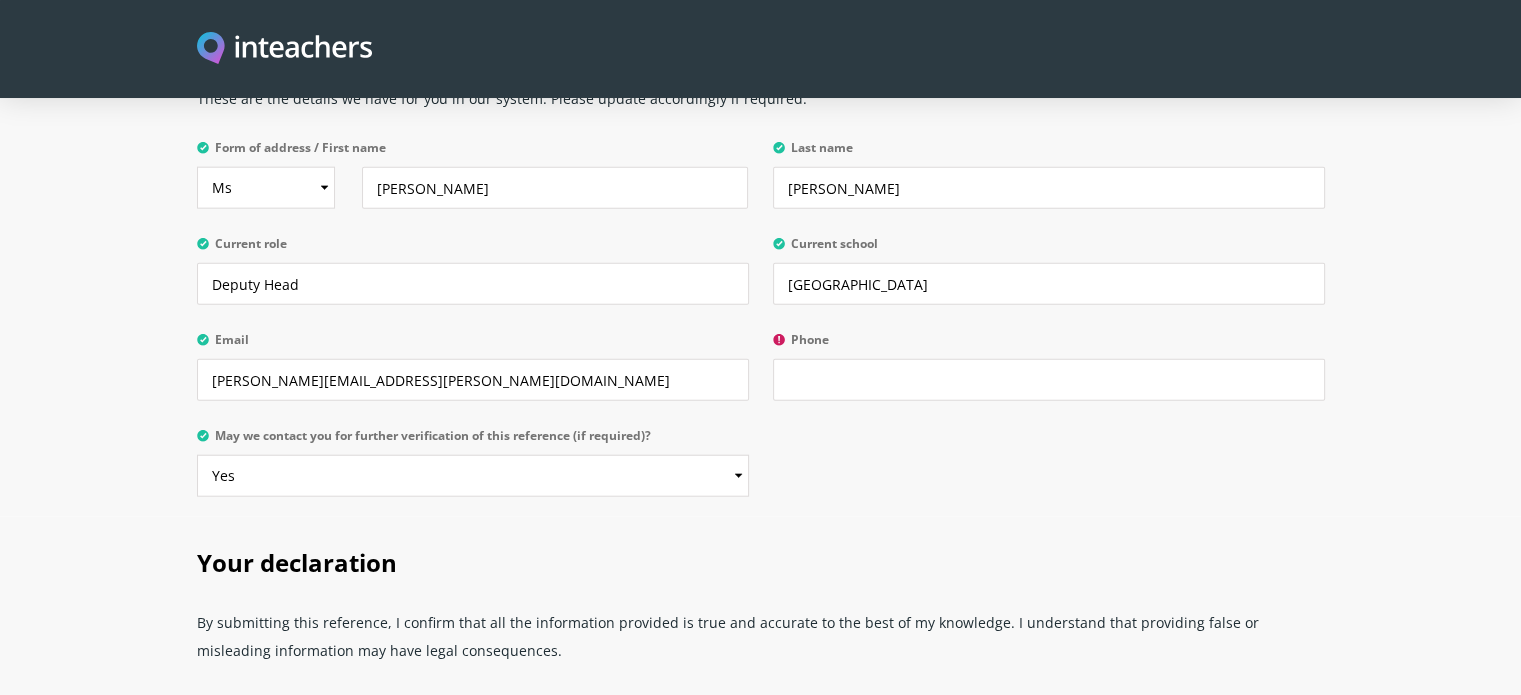 scroll, scrollTop: 4663, scrollLeft: 0, axis: vertical 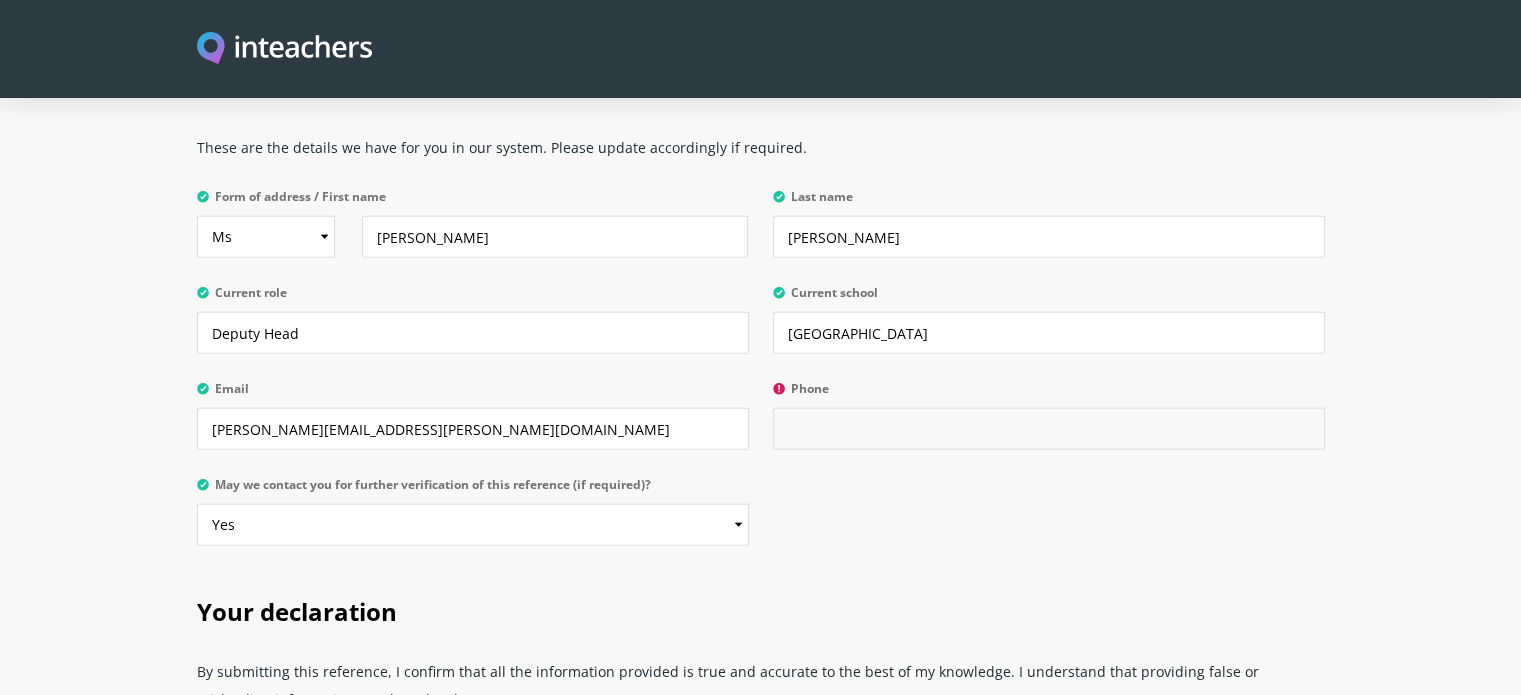 click on "Phone" at bounding box center (1049, 429) 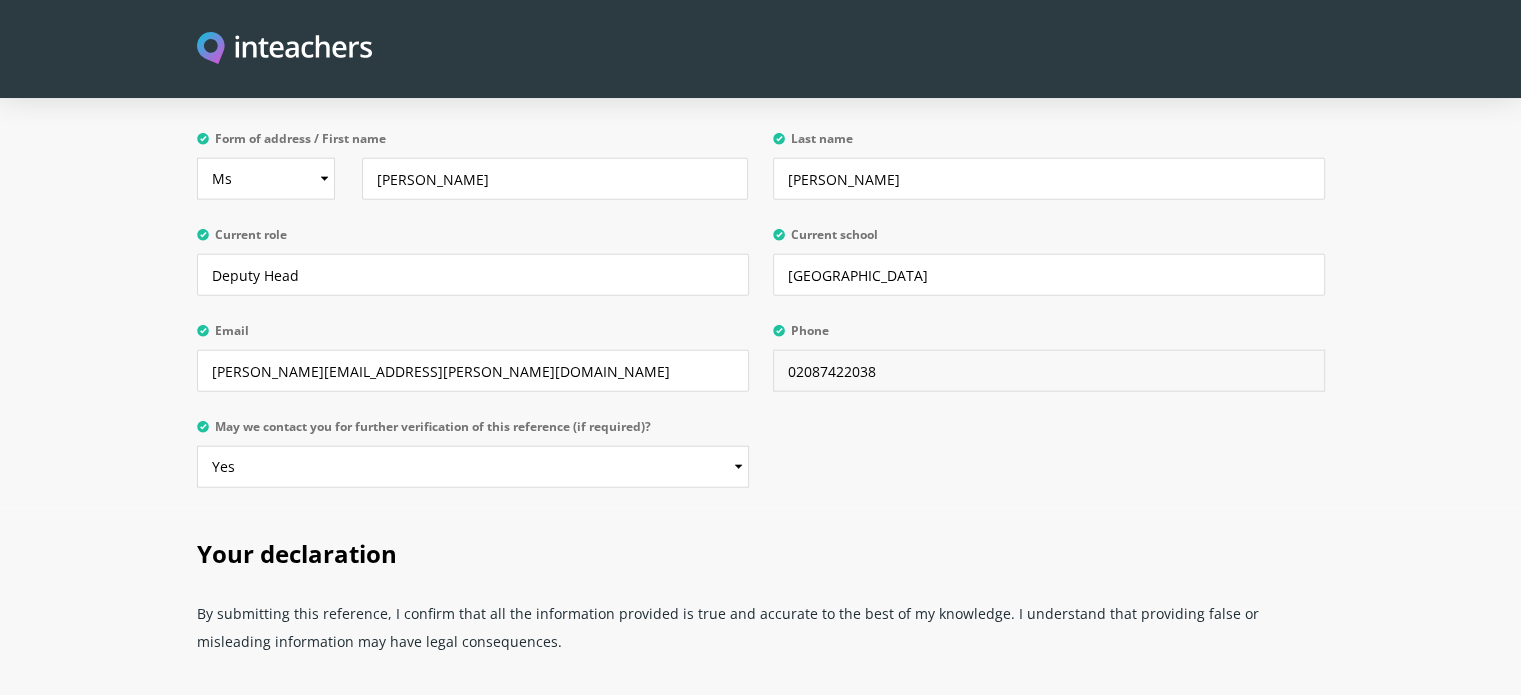 scroll, scrollTop: 4714, scrollLeft: 0, axis: vertical 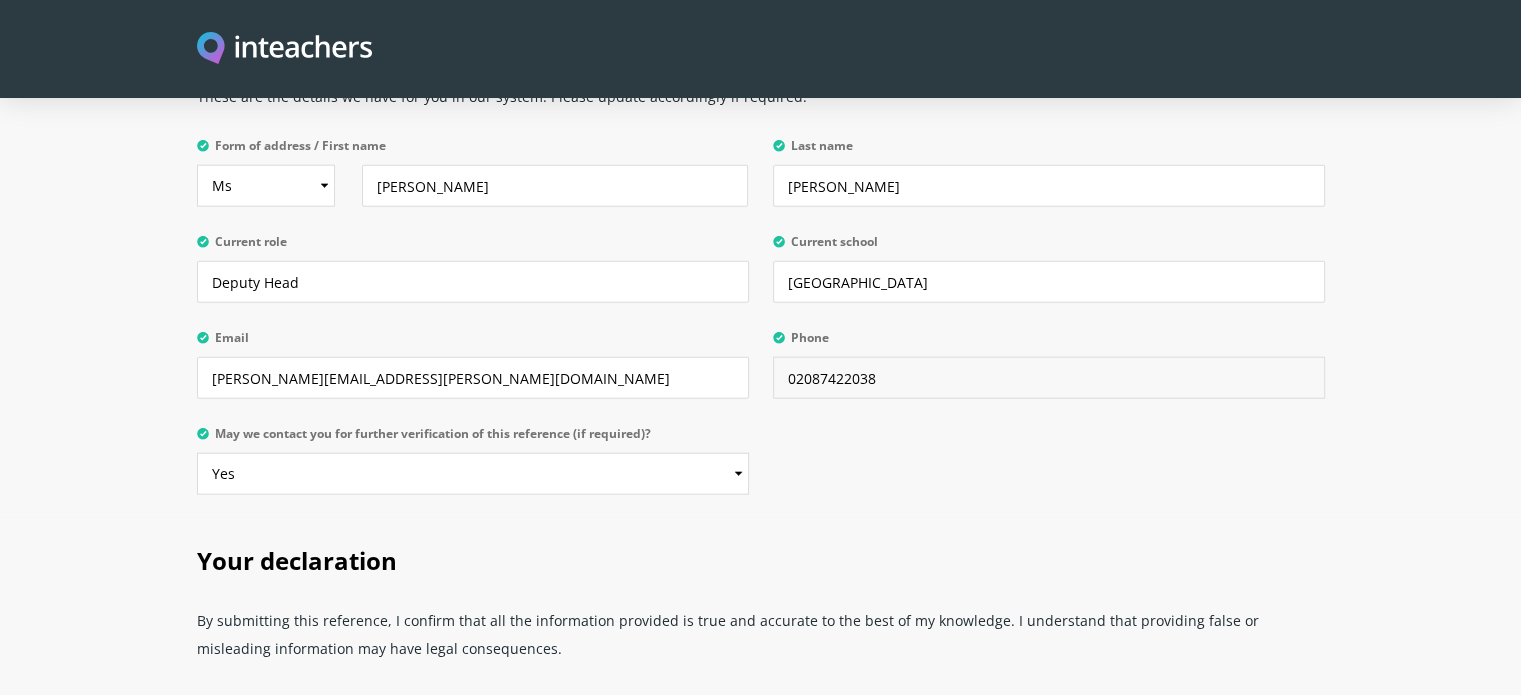 type on "02087422038" 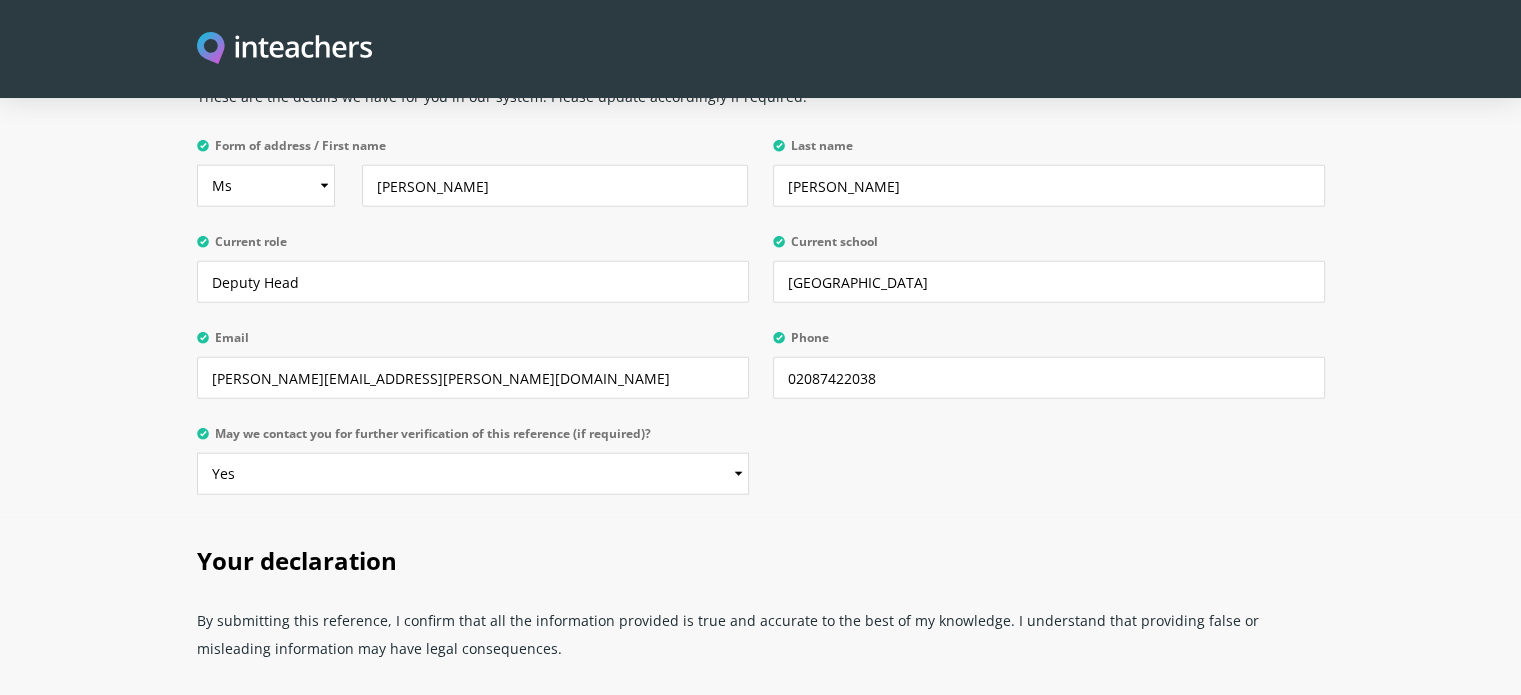 click on "Submit Reference" at bounding box center [761, 728] 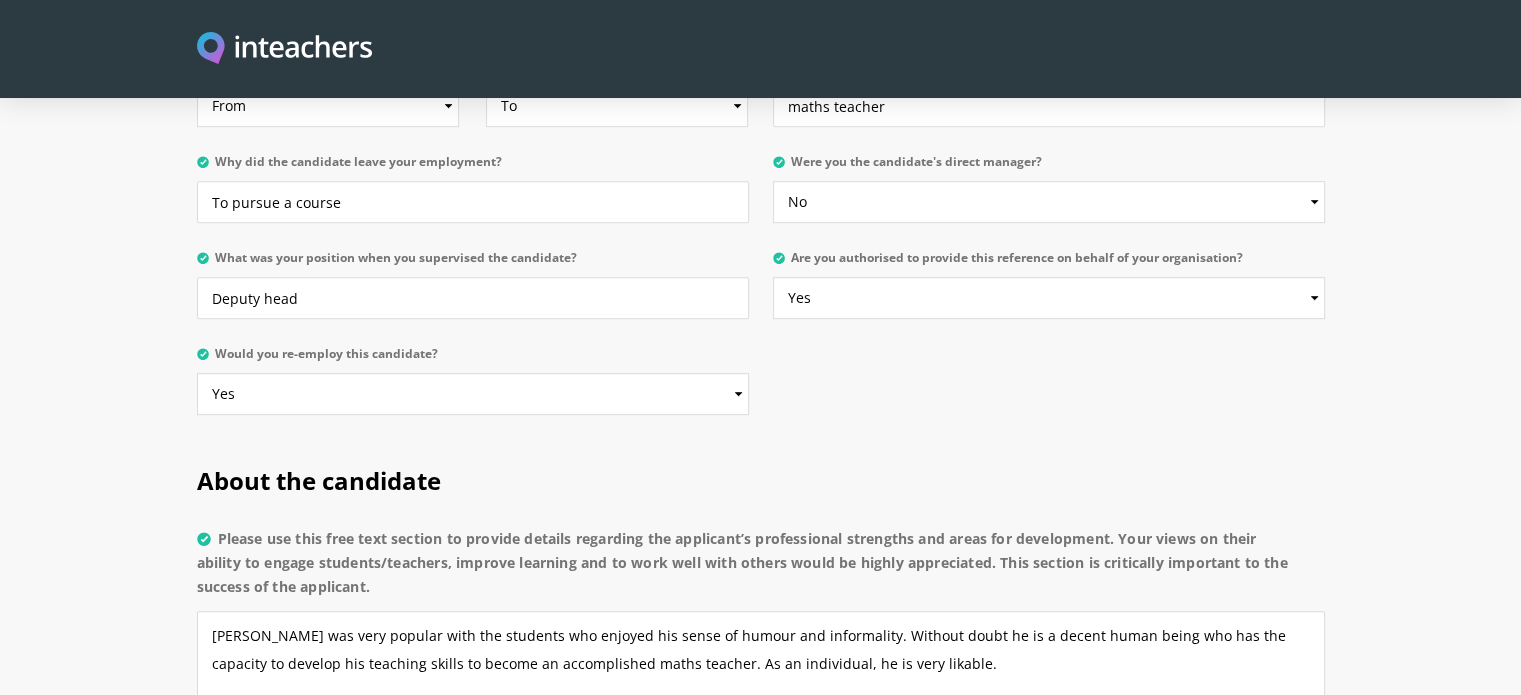 scroll, scrollTop: 1179, scrollLeft: 0, axis: vertical 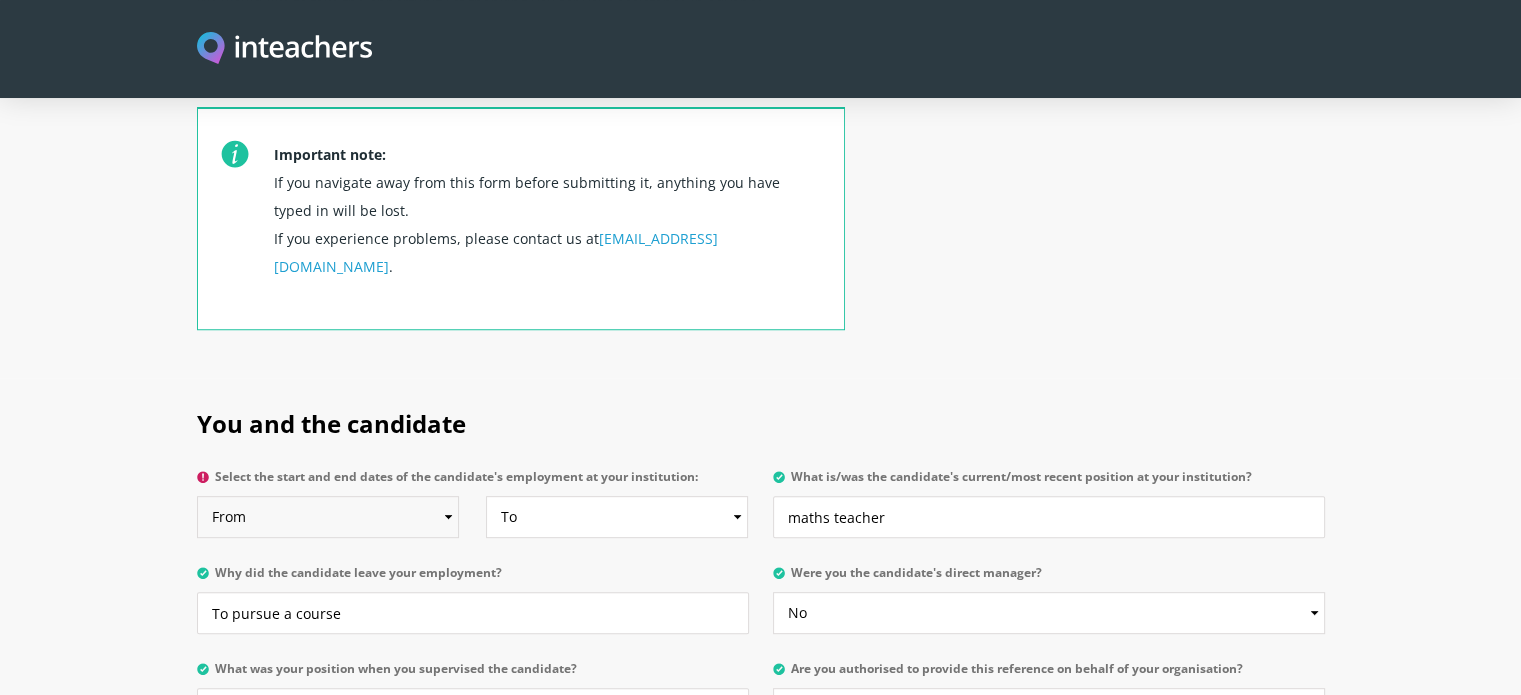 click on "From
2025
2024
2023
2022
2021
2020
2019
2018
2017
2016
2015
2014
2013
2012
2011
2010
2009
2008
2007
2006
2005
2004
2003
2002
2001
2000
1999
1998
1997
1996
1995
1994
1993
1992
1991
1990
1989
1988
1987
1986
1985
1984
1983
1982
1981
1980
1979
1978
1977
1976
1975
1974
1973
1972
1971
1970" at bounding box center (328, 517) 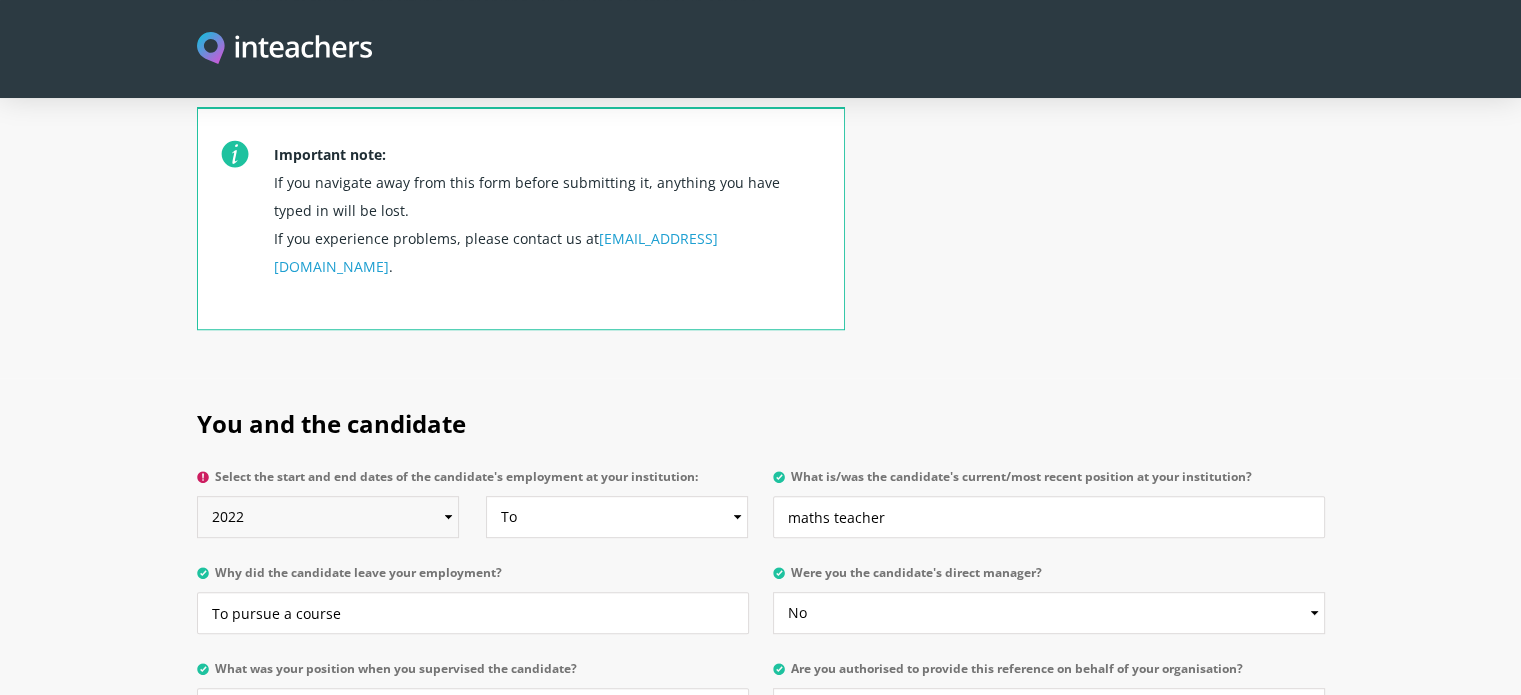 click on "From
2025
2024
2023
2022
2021
2020
2019
2018
2017
2016
2015
2014
2013
2012
2011
2010
2009
2008
2007
2006
2005
2004
2003
2002
2001
2000
1999
1998
1997
1996
1995
1994
1993
1992
1991
1990
1989
1988
1987
1986
1985
1984
1983
1982
1981
1980
1979
1978
1977
1976
1975
1974
1973
1972
1971
1970" at bounding box center [328, 517] 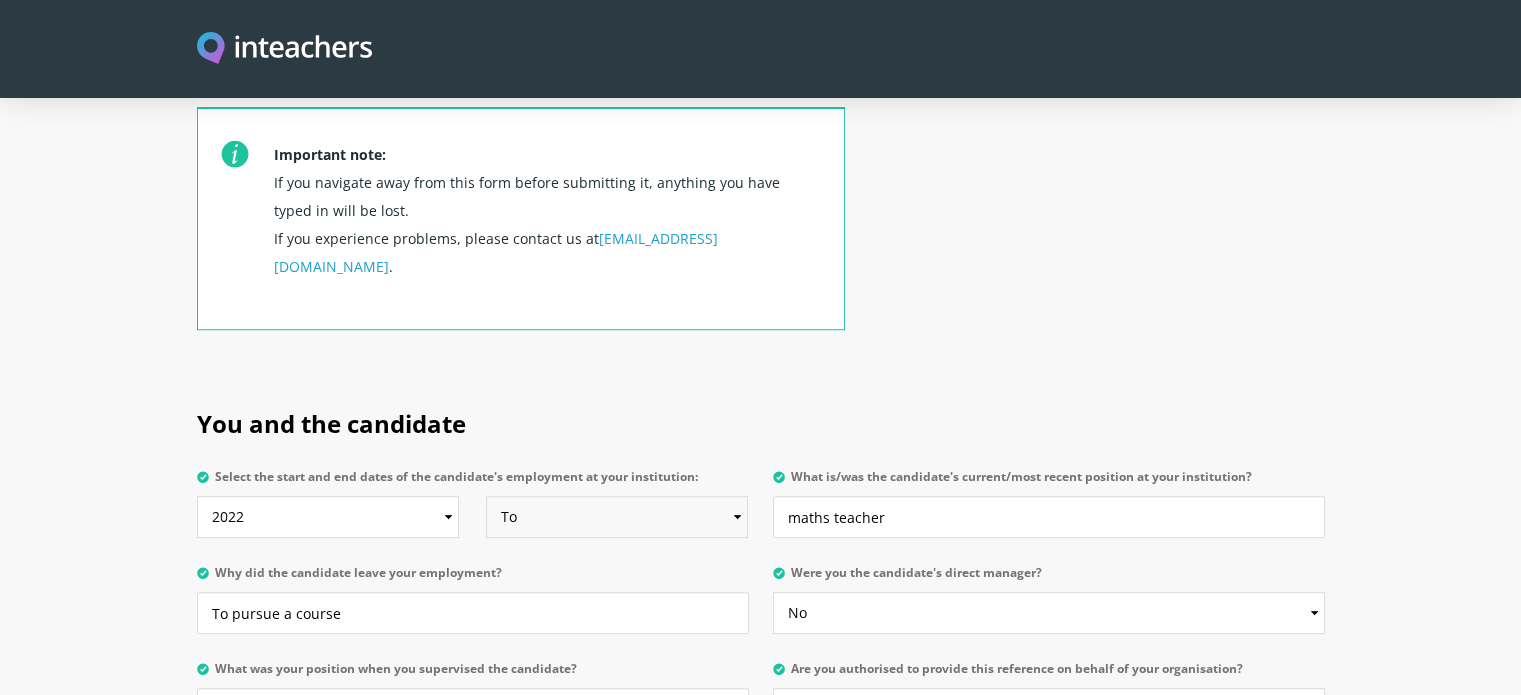 click on "To
Currently
2025
2024
2023
2022
2021
2020
2019
2018
2017
2016
2015
2014
2013
2012
2011
2010
2009
2008
2007
2006
2005
2004
2003
2002
2001
2000
1999
1998
1997
1996
1995
1994
1993
1992
1991
1990
1989
1988
1987
1986
1985
1984
1983
1982
1981
1980
1979
1978
1977
1976
1975
1974
1973
1972
1971
1970" at bounding box center (617, 517) 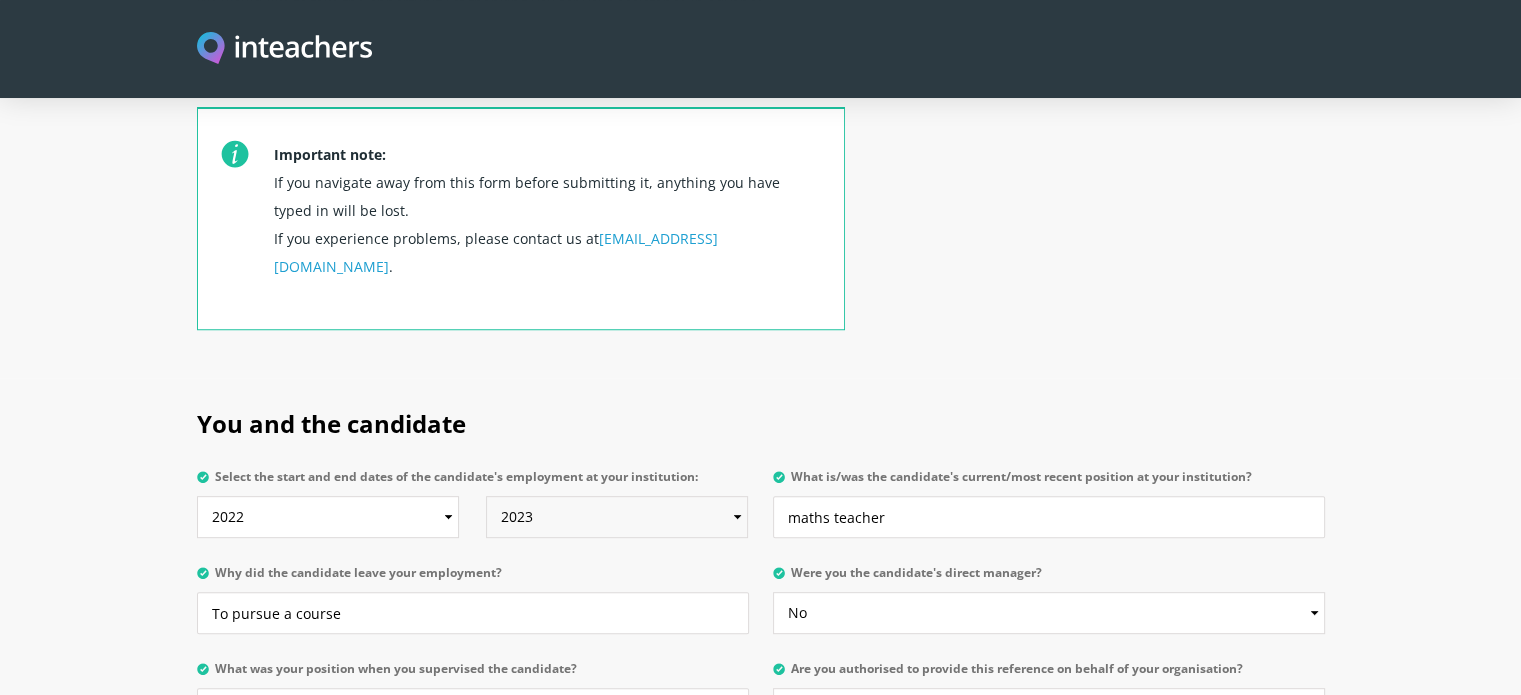 click on "To
Currently
2025
2024
2023
2022
2021
2020
2019
2018
2017
2016
2015
2014
2013
2012
2011
2010
2009
2008
2007
2006
2005
2004
2003
2002
2001
2000
1999
1998
1997
1996
1995
1994
1993
1992
1991
1990
1989
1988
1987
1986
1985
1984
1983
1982
1981
1980
1979
1978
1977
1976
1975
1974
1973
1972
1971
1970" at bounding box center (617, 517) 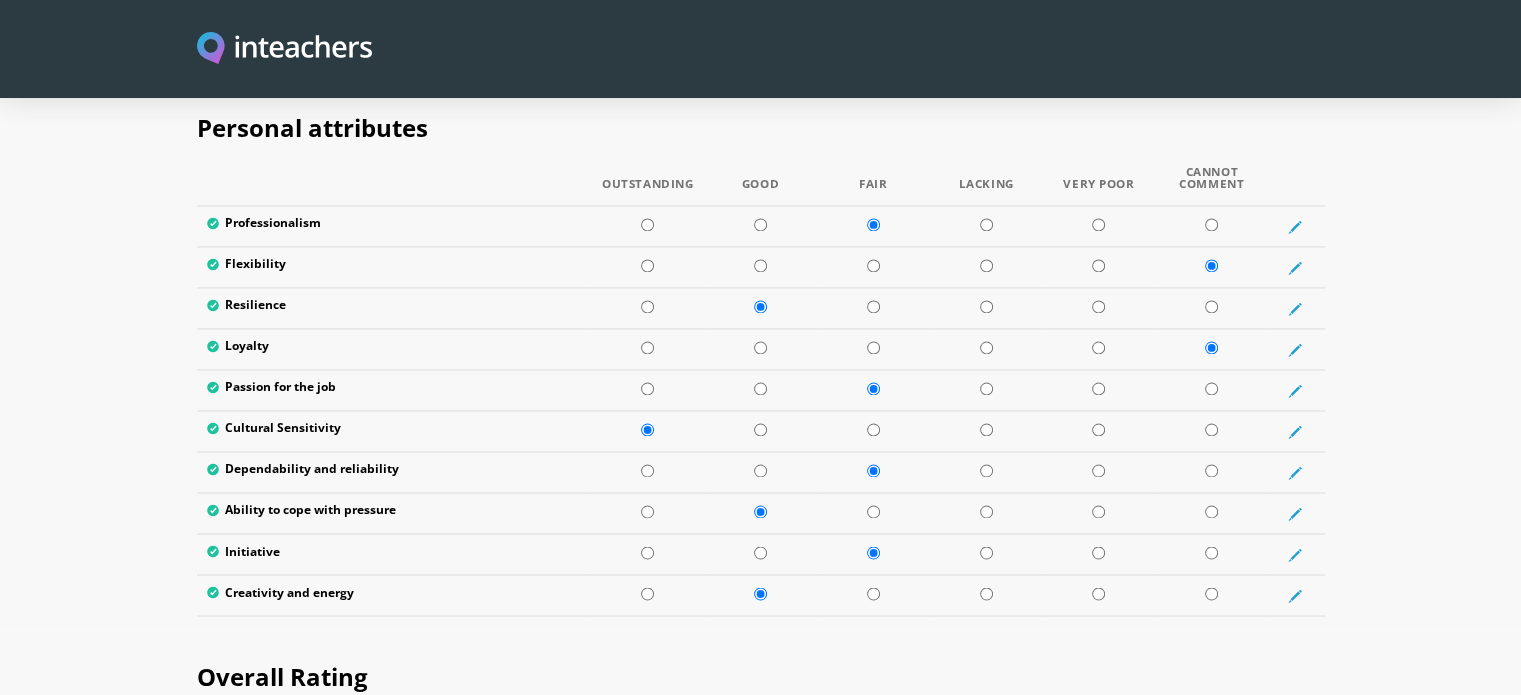 scroll, scrollTop: 3265, scrollLeft: 0, axis: vertical 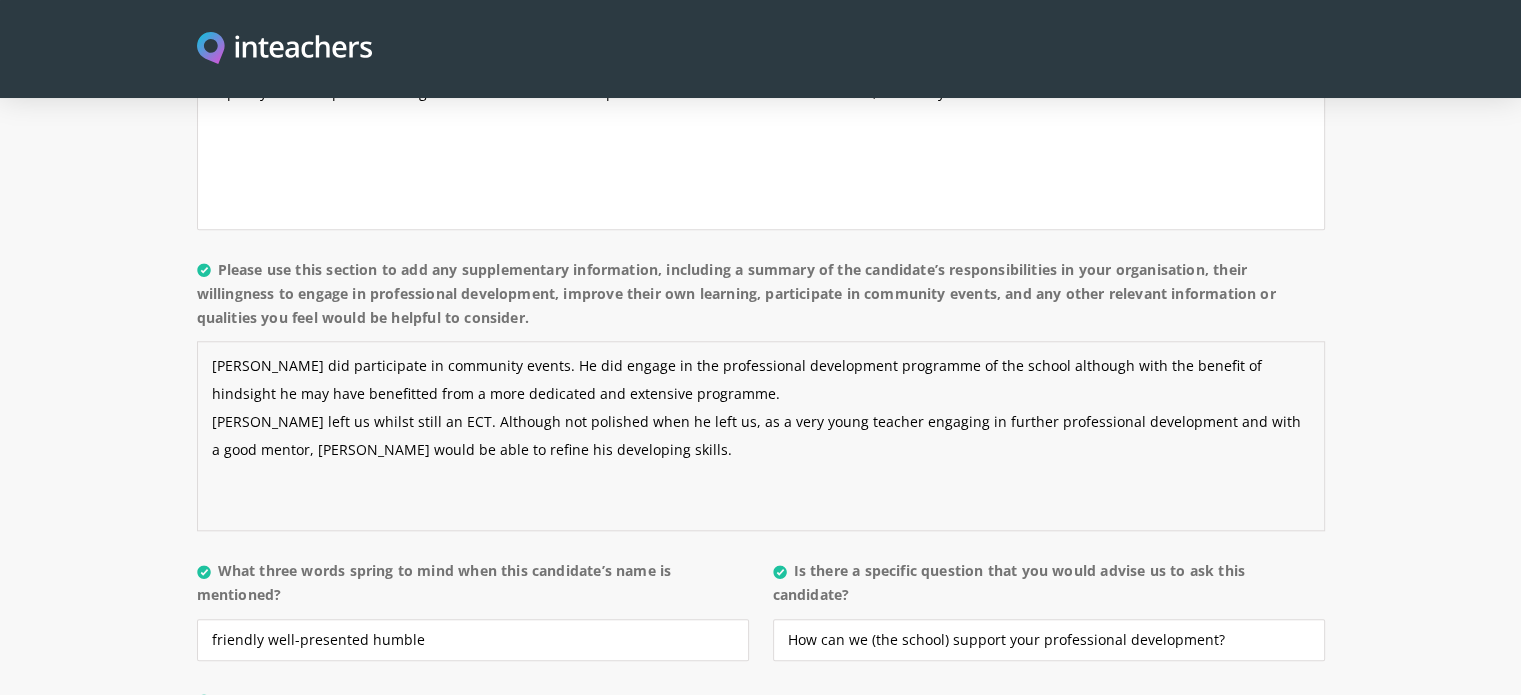 click on "Hasan did participate in community events. He did engage in the professional development programme of the school although with the benefit of hindsight he may have benefitted from a more dedicated and extensive programme.
Hasan left us whilst still an ECT. Although not polished when he left us, as a very young teacher engaging in further professional development and with a good mentor, Hasan would be able to refine his developing skills." at bounding box center [761, 436] 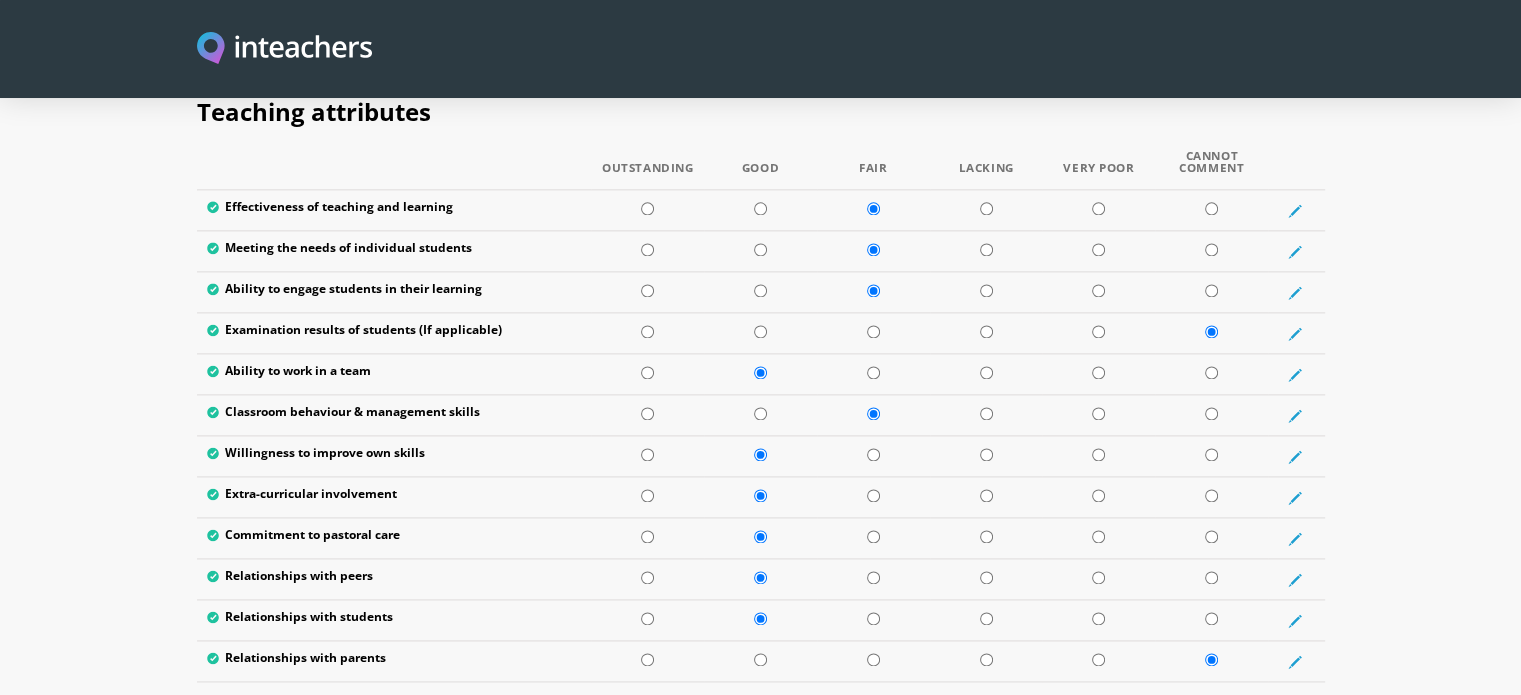 scroll, scrollTop: 2652, scrollLeft: 0, axis: vertical 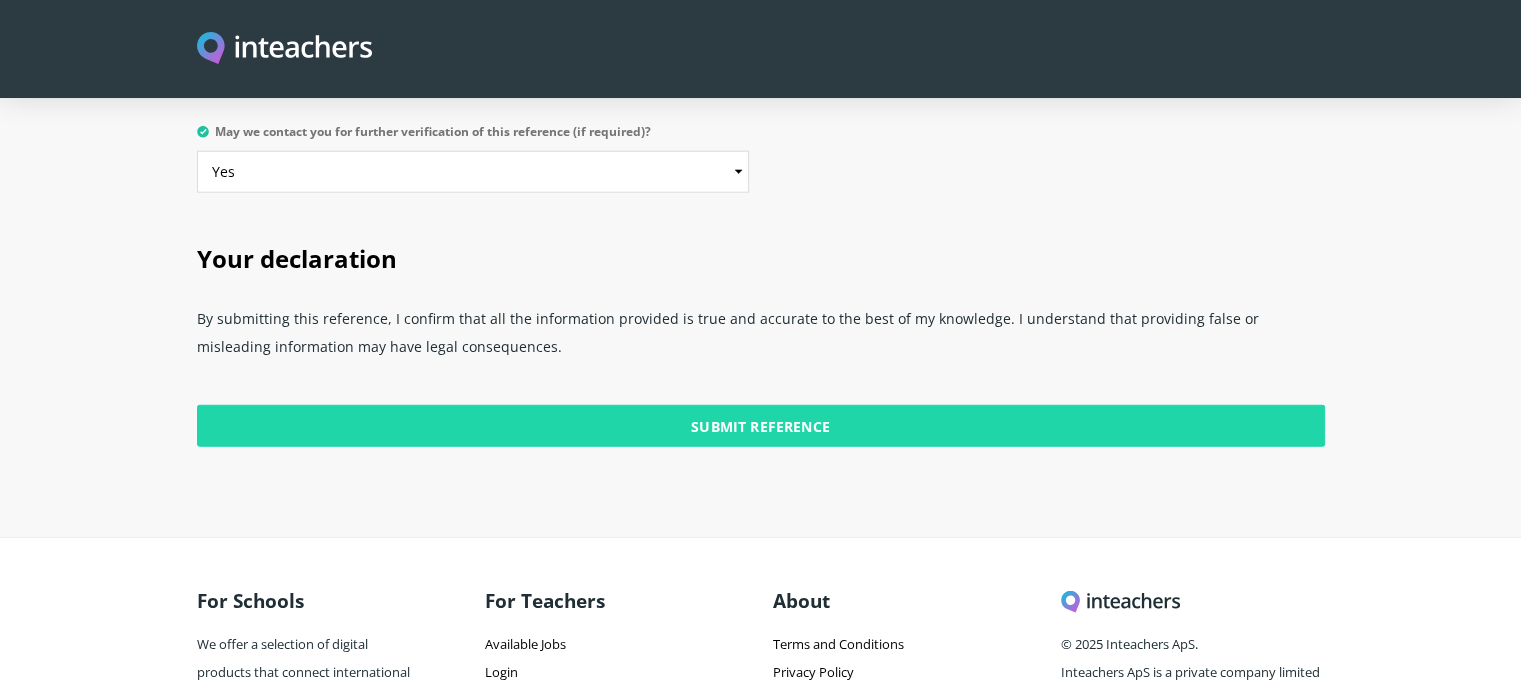 type on "Hasan did participate in community events. He did engage in the professional development programme of the school although with the benefit of hindsight he may have benefitted from a more dedicated and extensive programme.
Hasan left us whilst still an ECT. Although not polished when he left us, as a very young teacher engaging in further professional development and with a good mentor, Hasan would be able to refine his developing skills. Please note that when he left us as an ECT1 and therefore his skills were very much those of an early years teacher rather than an experienced teacher." 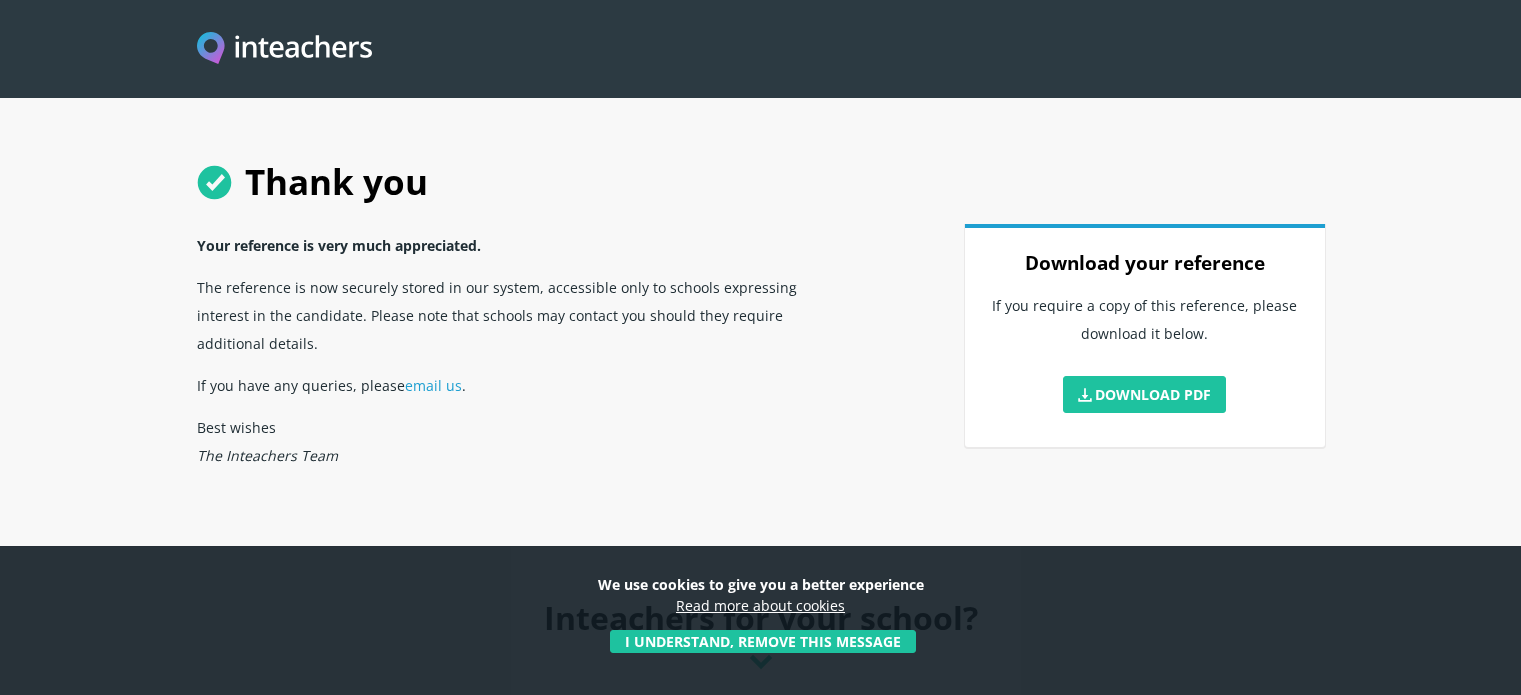 scroll, scrollTop: 0, scrollLeft: 0, axis: both 